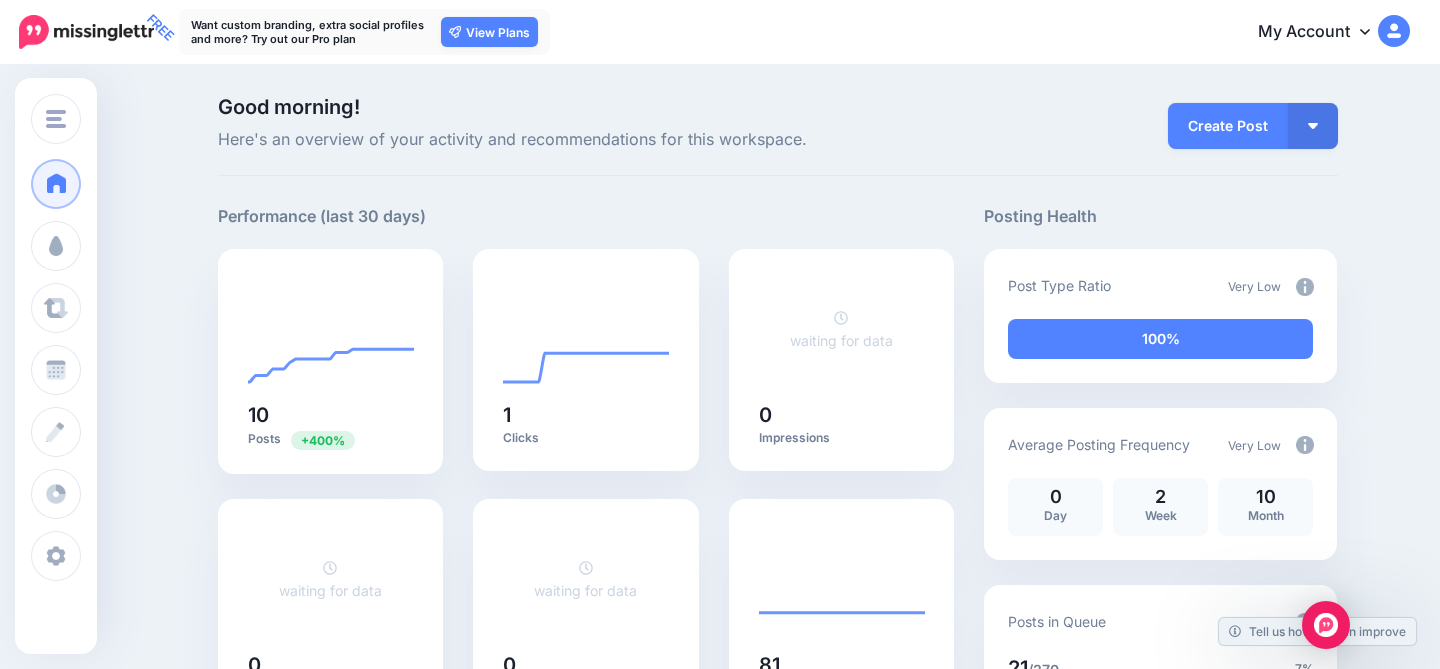scroll, scrollTop: 0, scrollLeft: 0, axis: both 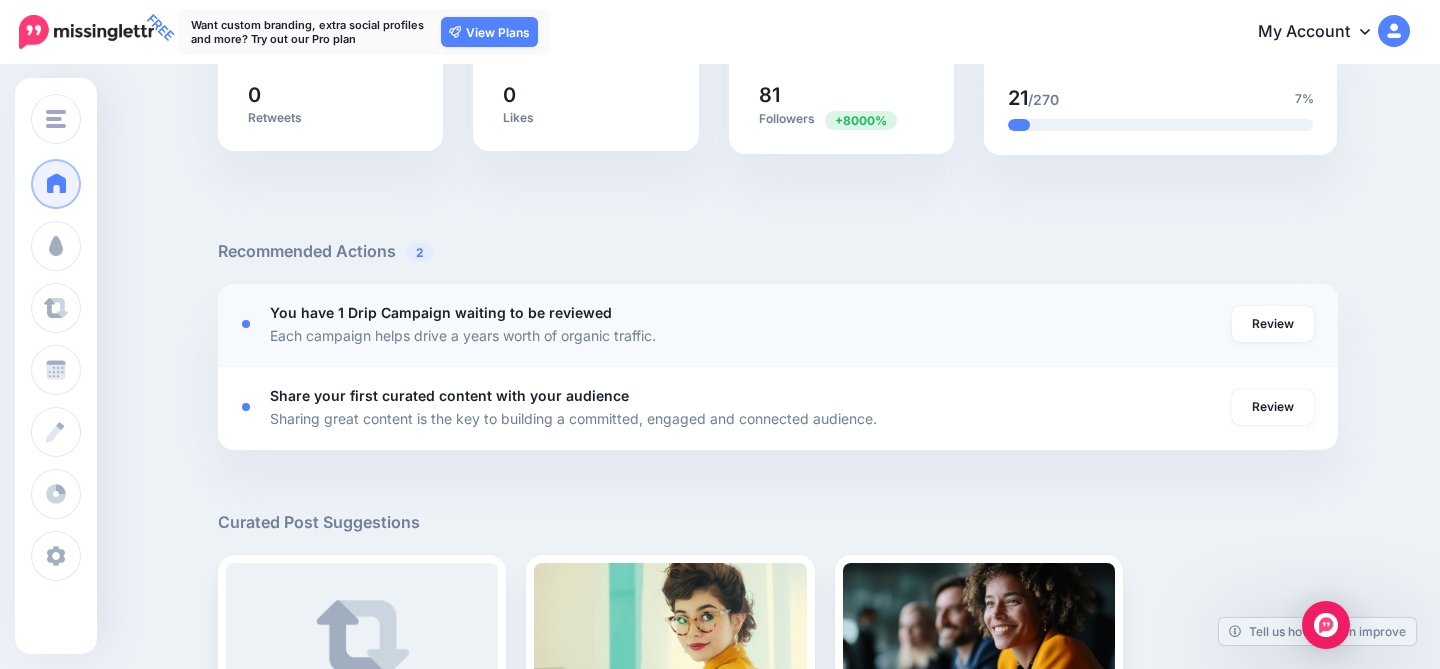 click on "You have 1 Drip Campaign waiting to be reviewed" at bounding box center [441, 312] 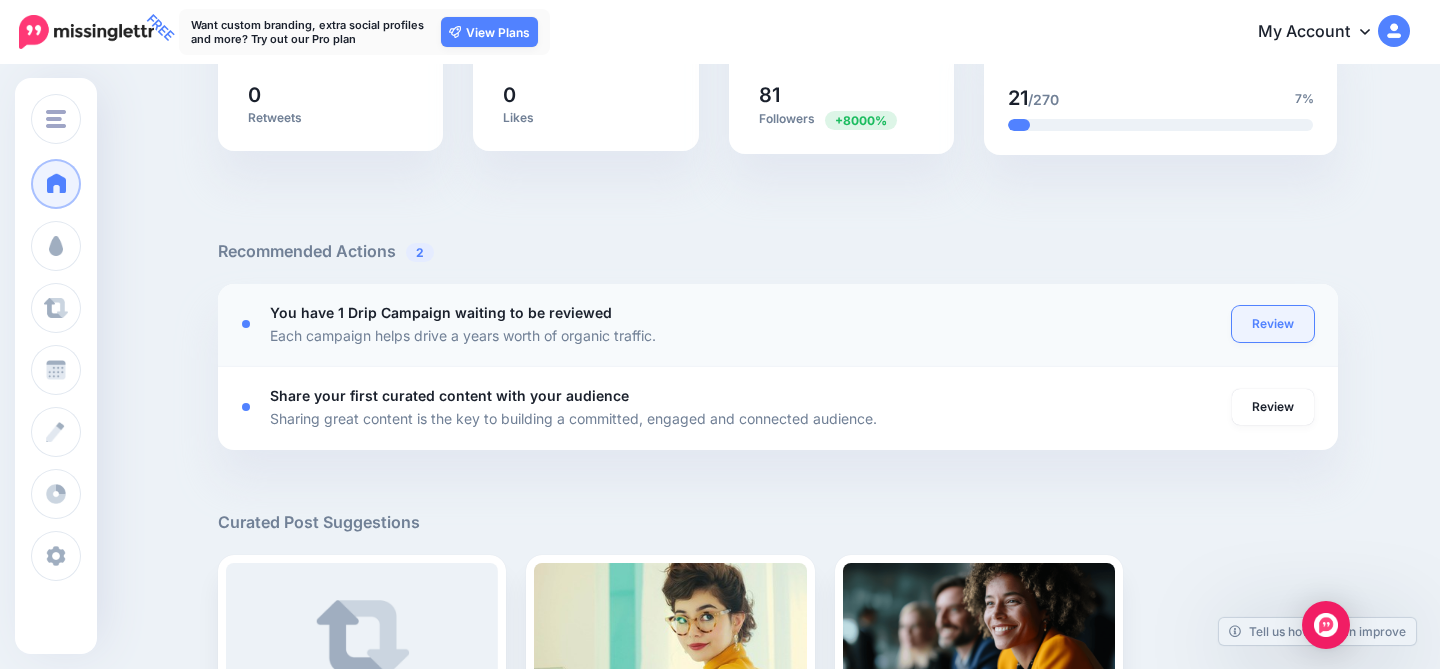 click on "Review" at bounding box center (1273, 324) 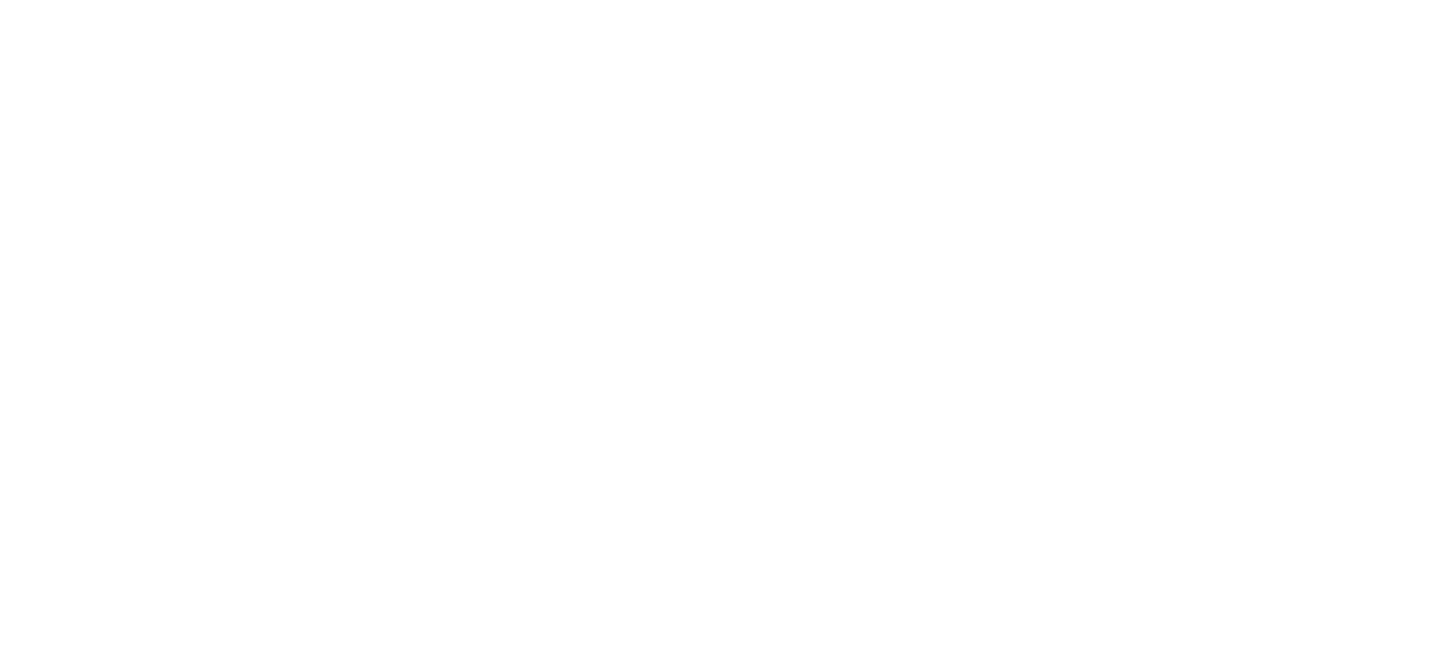 scroll, scrollTop: 0, scrollLeft: 0, axis: both 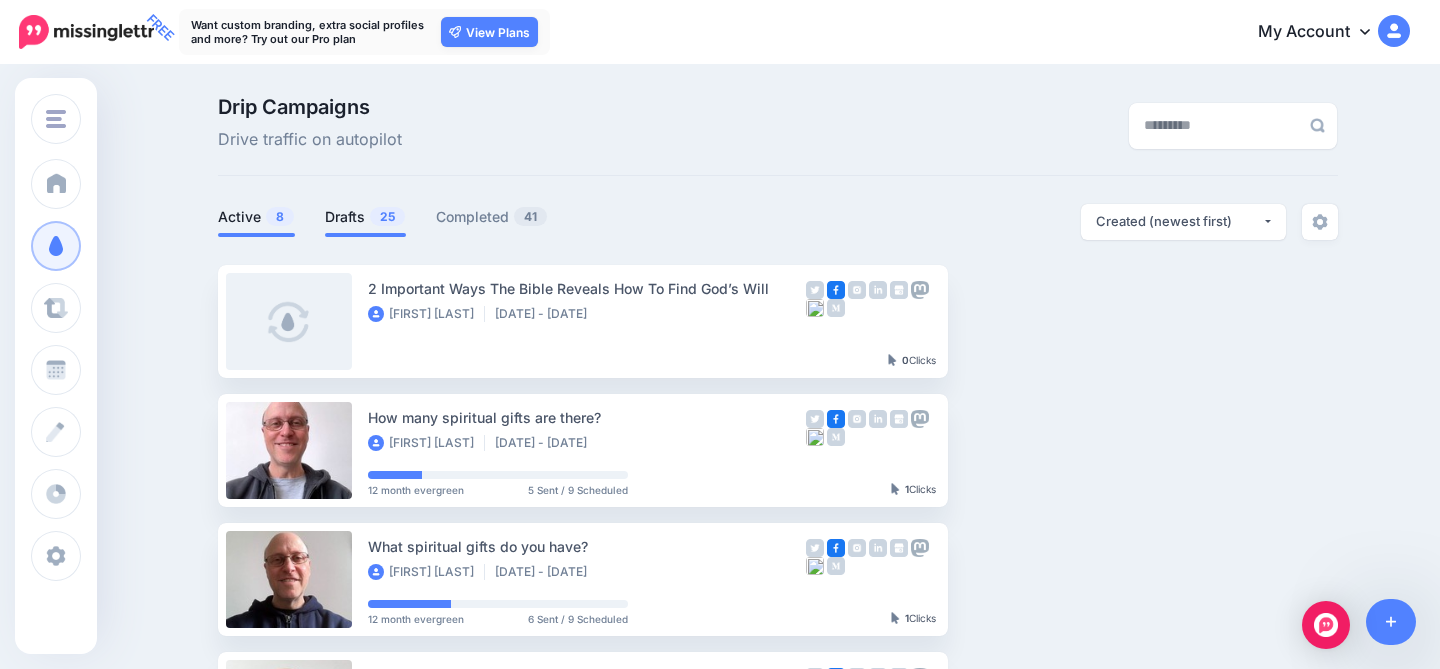 click on "Drafts  25" at bounding box center (365, 217) 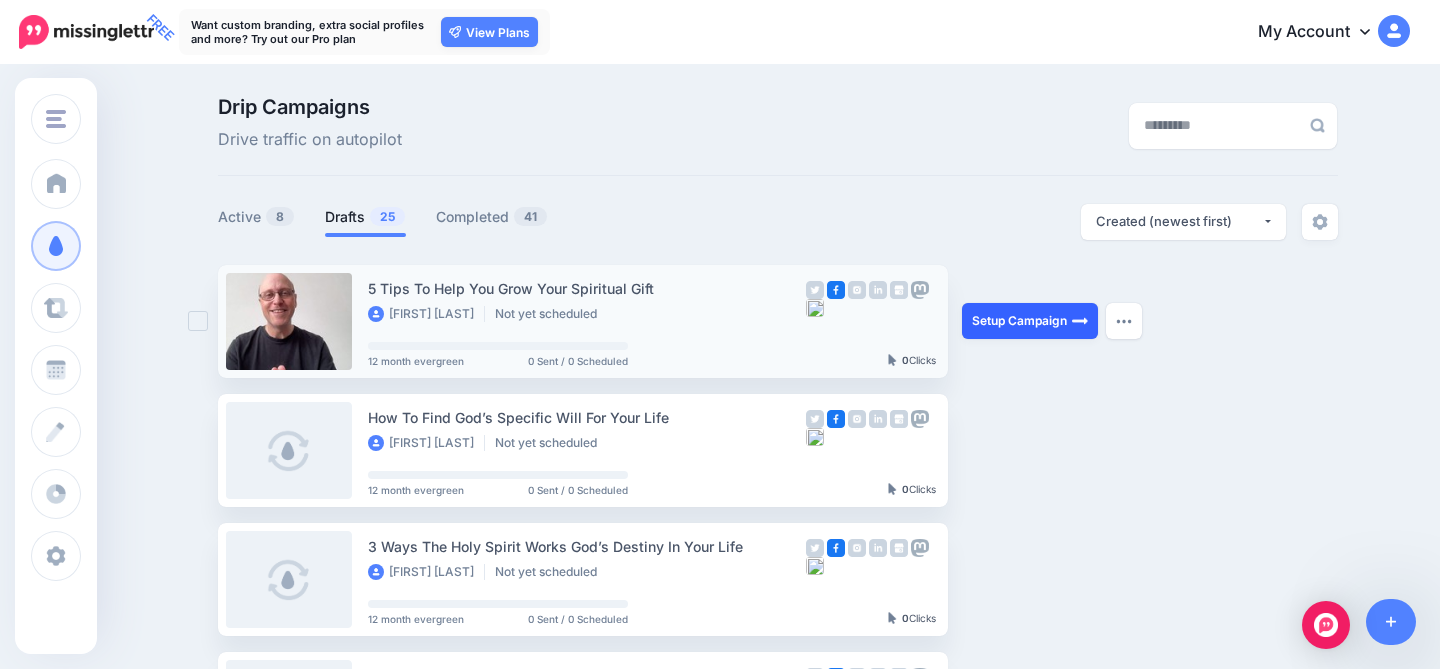click on "Setup Campaign" at bounding box center (1030, 321) 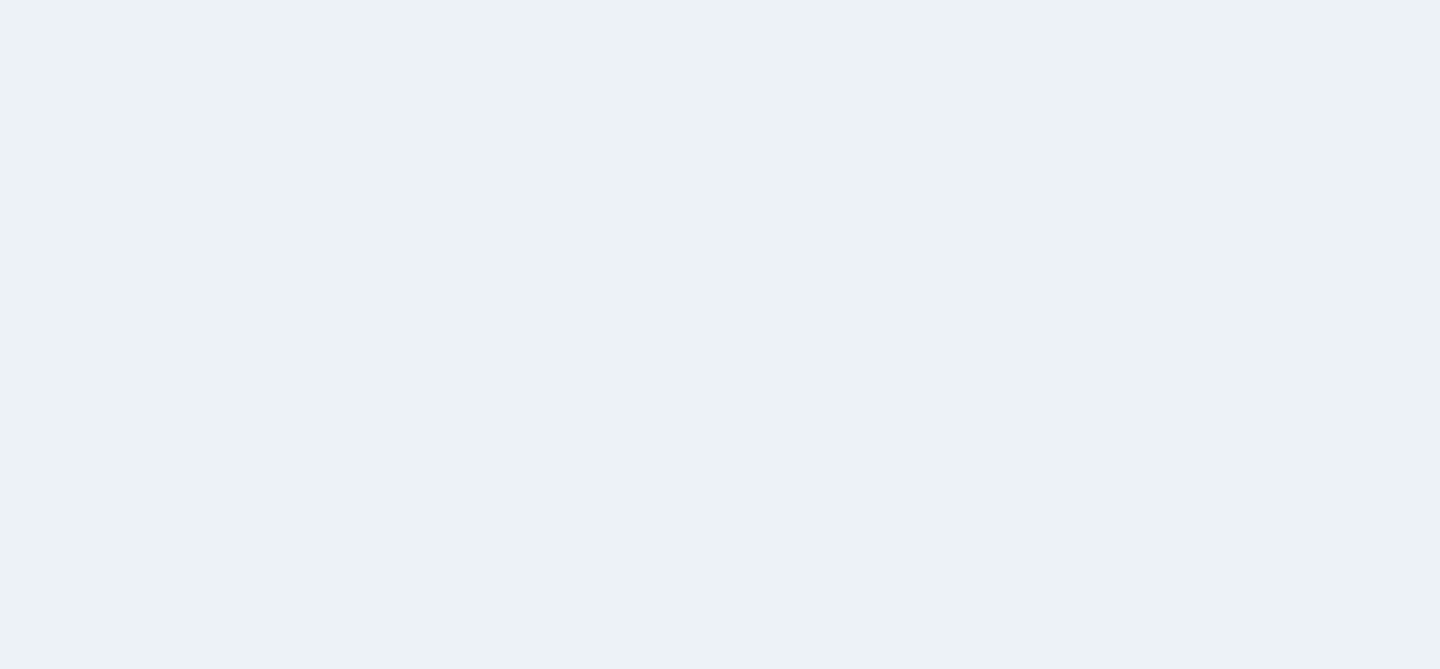 scroll, scrollTop: 0, scrollLeft: 0, axis: both 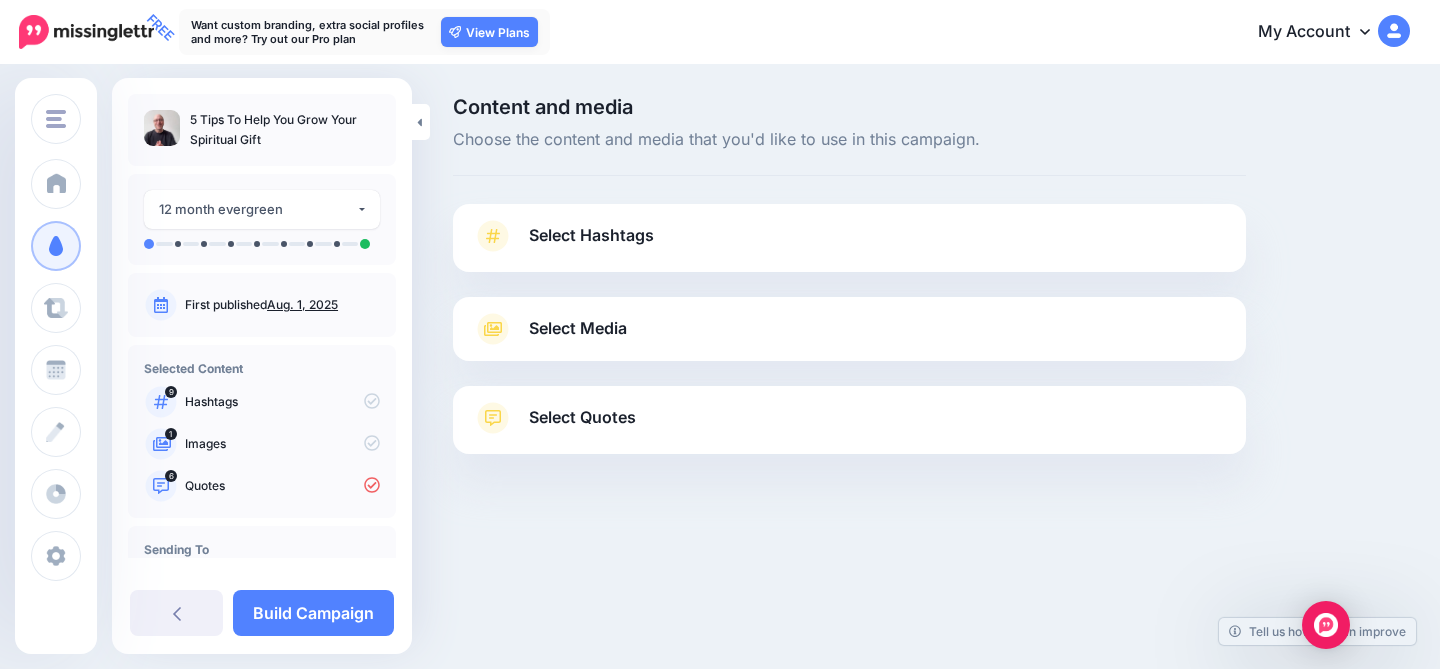click on "Select Hashtags" at bounding box center (591, 235) 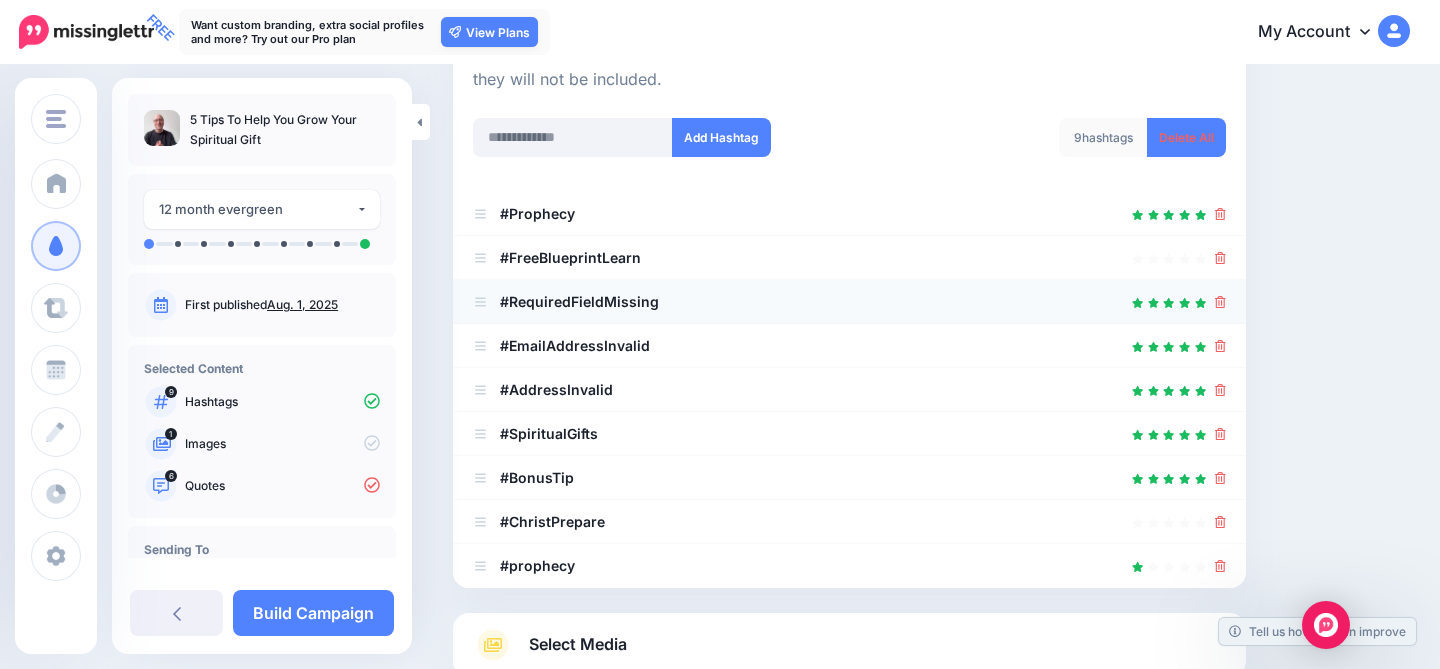 scroll, scrollTop: 258, scrollLeft: 0, axis: vertical 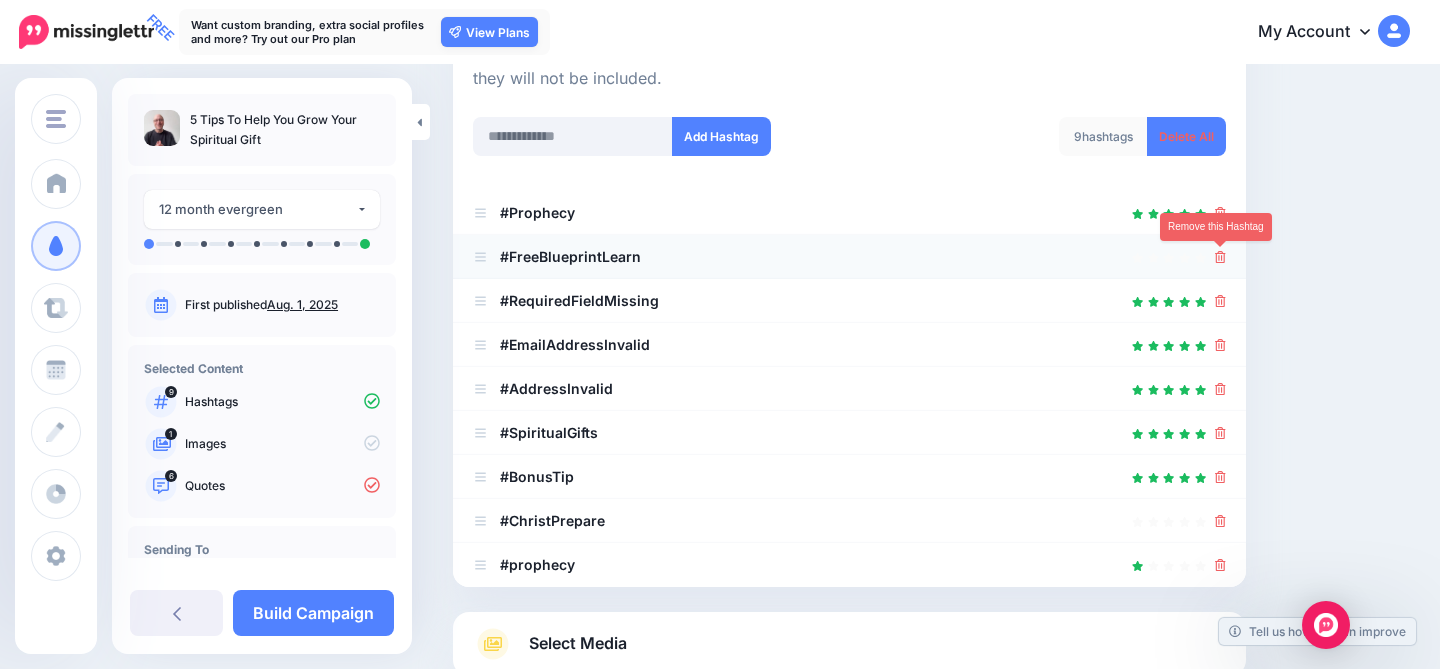 click 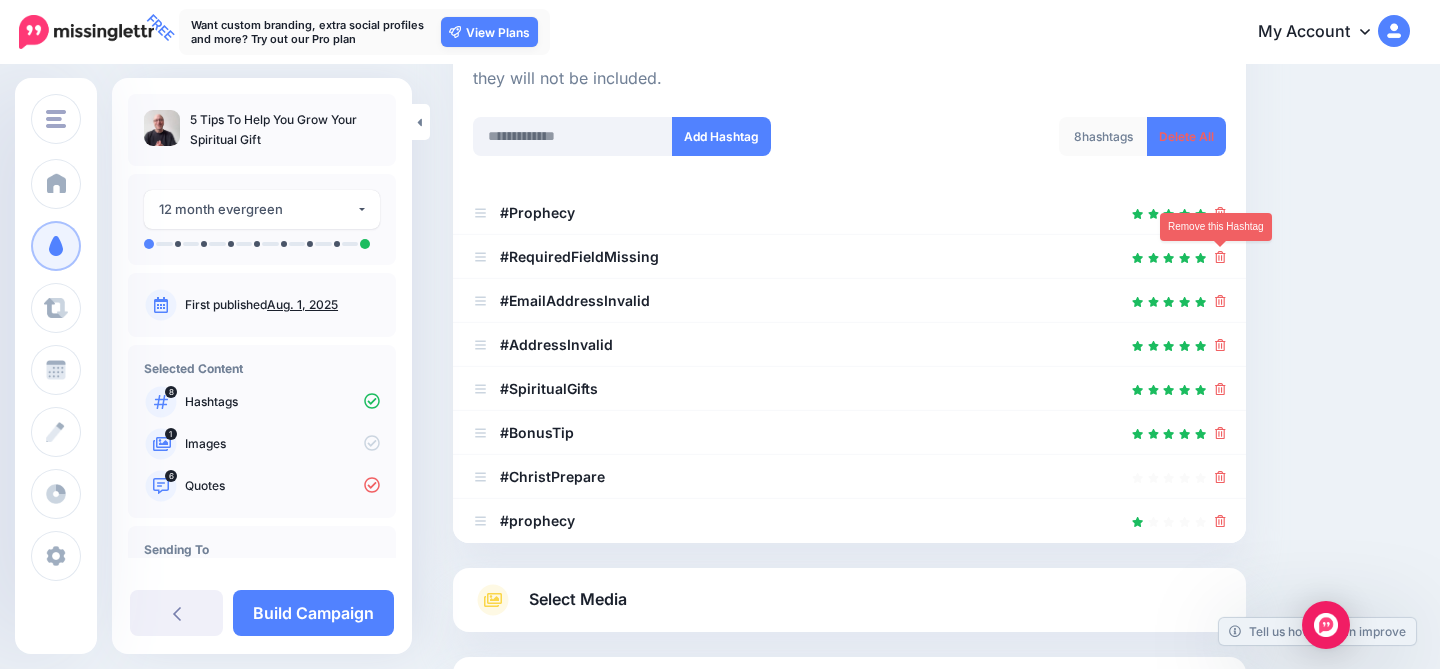 click 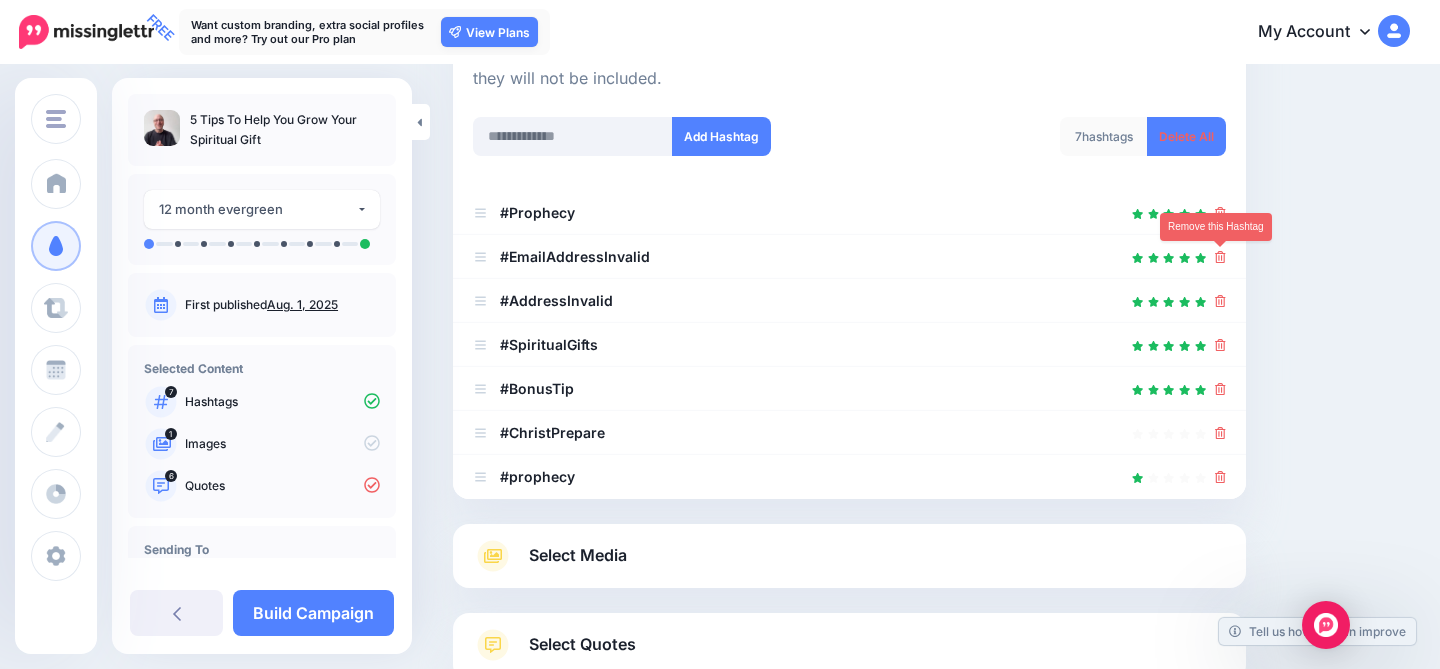 click 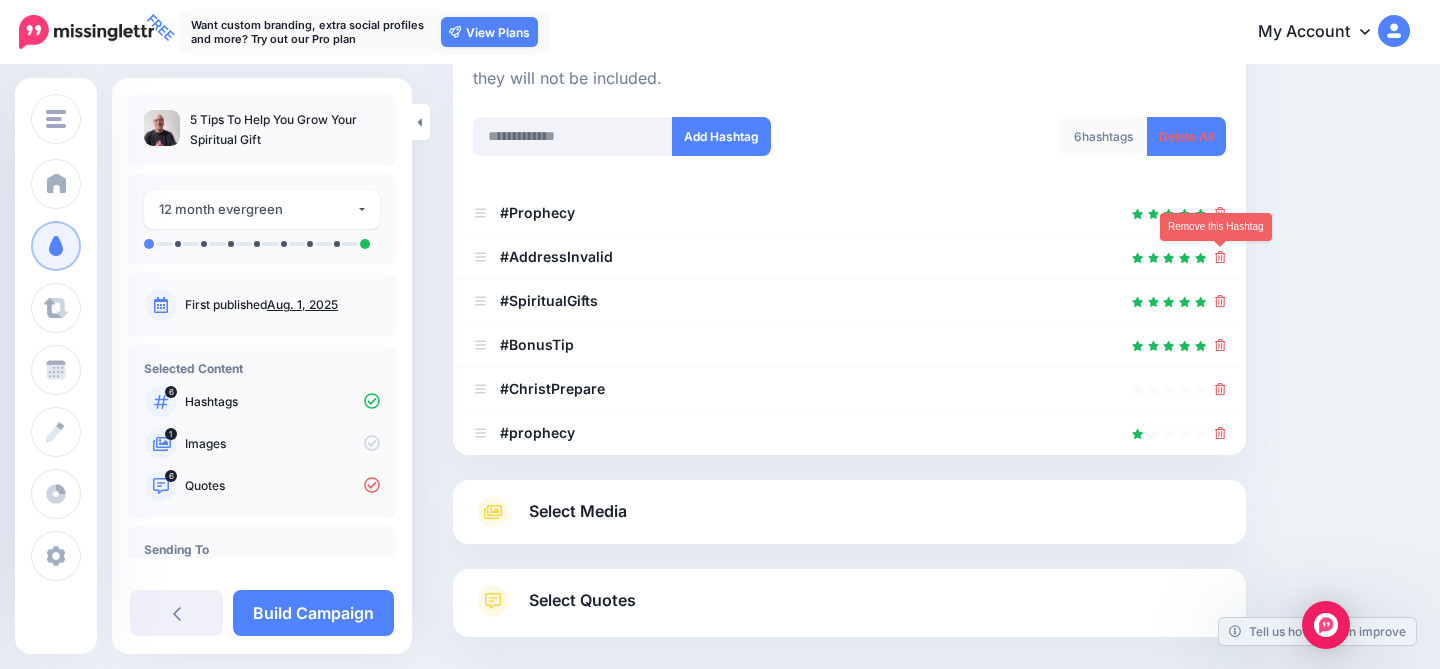 click 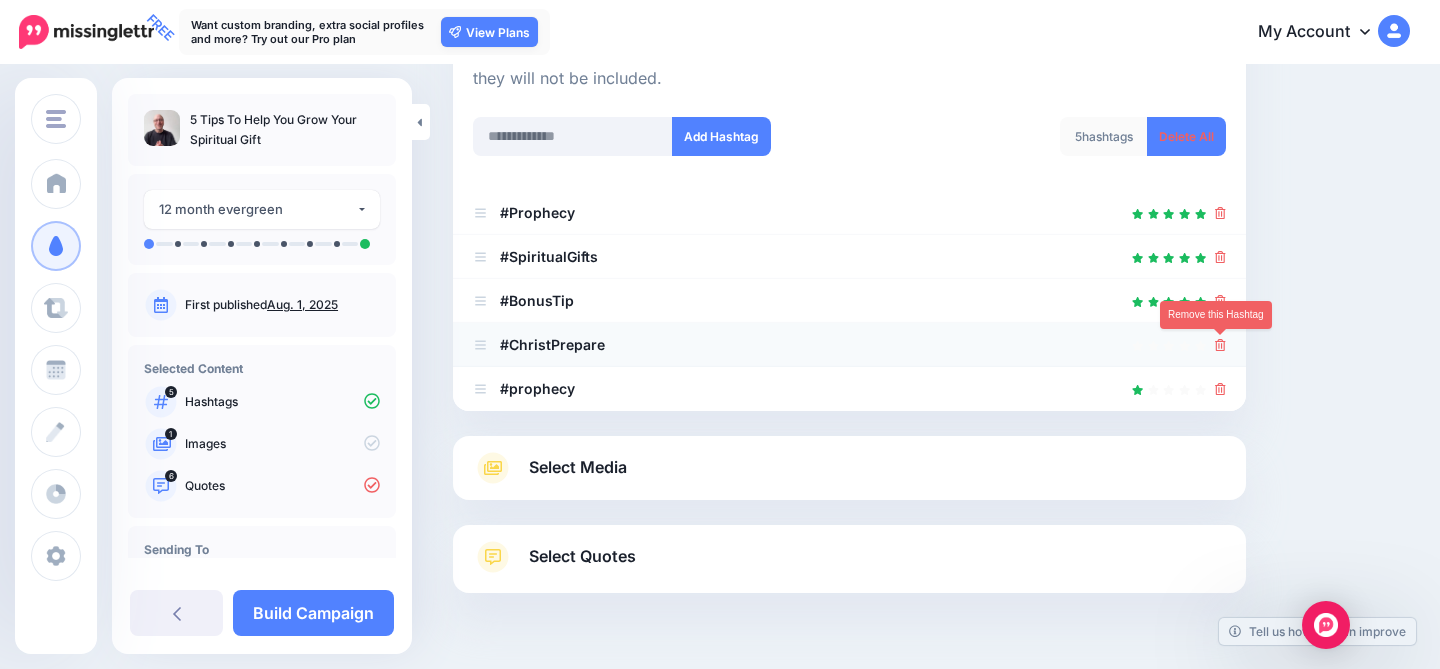 click 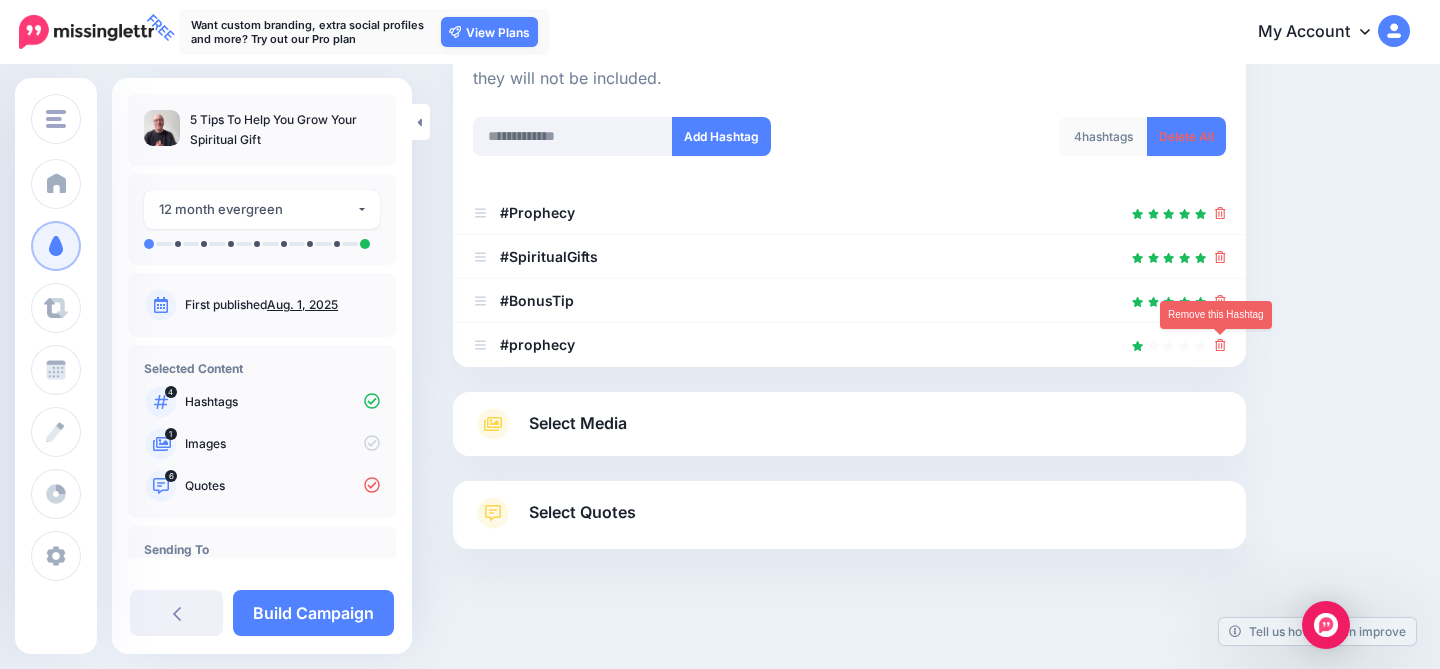 click 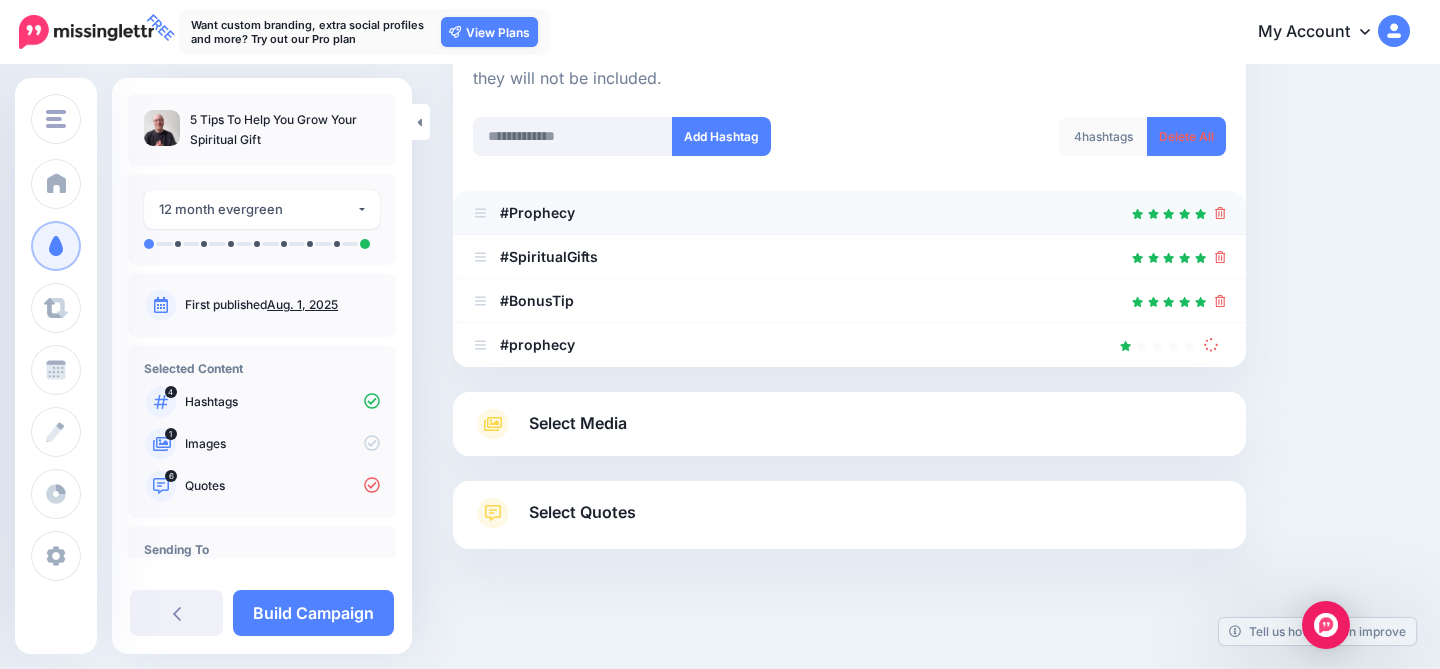 scroll, scrollTop: 223, scrollLeft: 0, axis: vertical 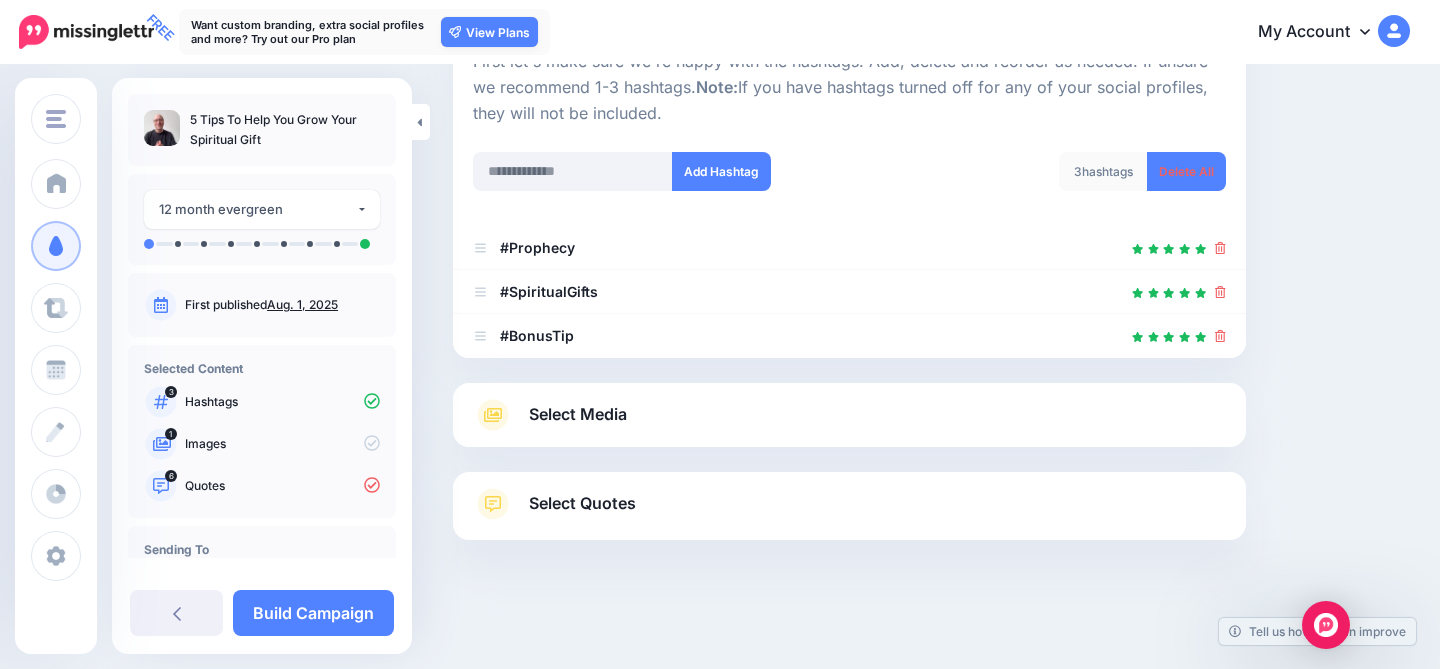 click on "Select Media" at bounding box center (849, 415) 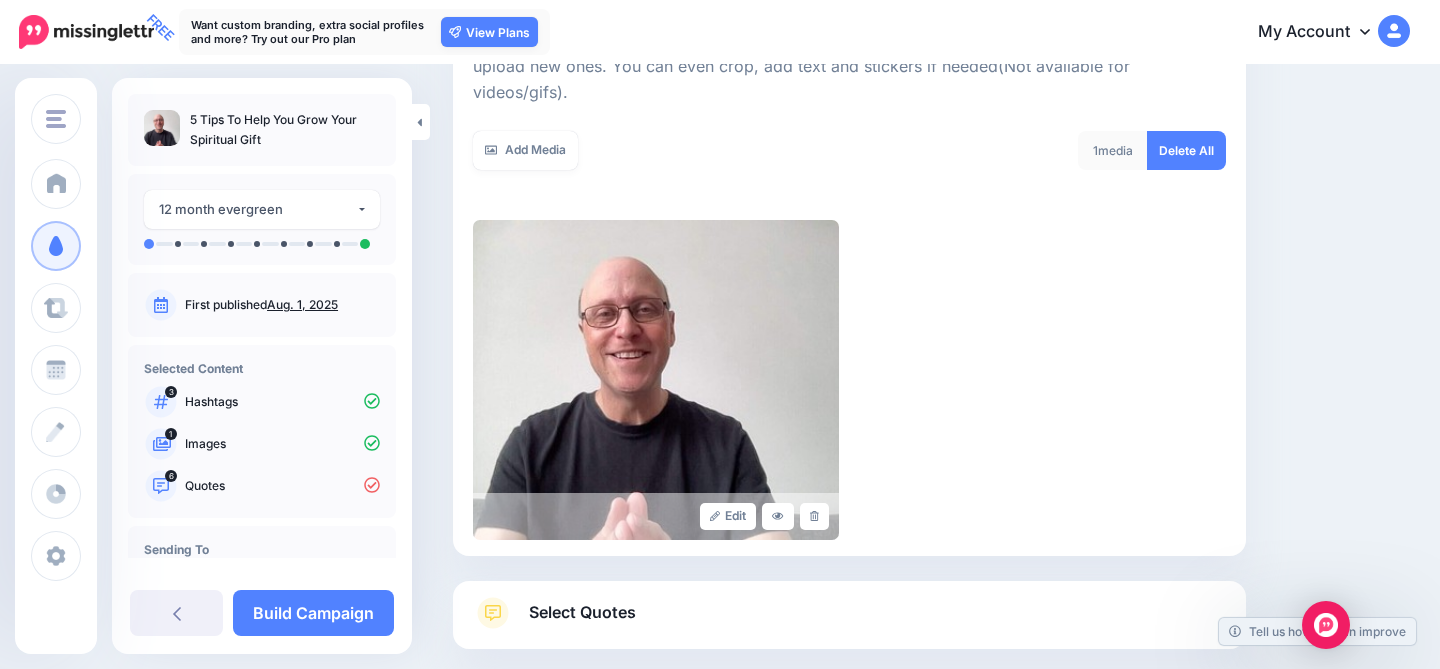 scroll, scrollTop: 411, scrollLeft: 0, axis: vertical 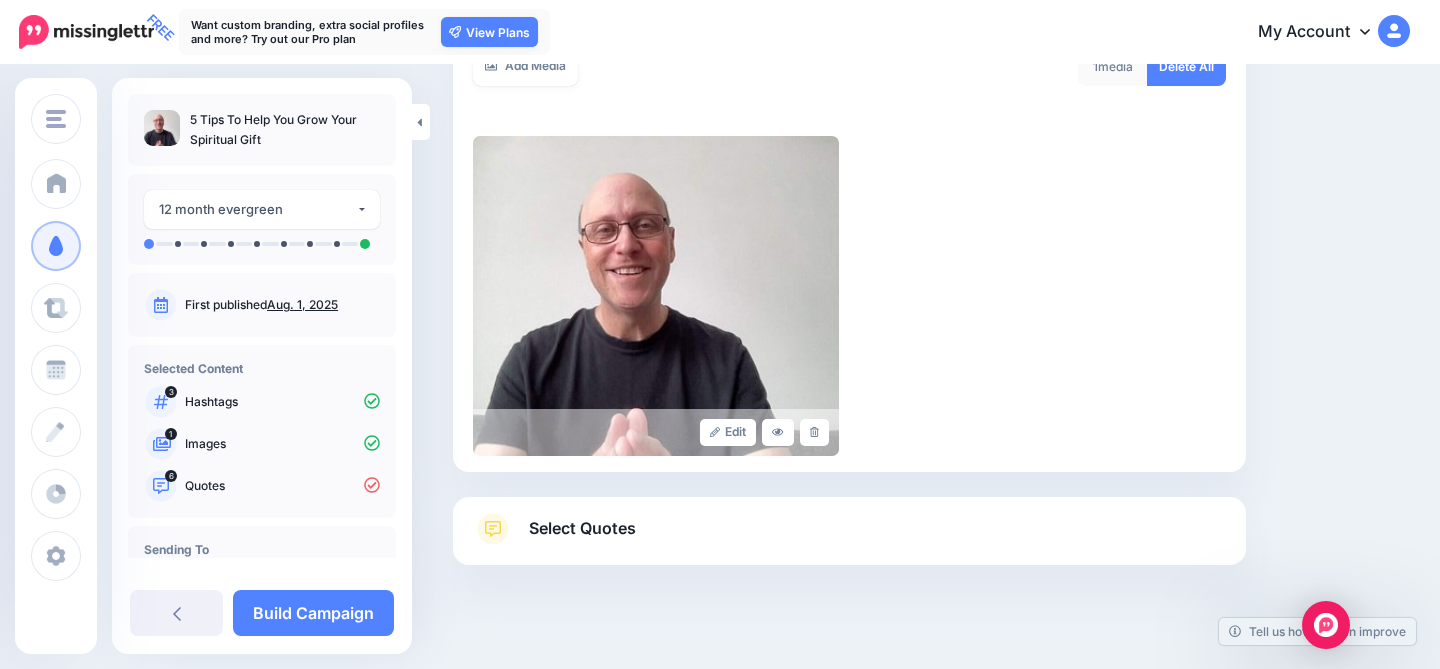 click on "Select Quotes" at bounding box center (849, 539) 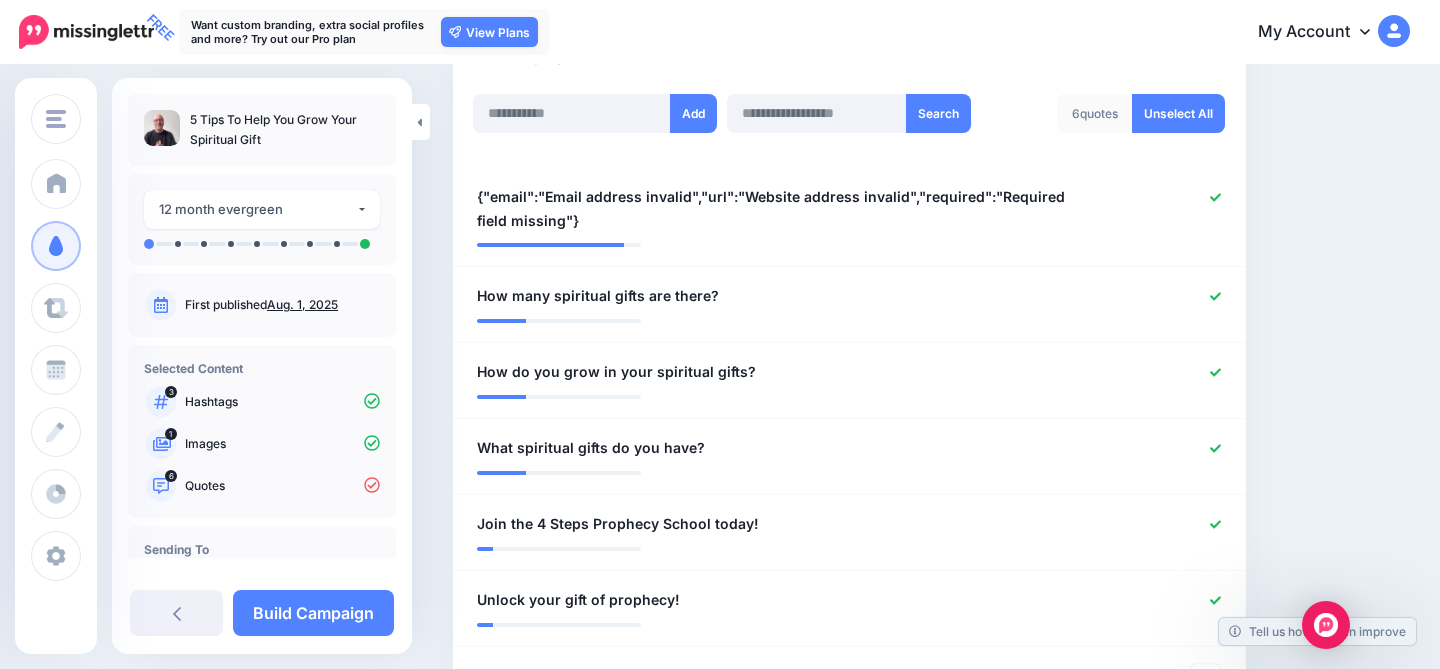 scroll, scrollTop: 502, scrollLeft: 0, axis: vertical 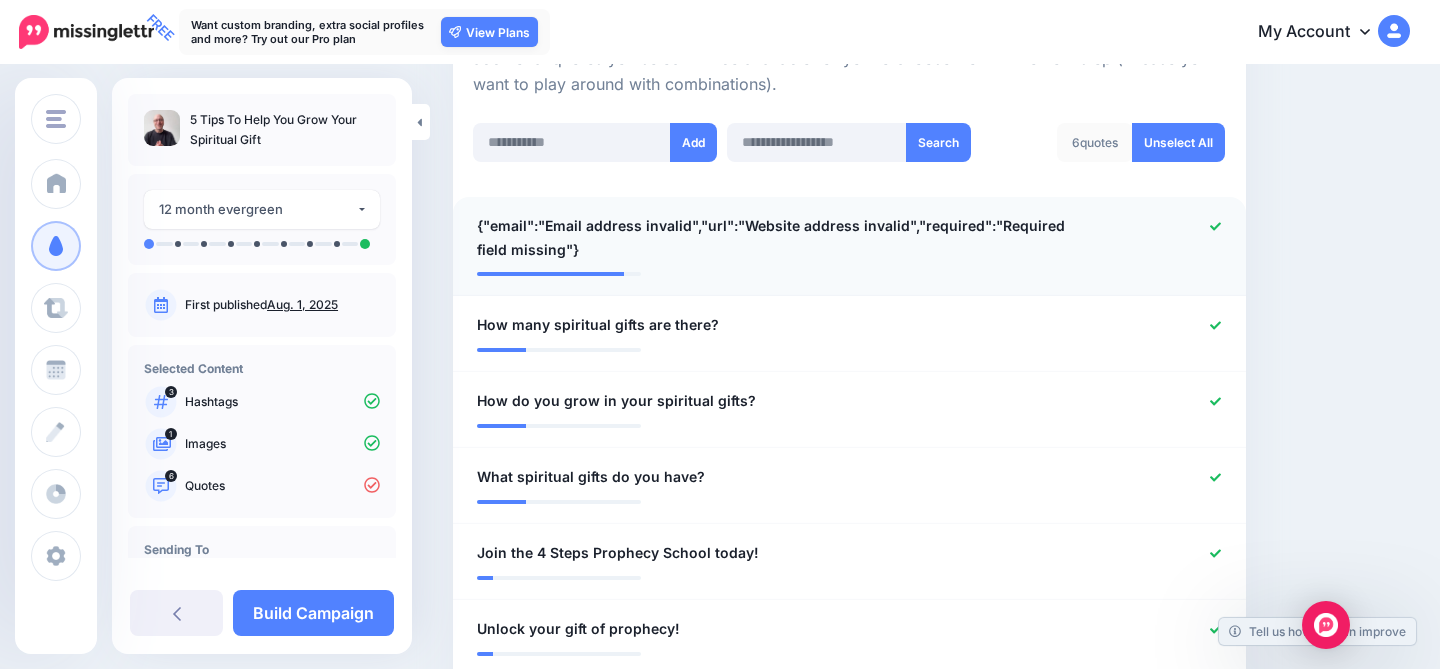 click on "{"email":"Email address invalid","url":"Website address invalid","required":"Required field missing"}" at bounding box center [784, 238] 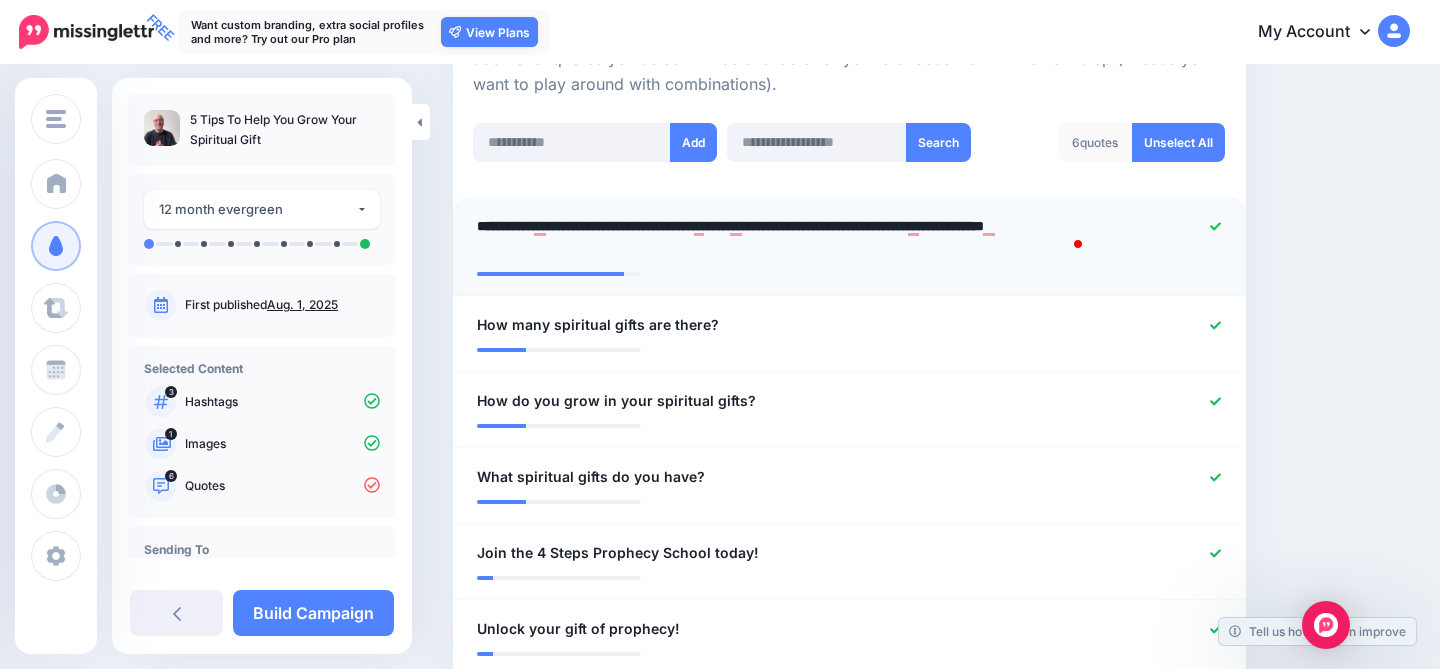 click 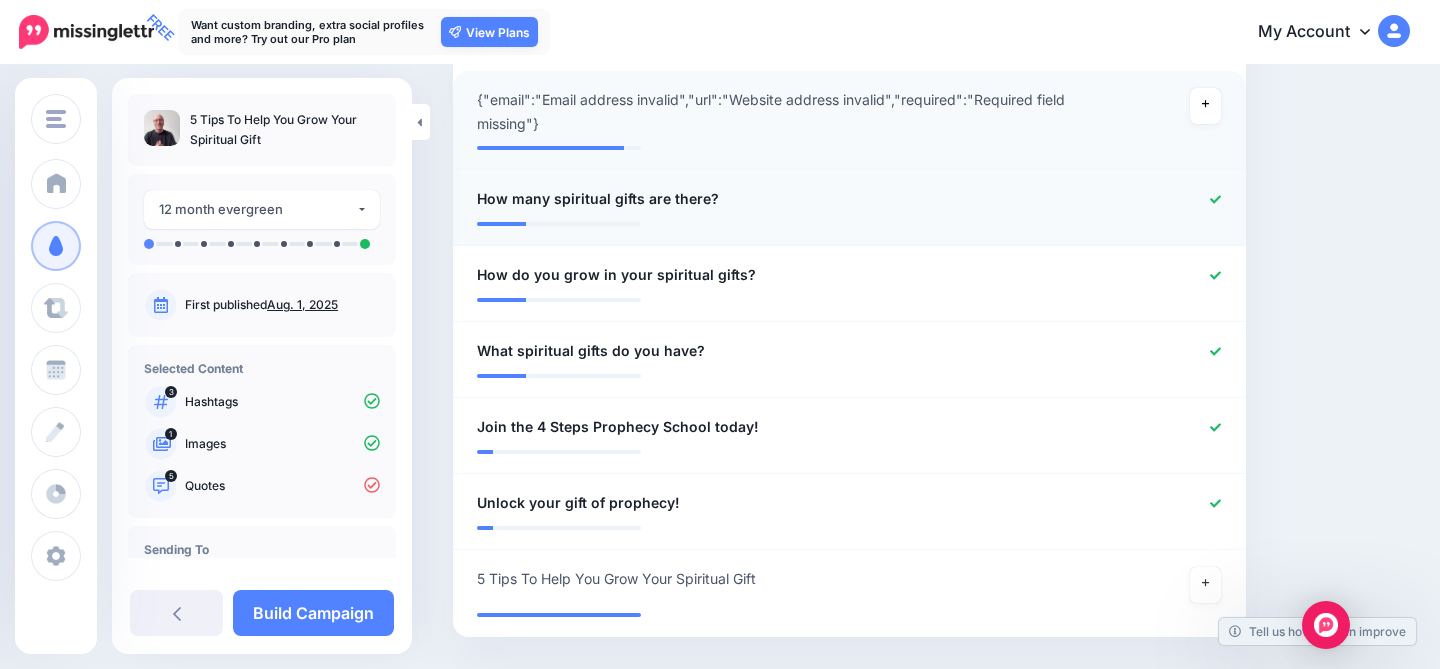 scroll, scrollTop: 634, scrollLeft: 0, axis: vertical 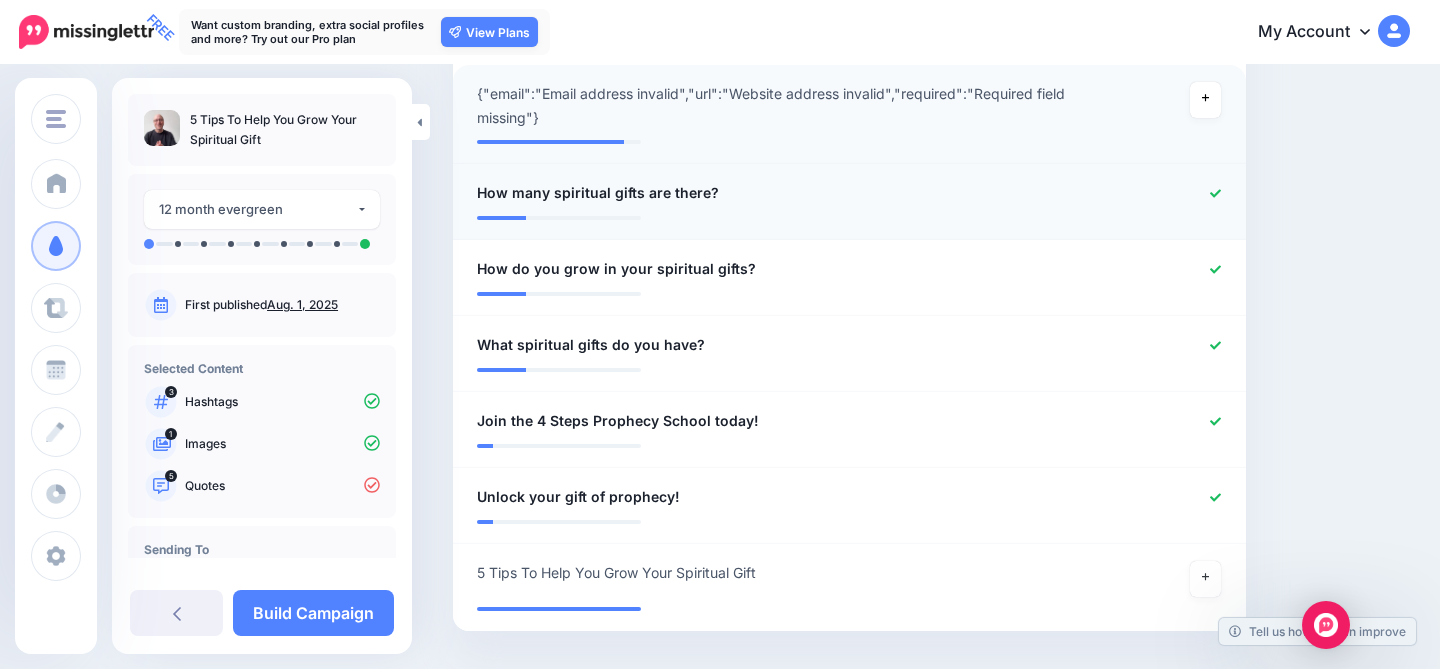 click 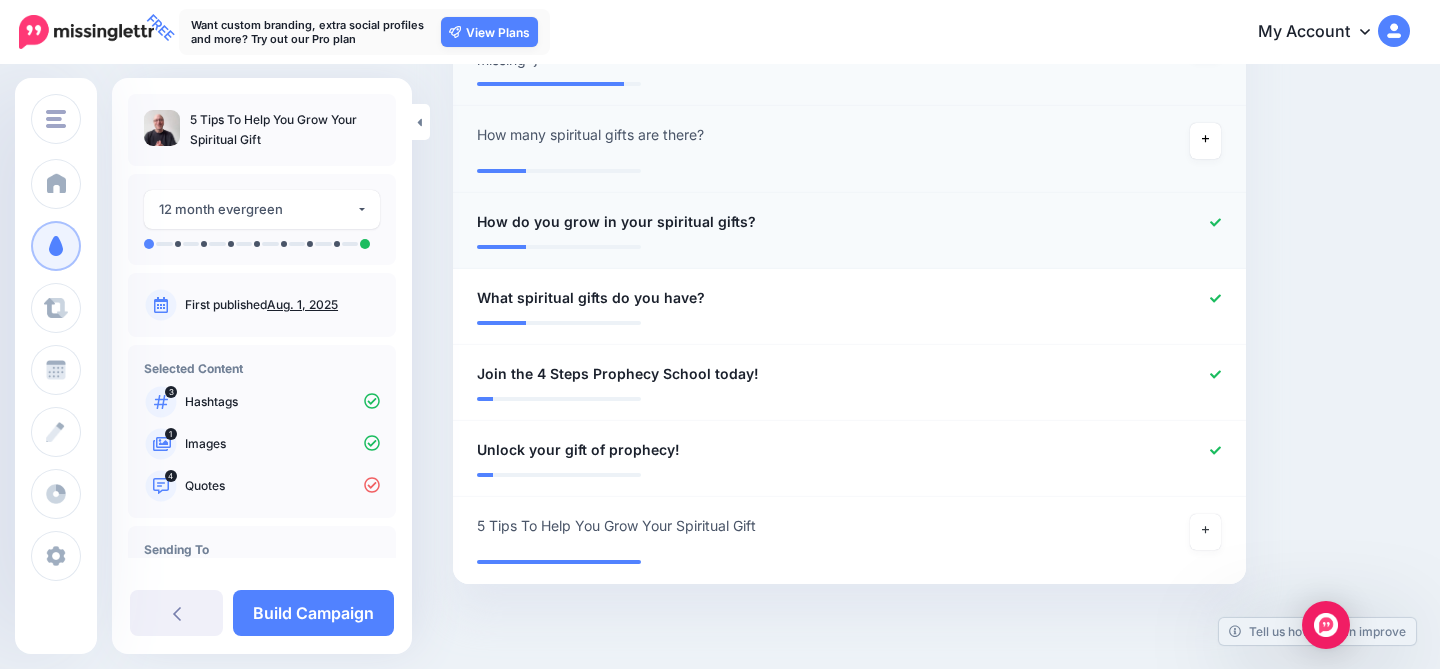 scroll, scrollTop: 736, scrollLeft: 0, axis: vertical 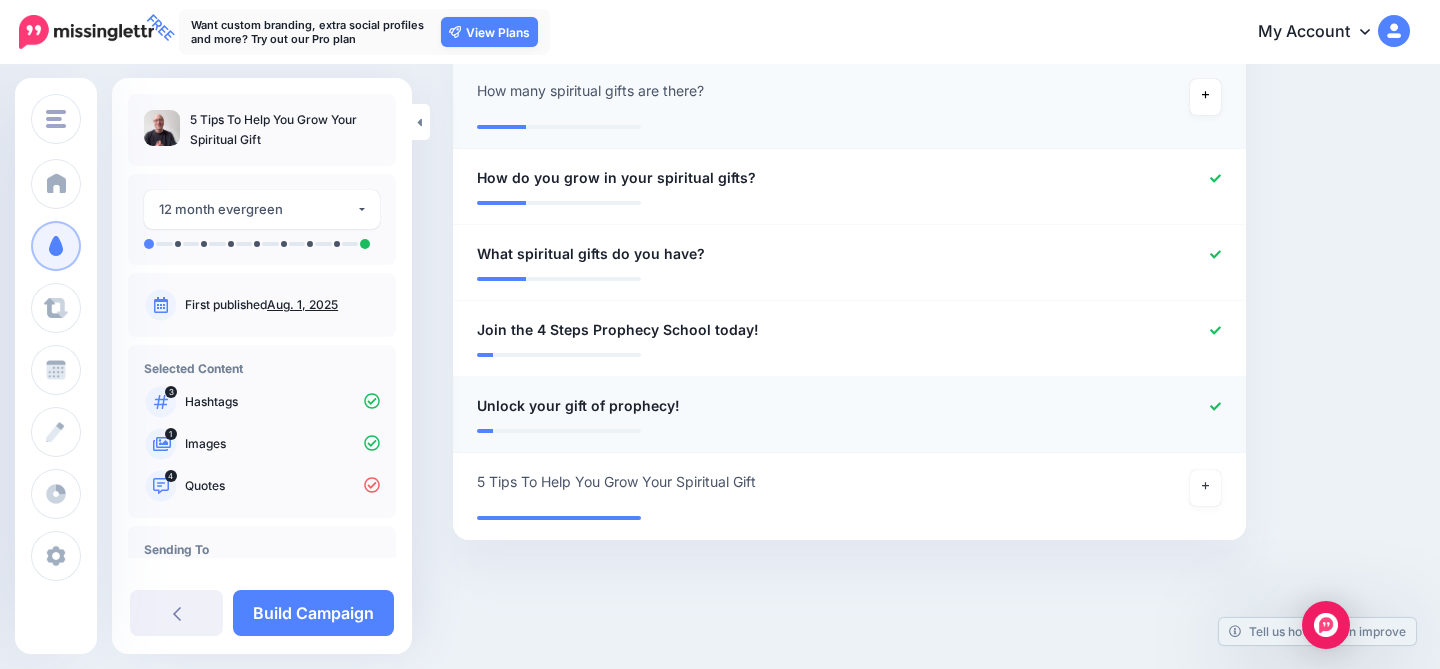 click 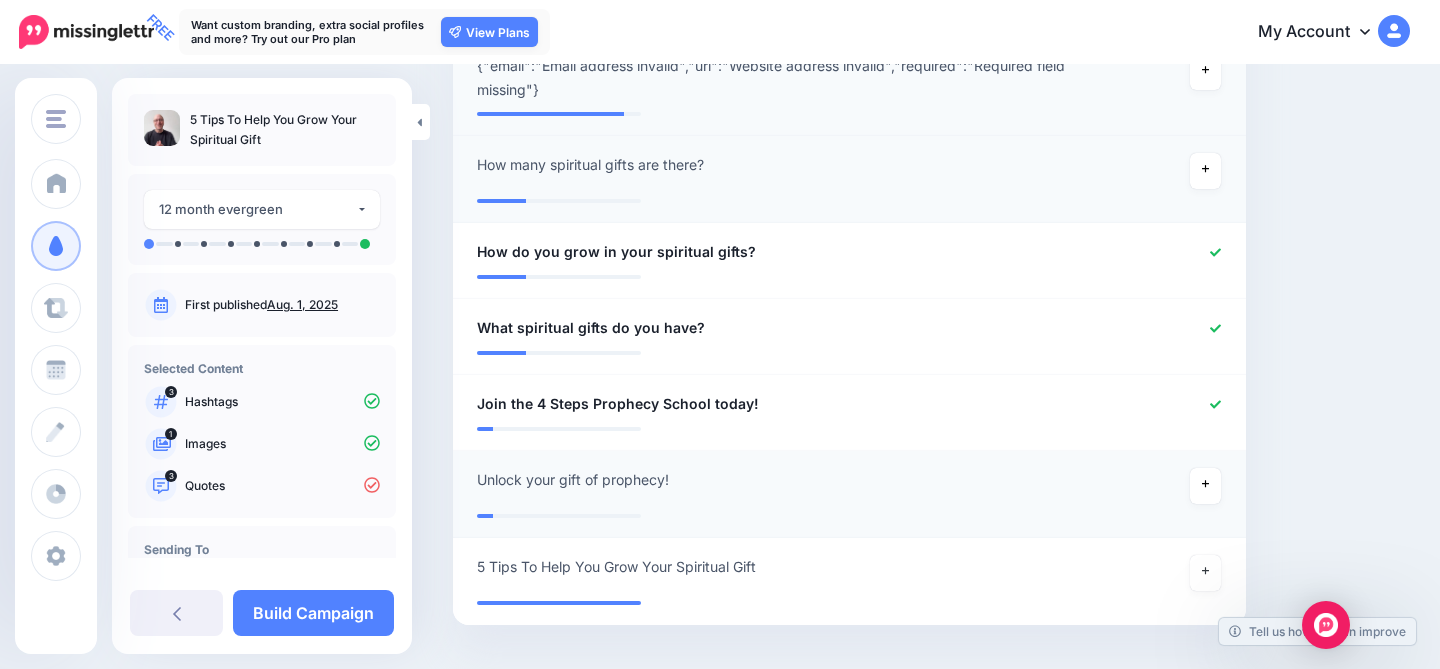 scroll, scrollTop: 747, scrollLeft: 0, axis: vertical 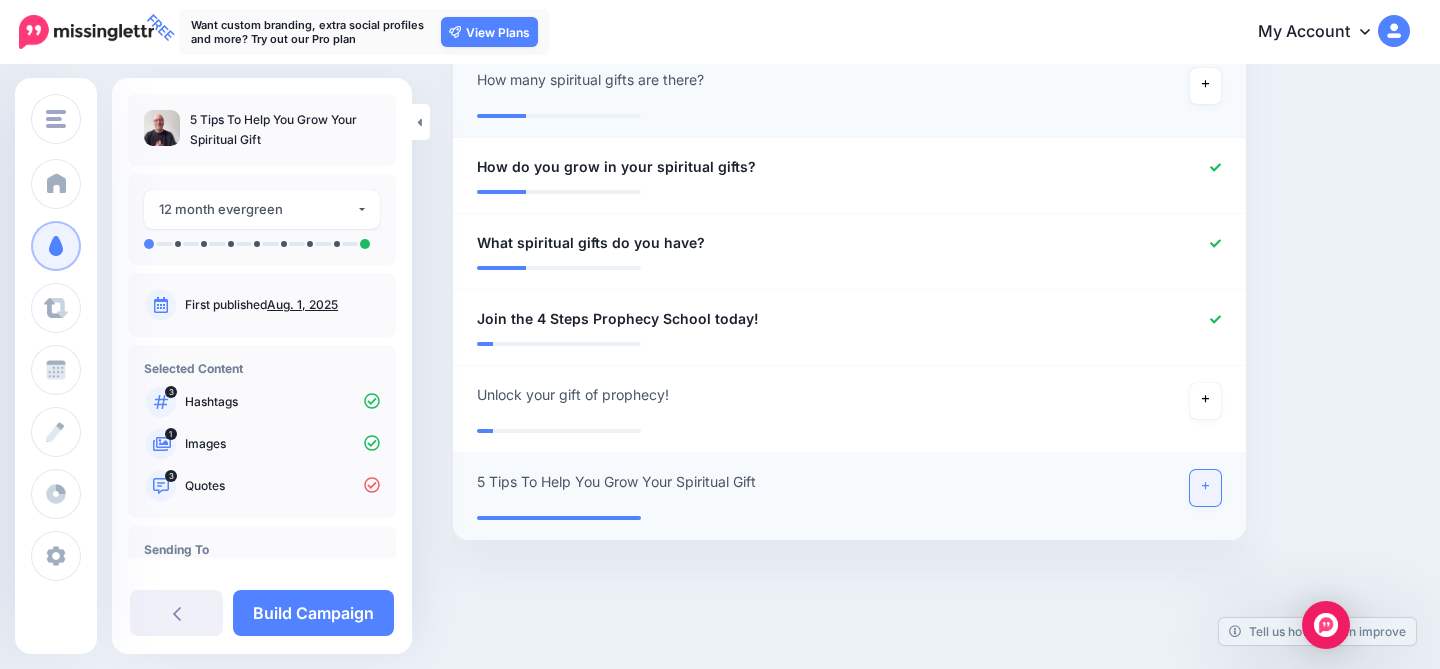 click at bounding box center [1206, 488] 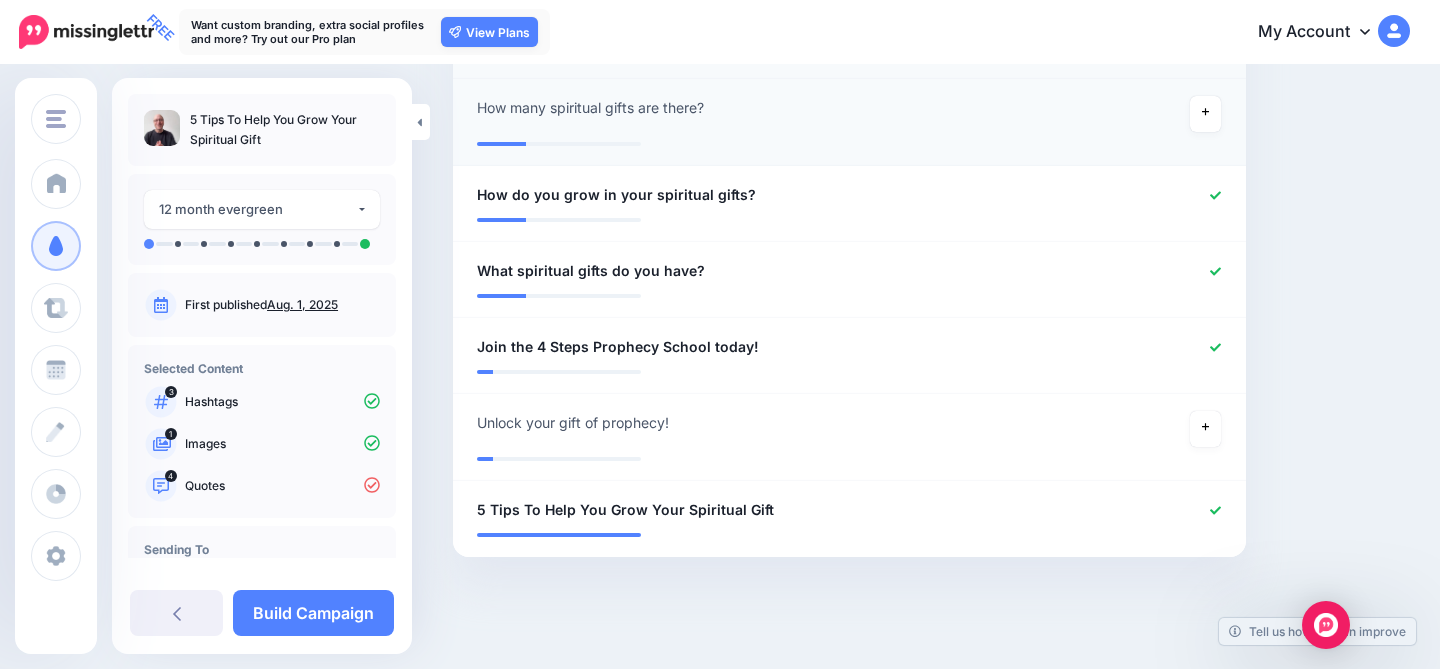scroll, scrollTop: 736, scrollLeft: 0, axis: vertical 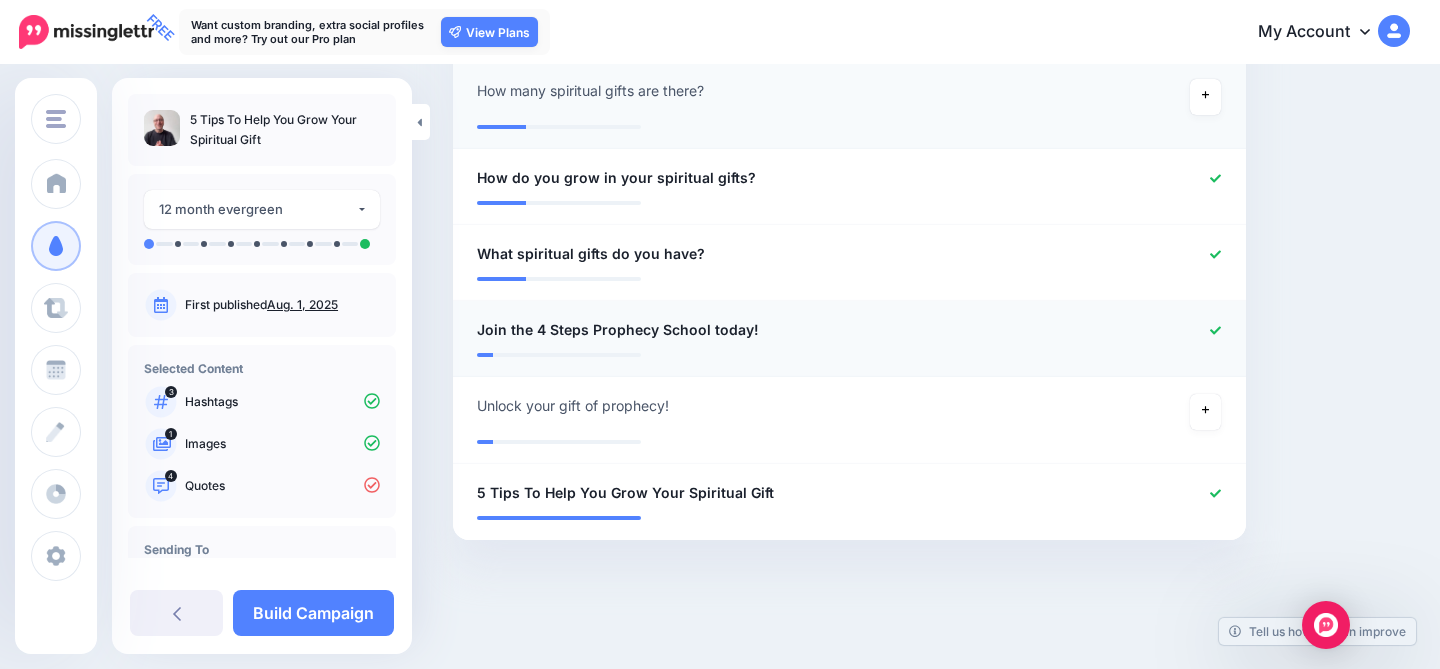 click 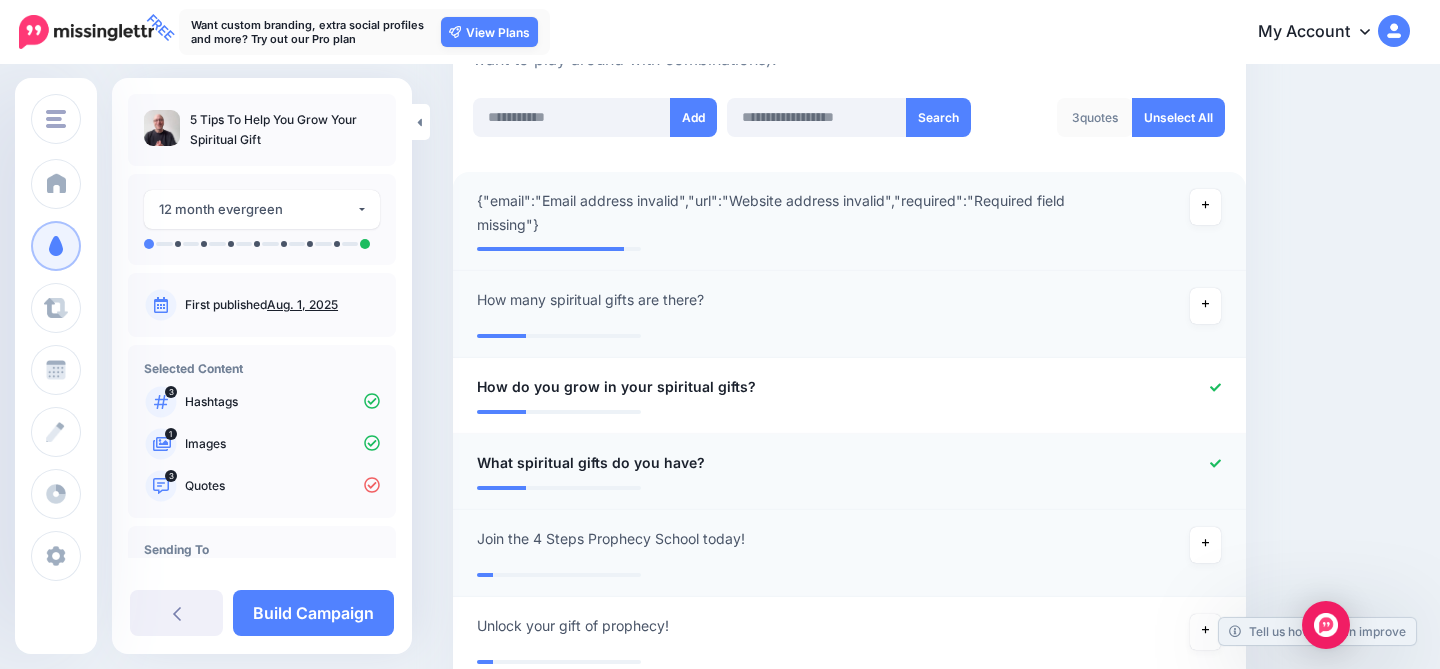 scroll, scrollTop: 491, scrollLeft: 0, axis: vertical 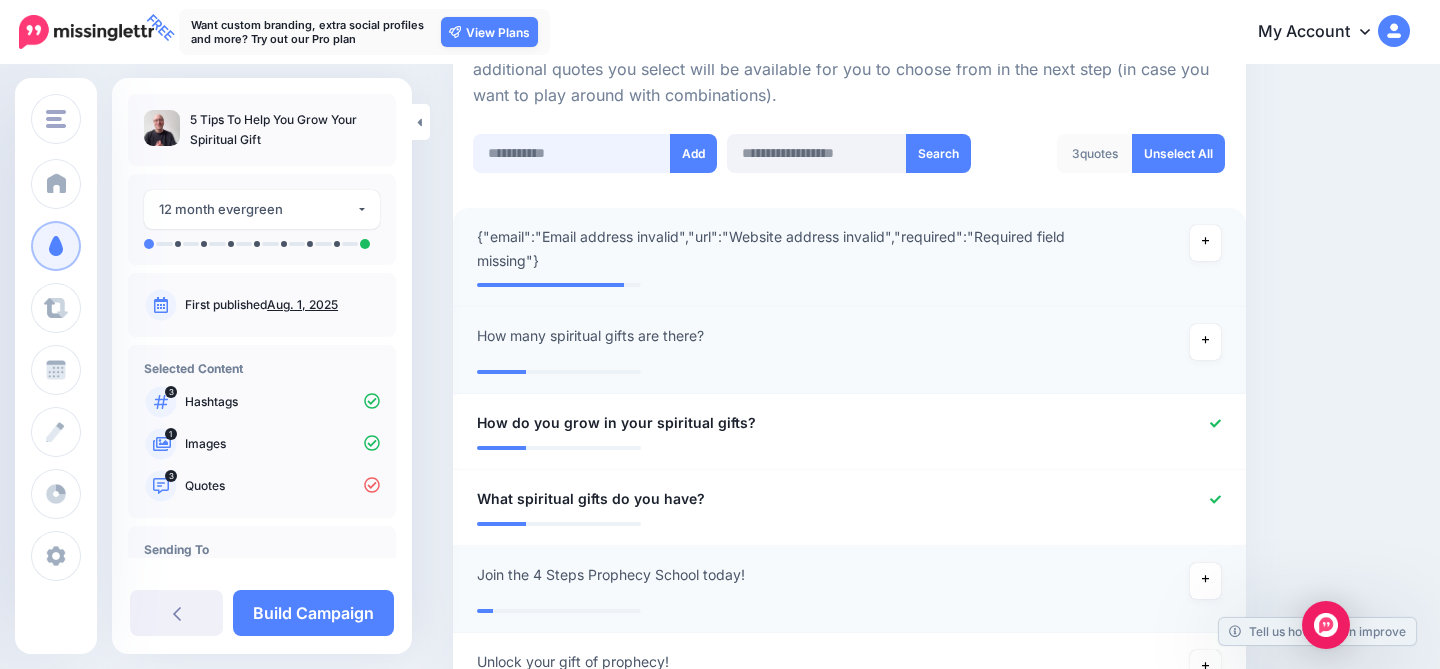 click at bounding box center (572, 153) 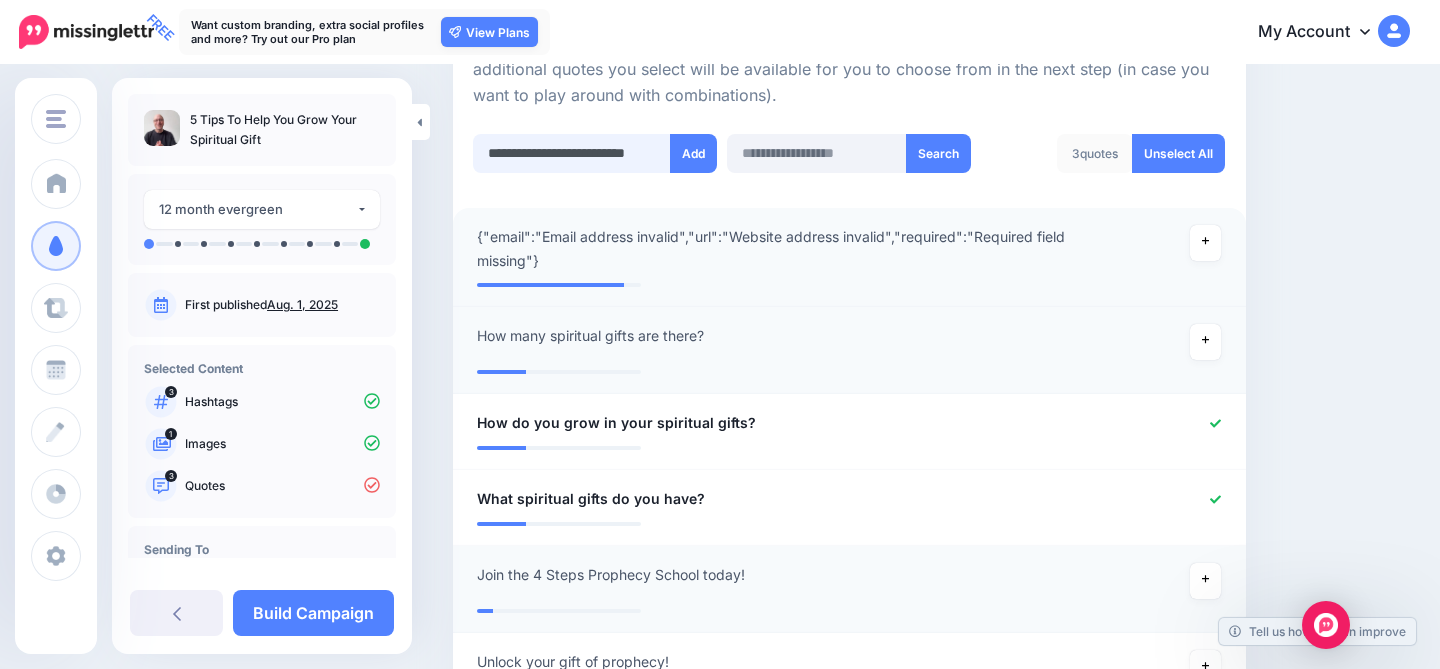 scroll, scrollTop: 0, scrollLeft: 1, axis: horizontal 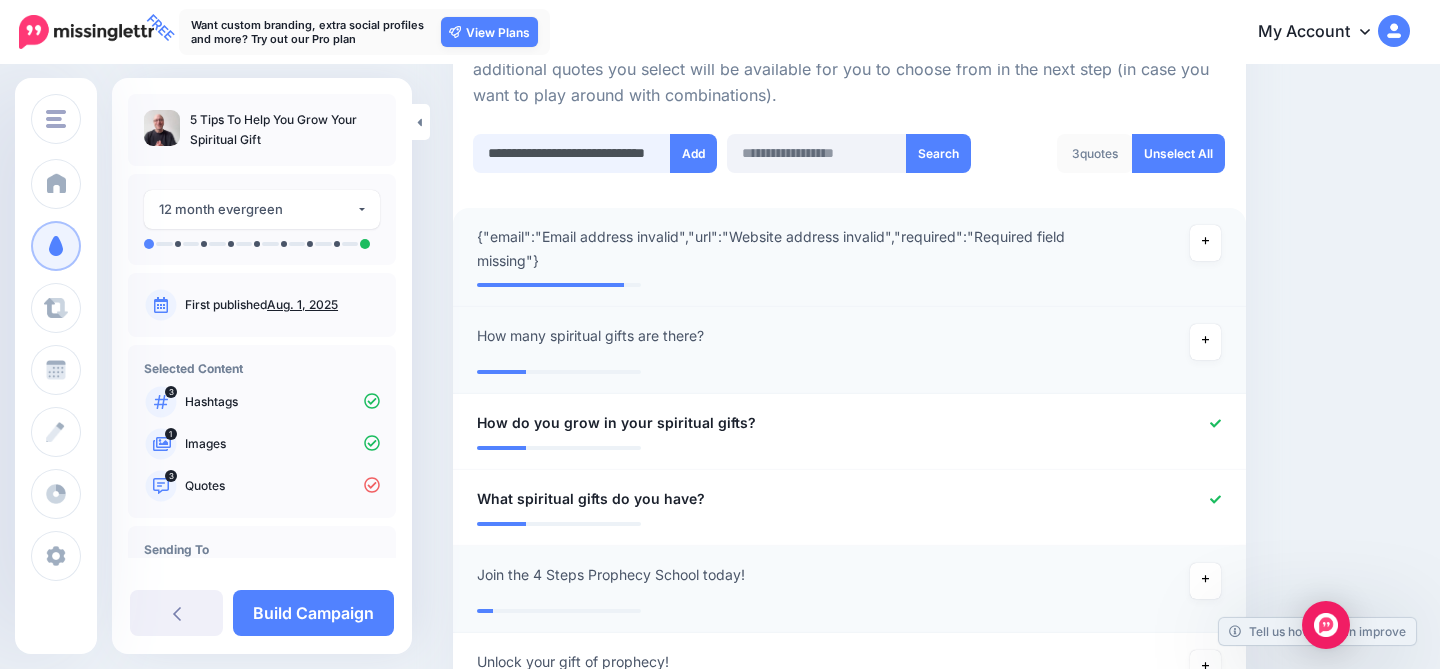 paste on "**********" 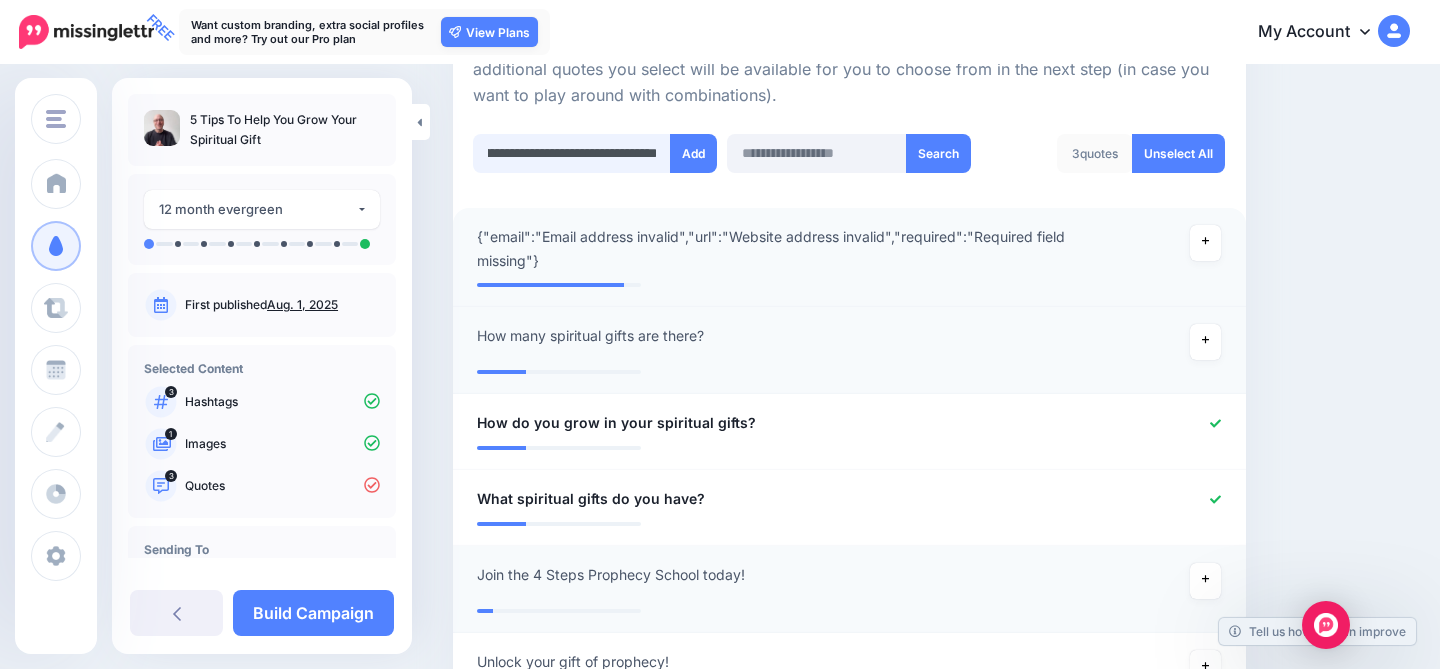 scroll, scrollTop: 0, scrollLeft: 51, axis: horizontal 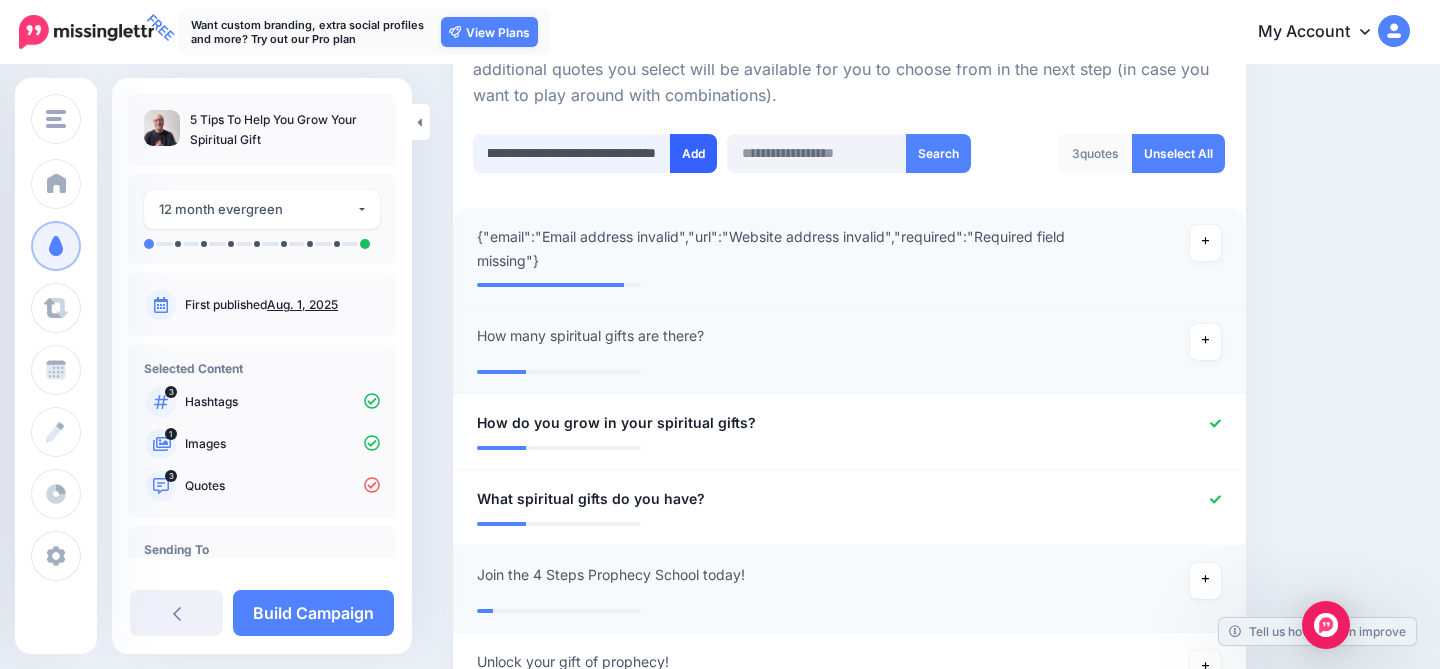 type on "**********" 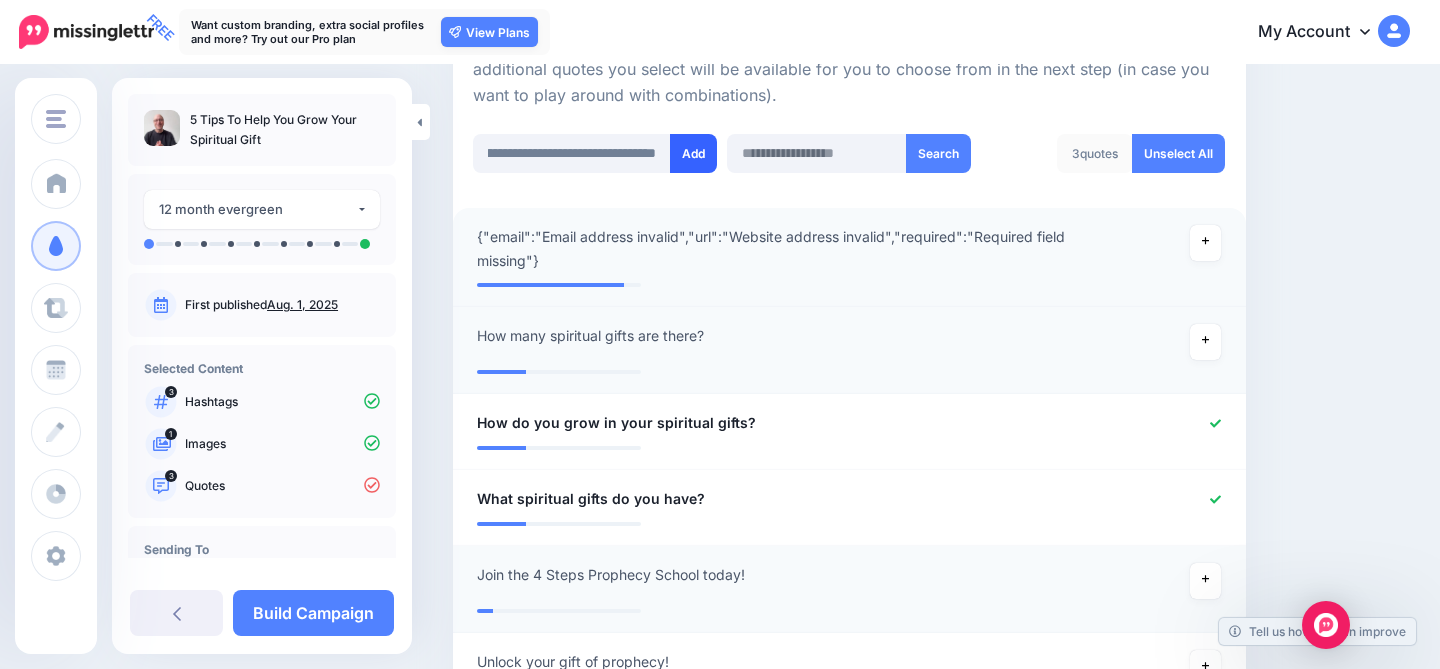 click on "Add" at bounding box center [693, 153] 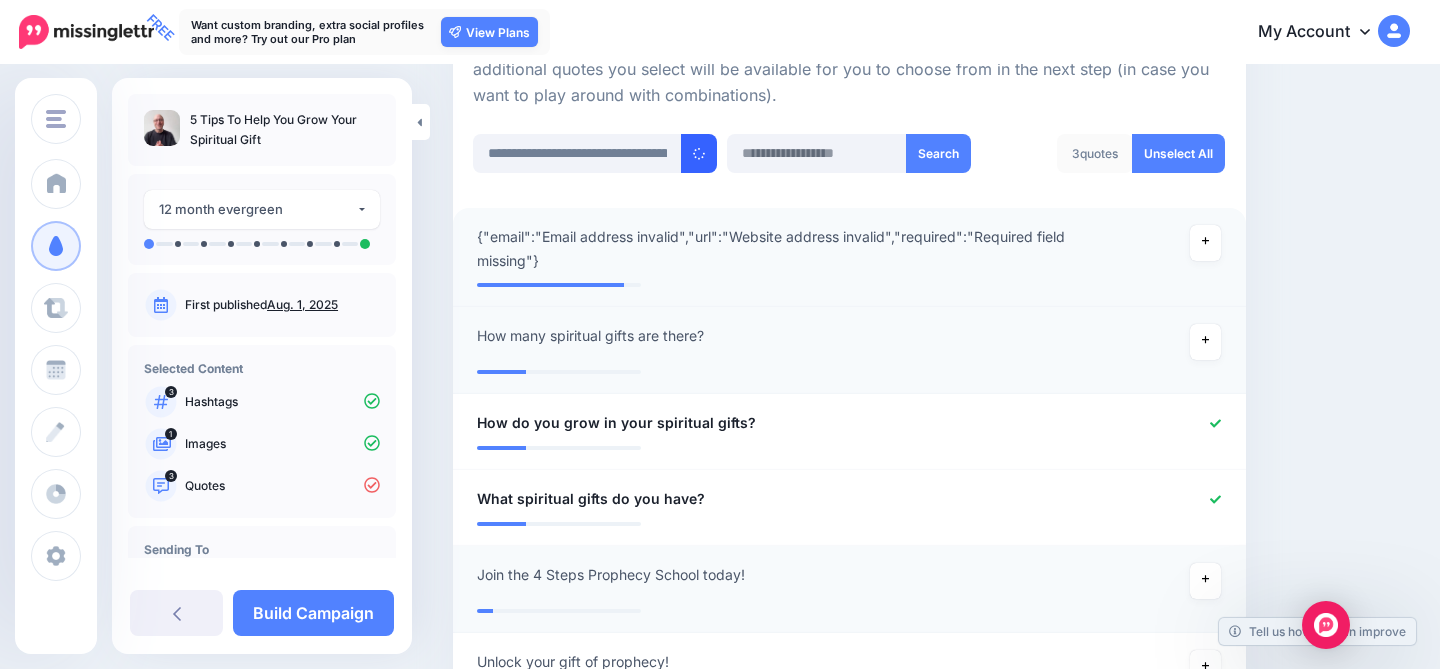 type 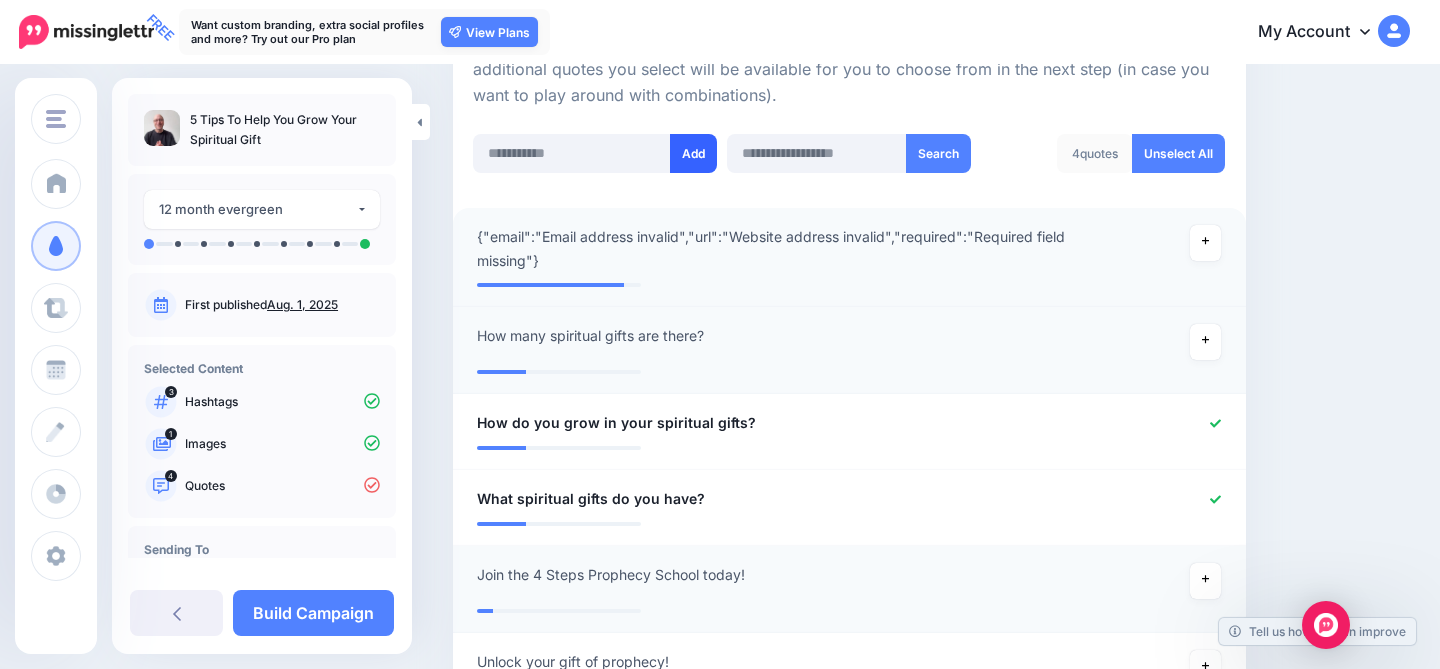 type 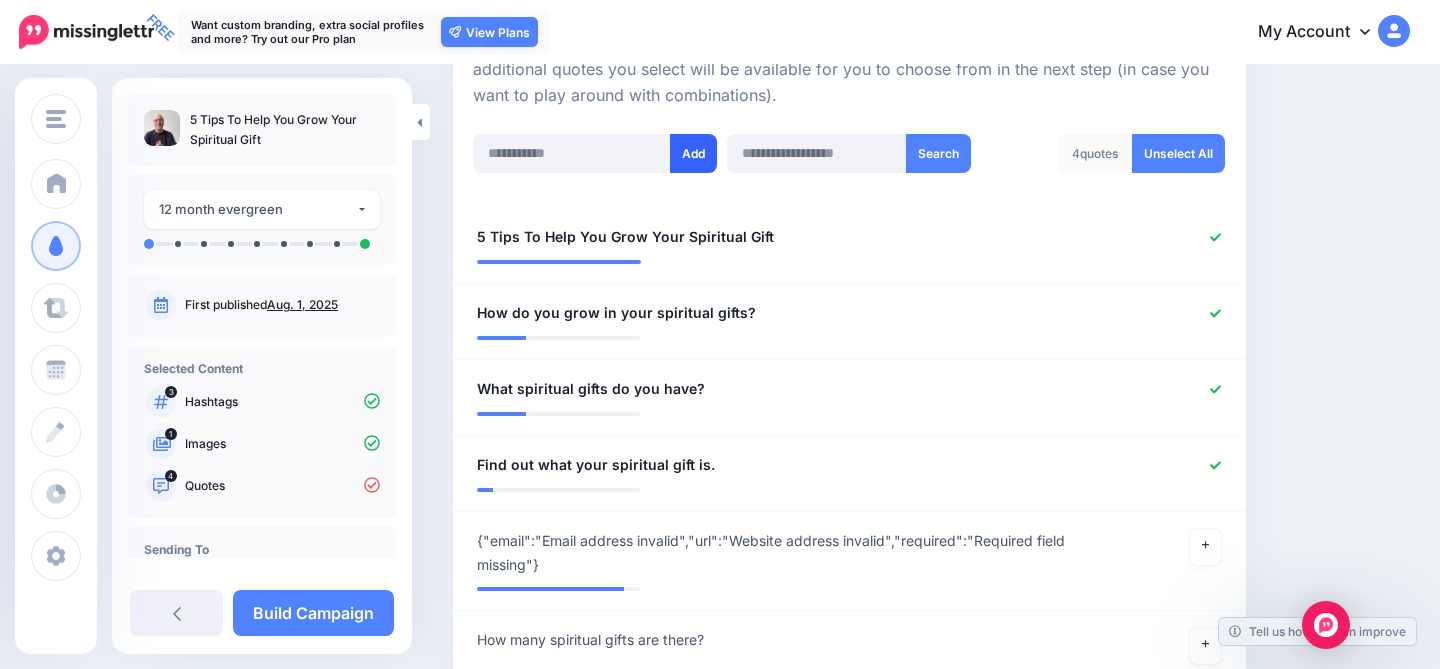 scroll, scrollTop: 698, scrollLeft: 0, axis: vertical 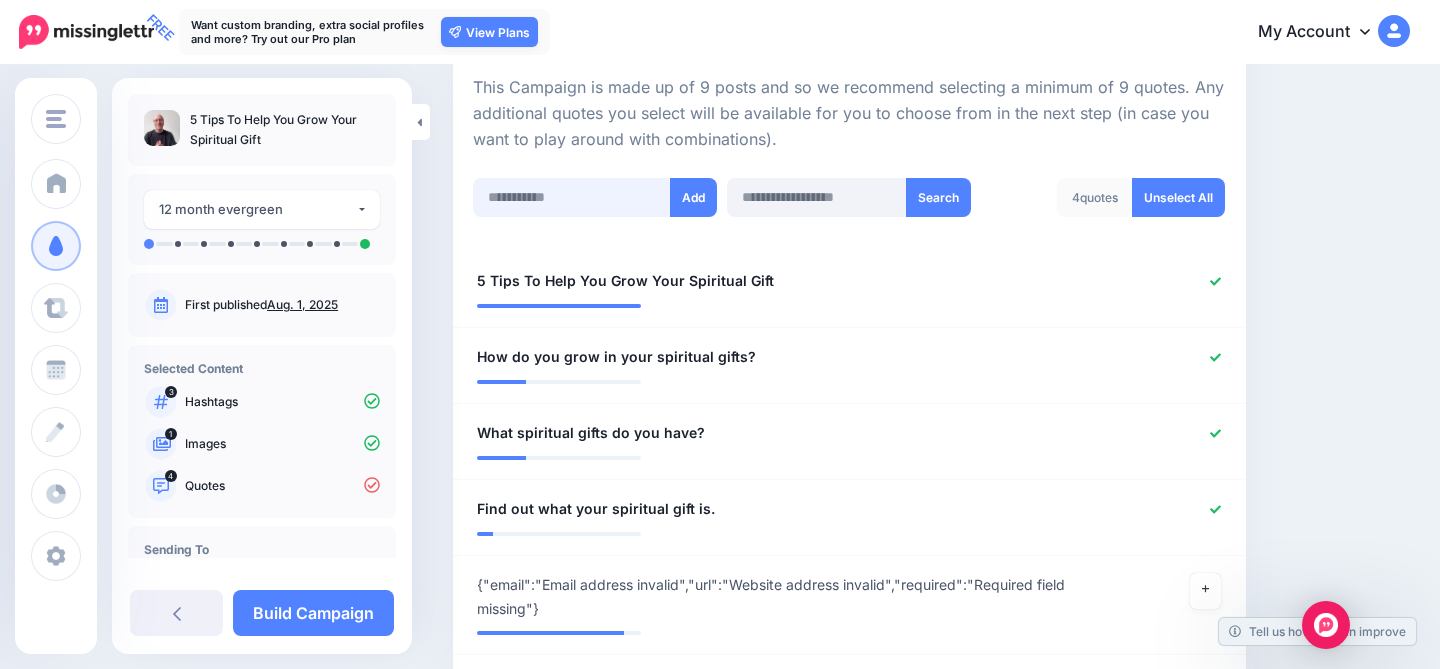 click at bounding box center [572, 197] 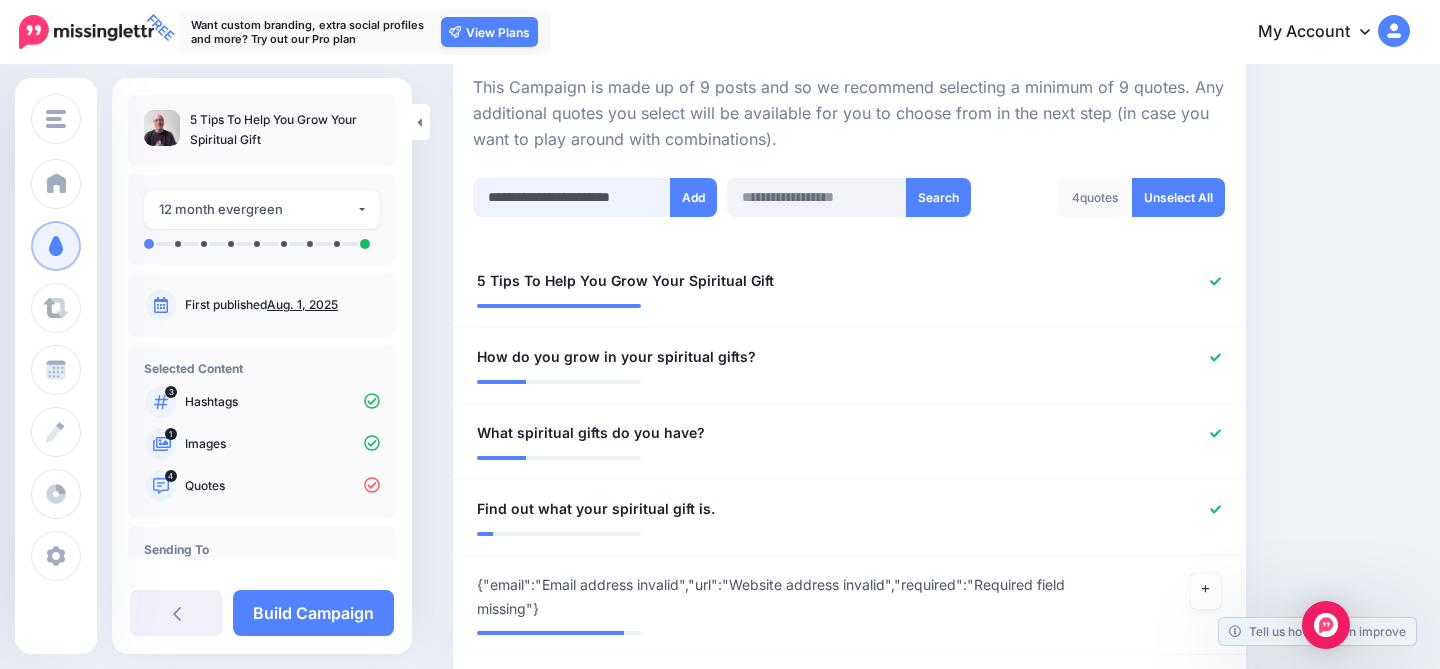 click on "**********" at bounding box center (572, 197) 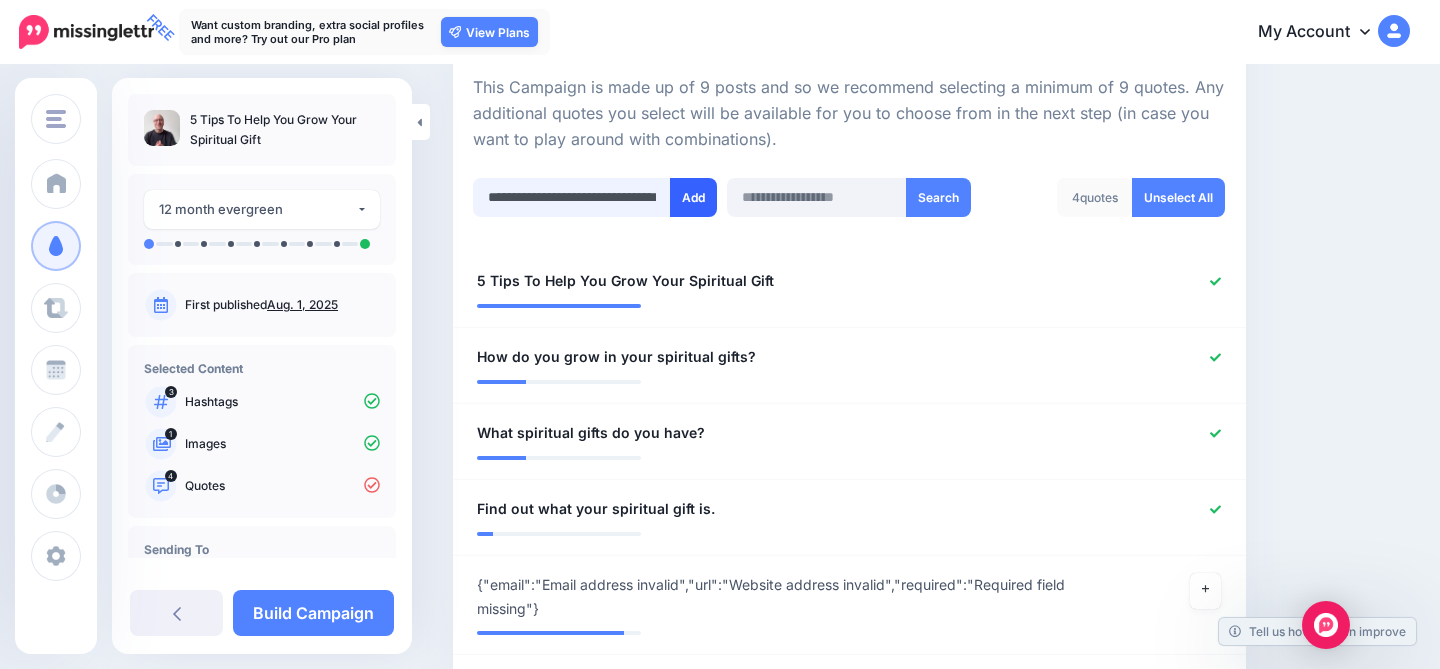 type on "**********" 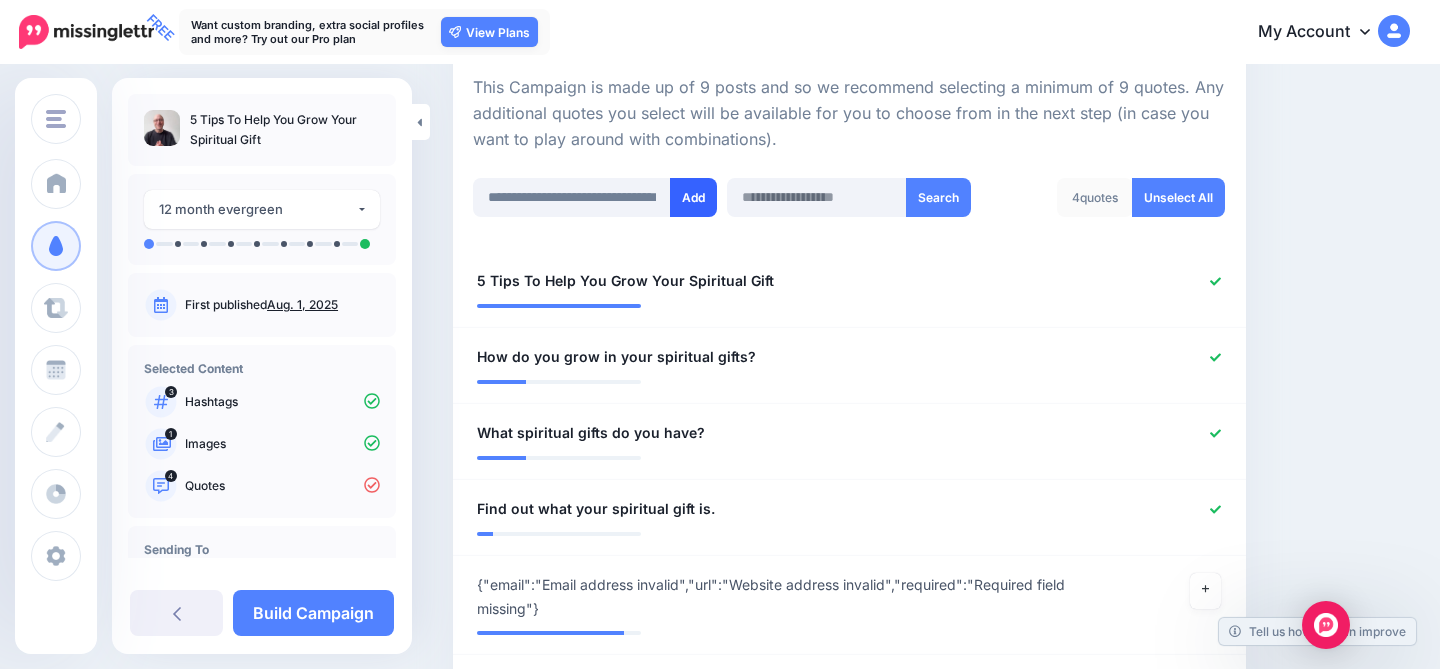 click on "Add" at bounding box center [693, 197] 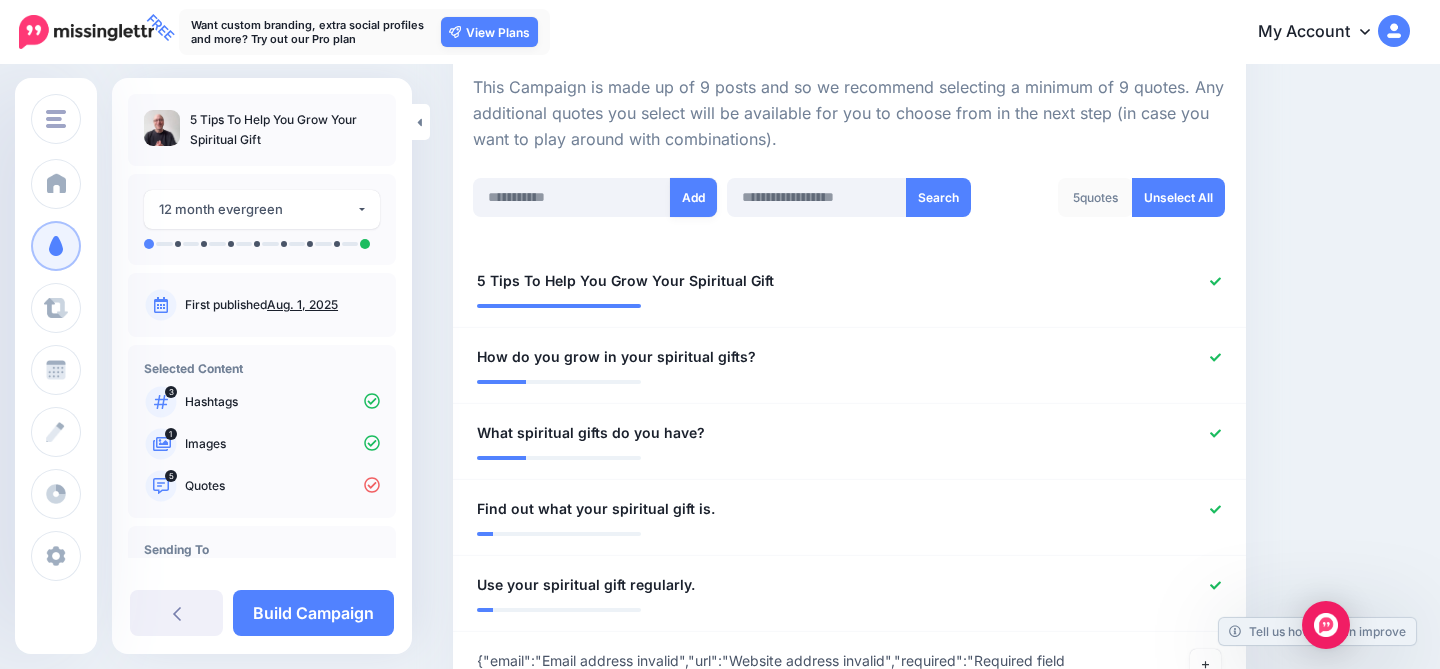 scroll, scrollTop: 698, scrollLeft: 0, axis: vertical 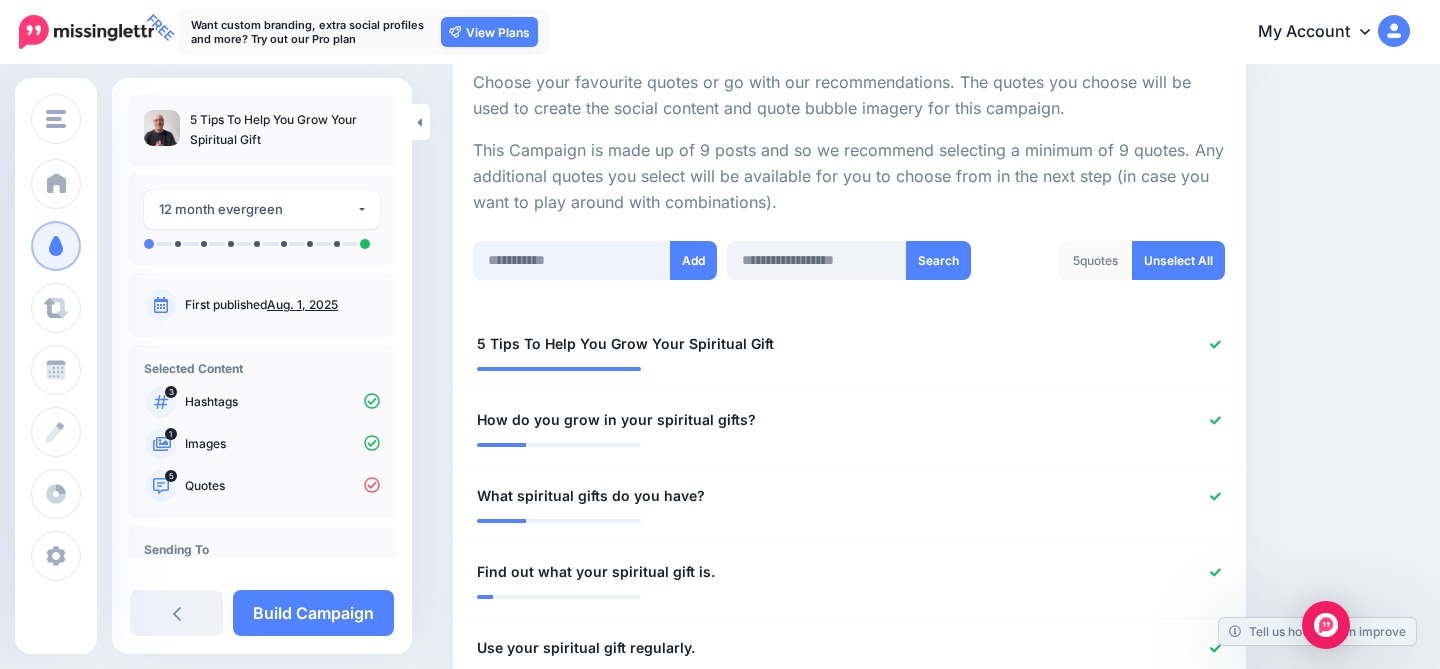 click at bounding box center [572, 260] 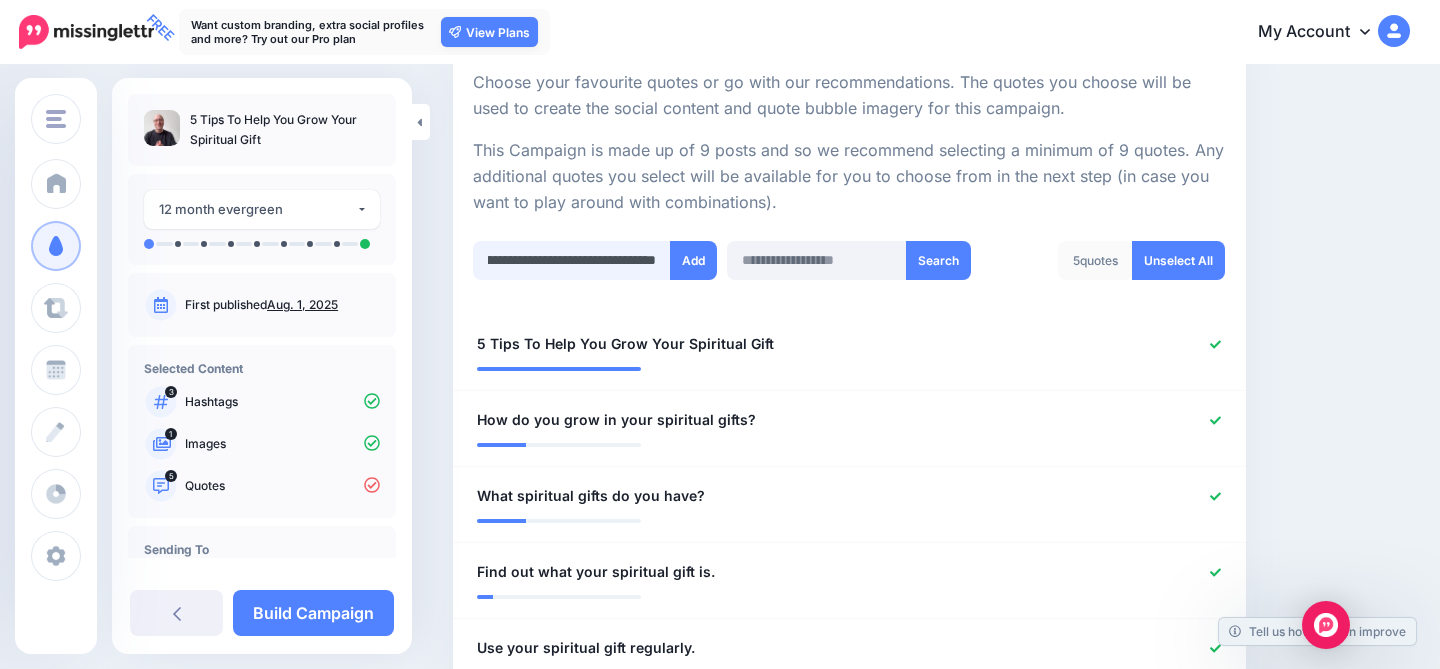 scroll, scrollTop: 0, scrollLeft: 123, axis: horizontal 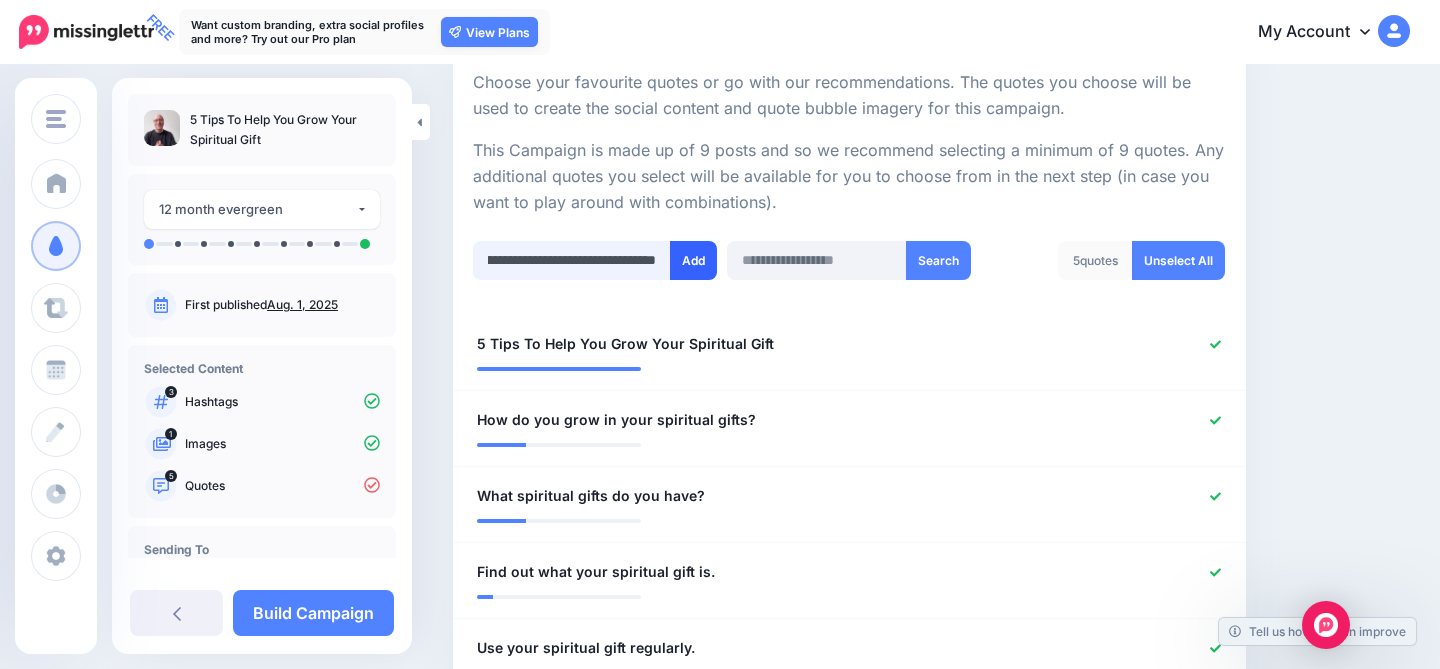 type on "**********" 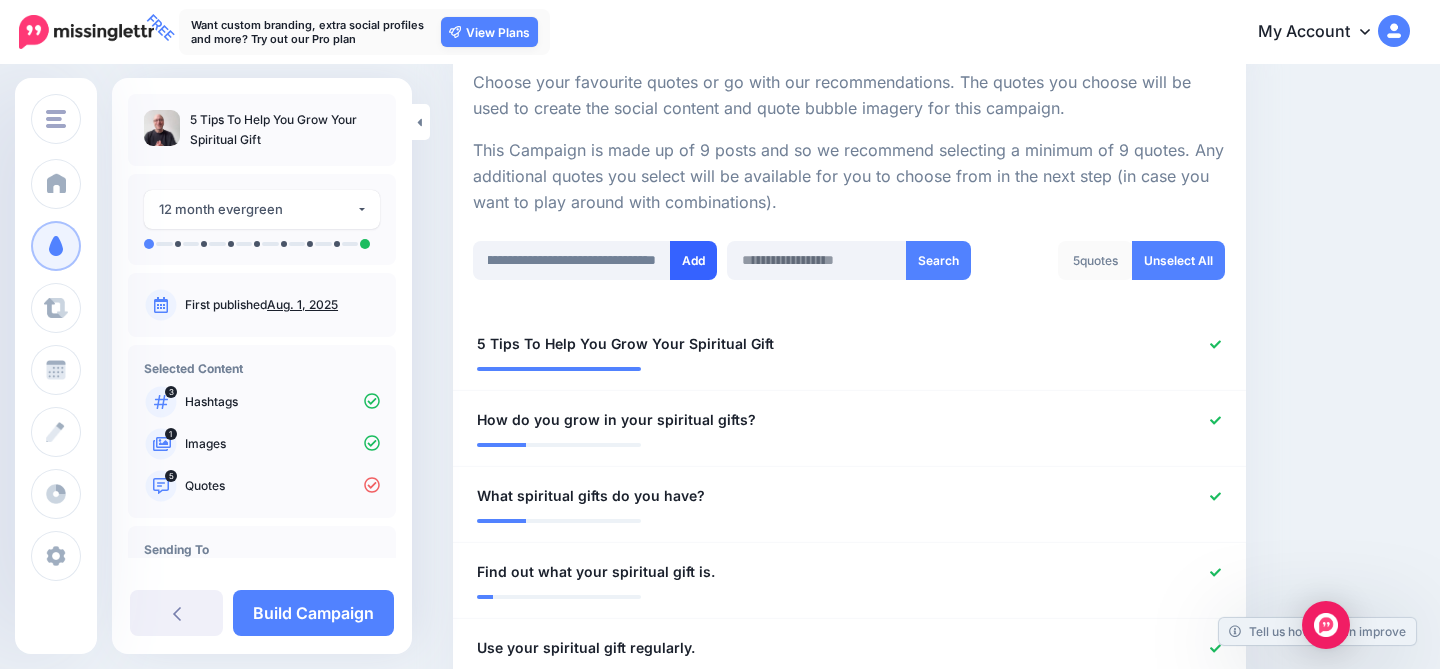 click on "Add" at bounding box center [693, 260] 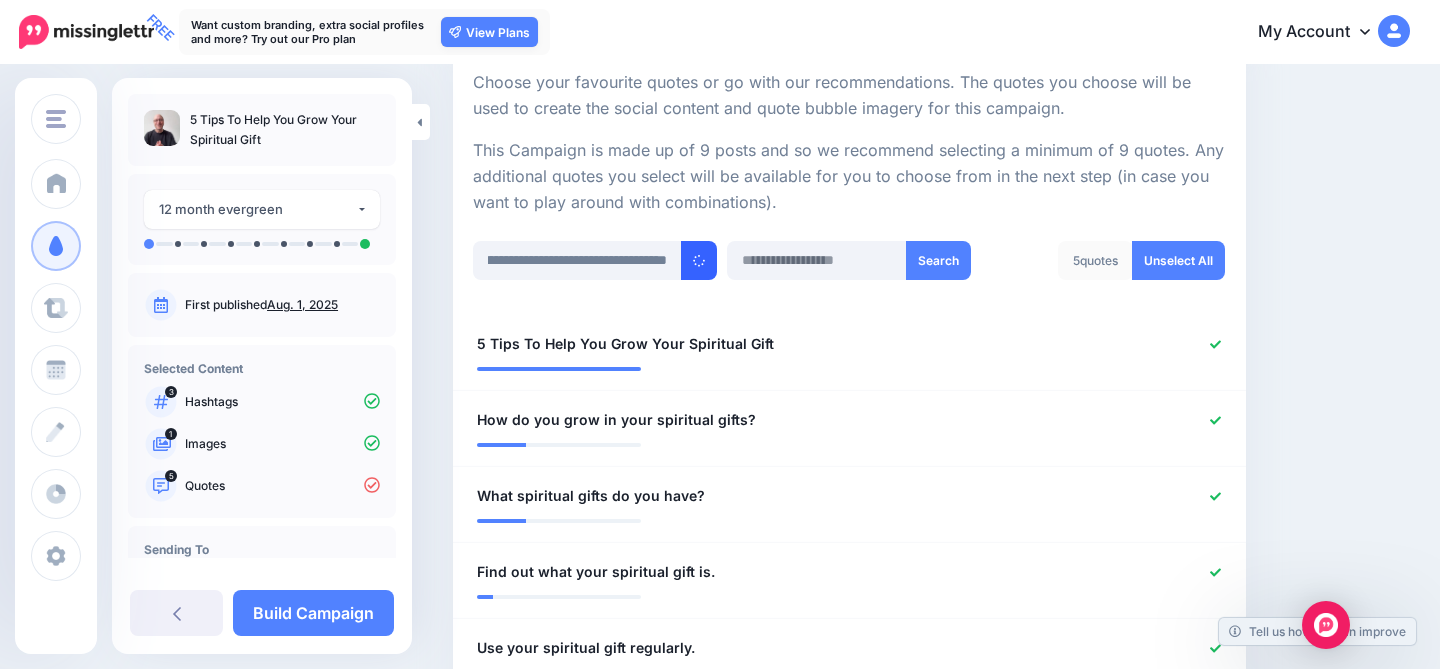scroll, scrollTop: 0, scrollLeft: 0, axis: both 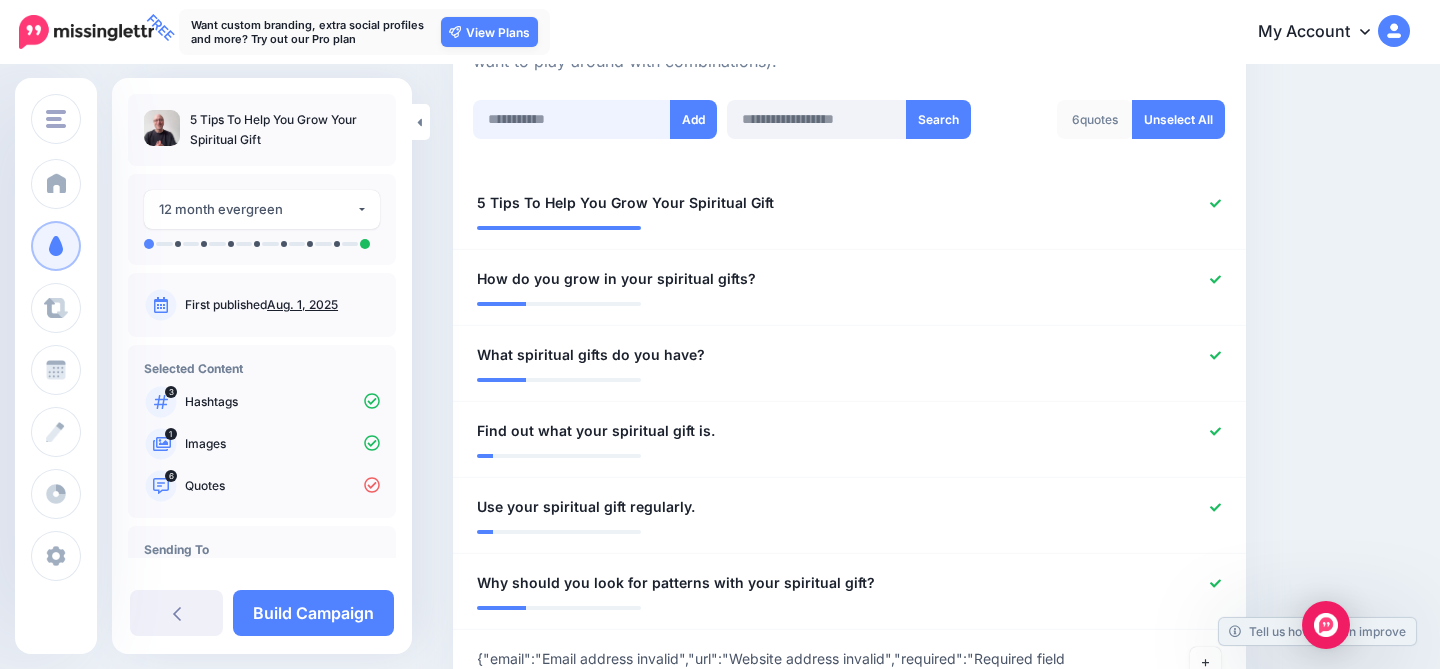 click at bounding box center (572, 119) 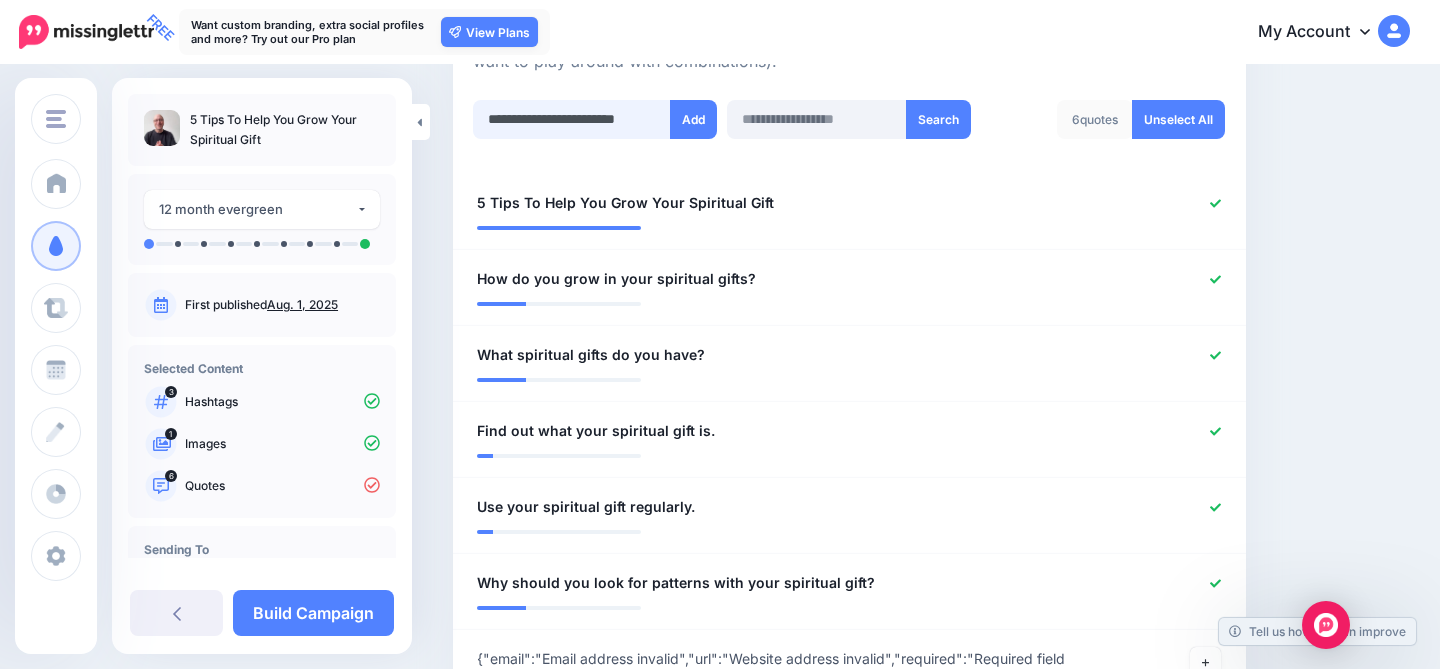 paste on "**********" 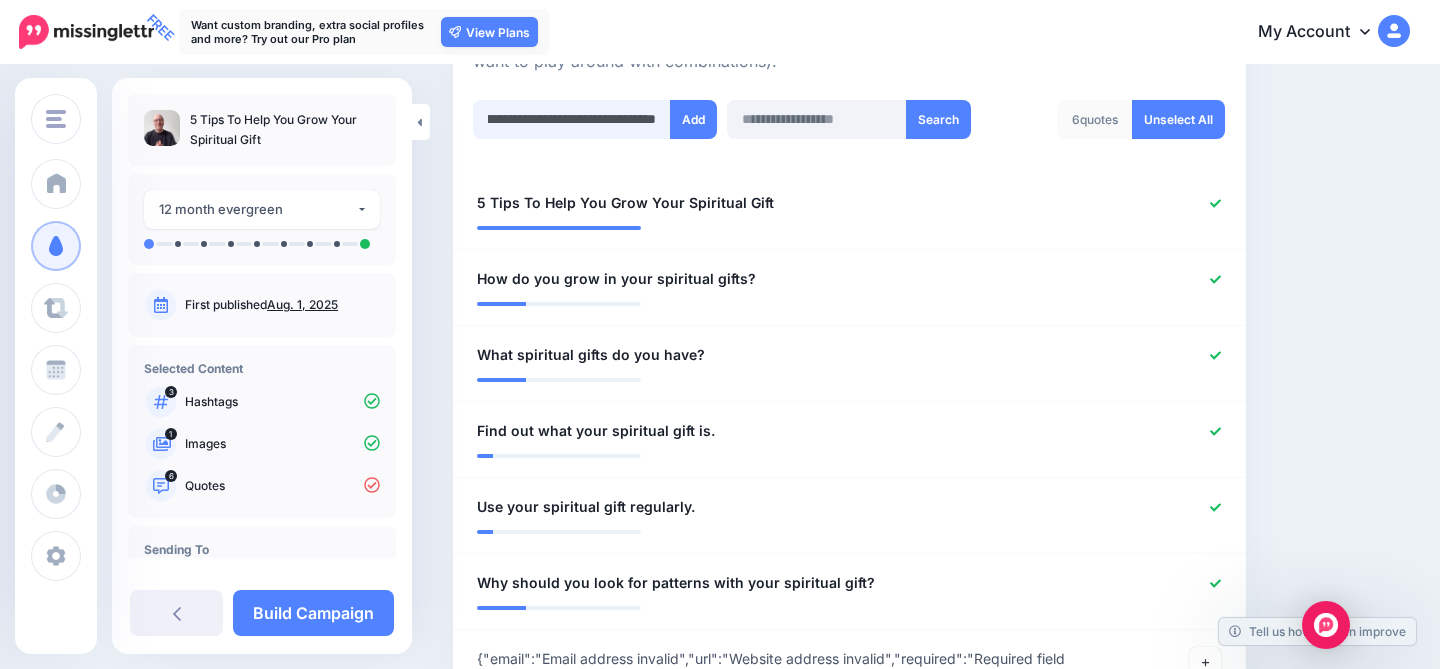 scroll, scrollTop: 0, scrollLeft: 66, axis: horizontal 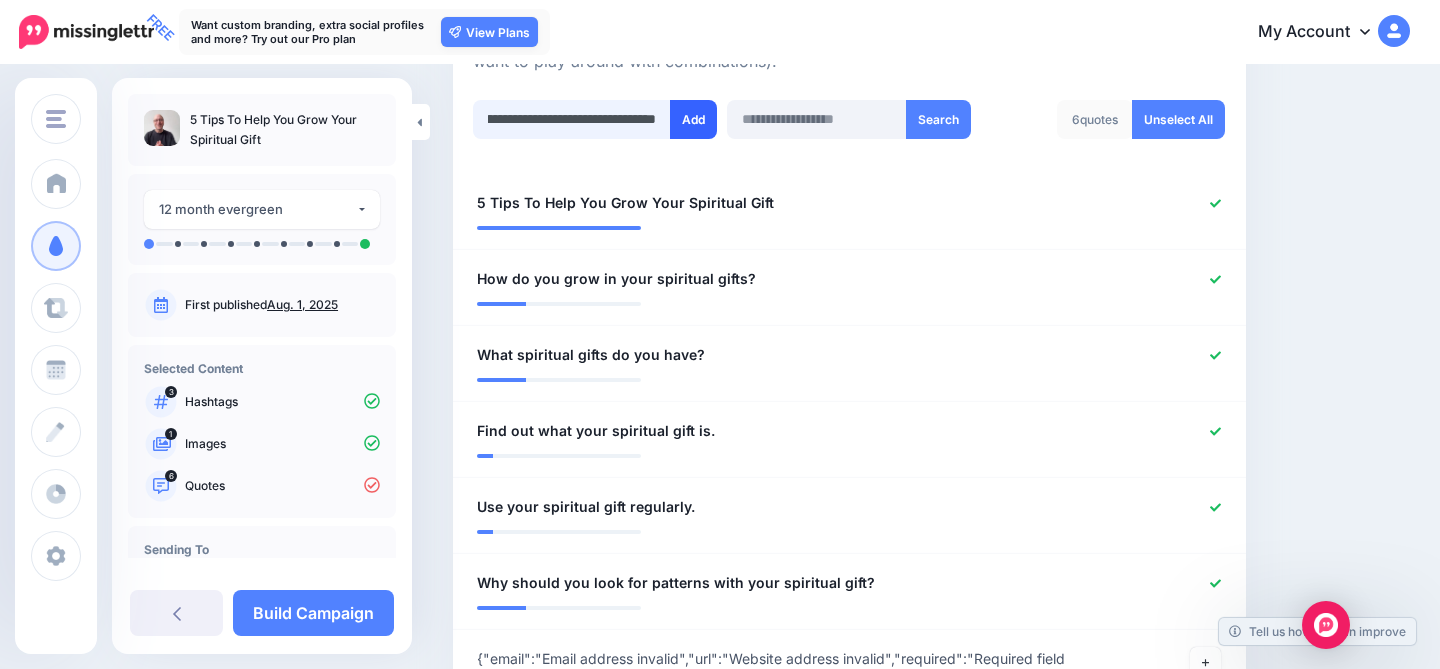 type on "**********" 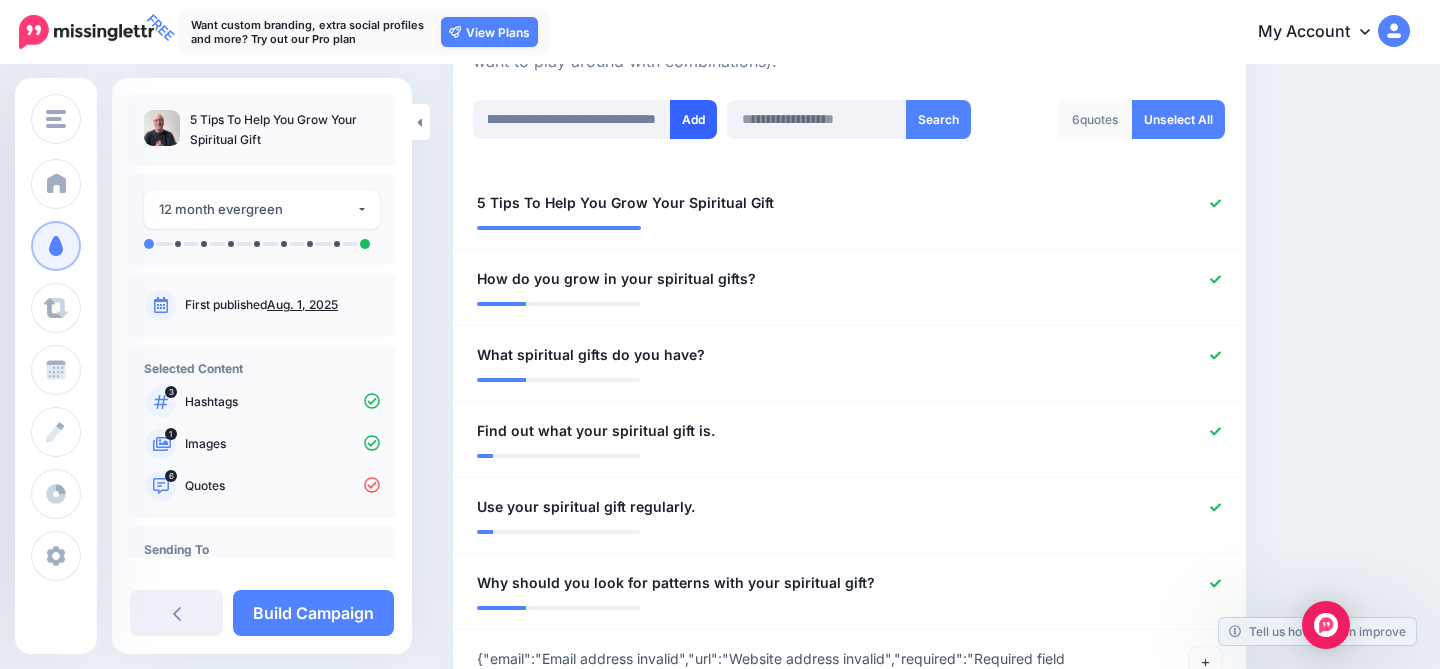 click on "Add" at bounding box center [693, 119] 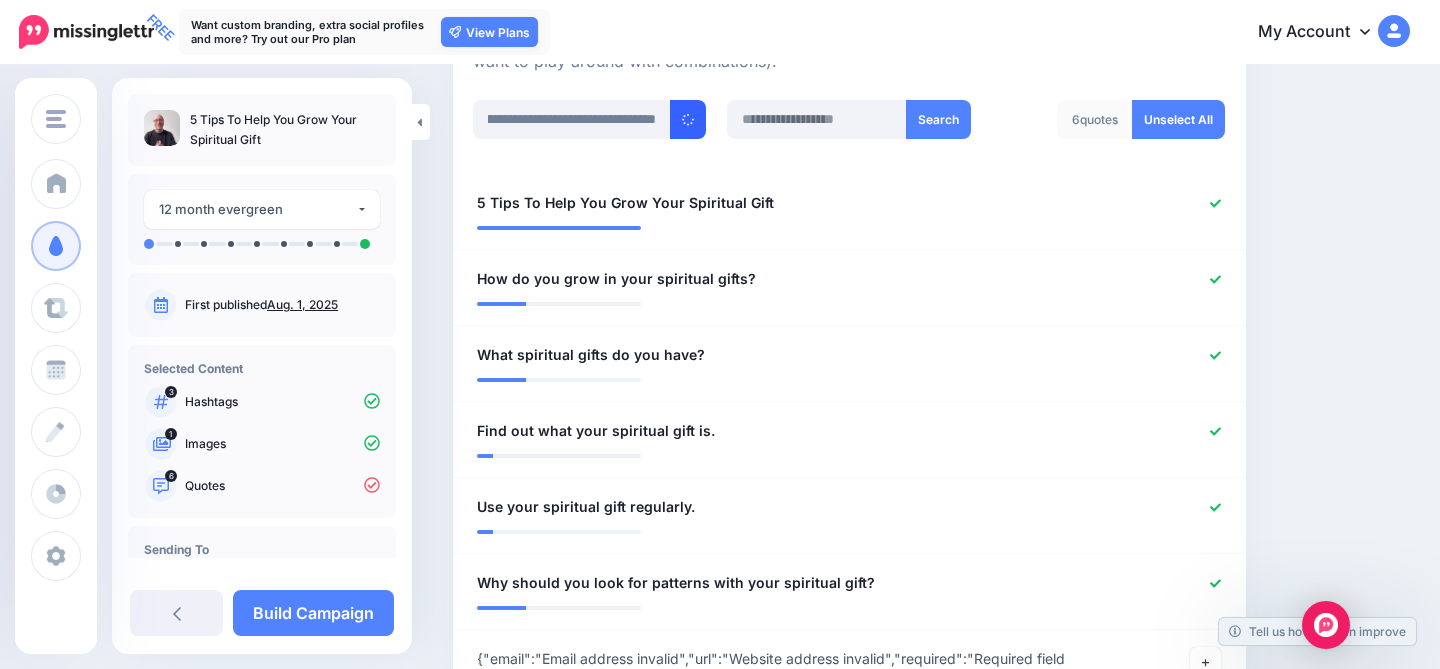 scroll, scrollTop: 0, scrollLeft: 0, axis: both 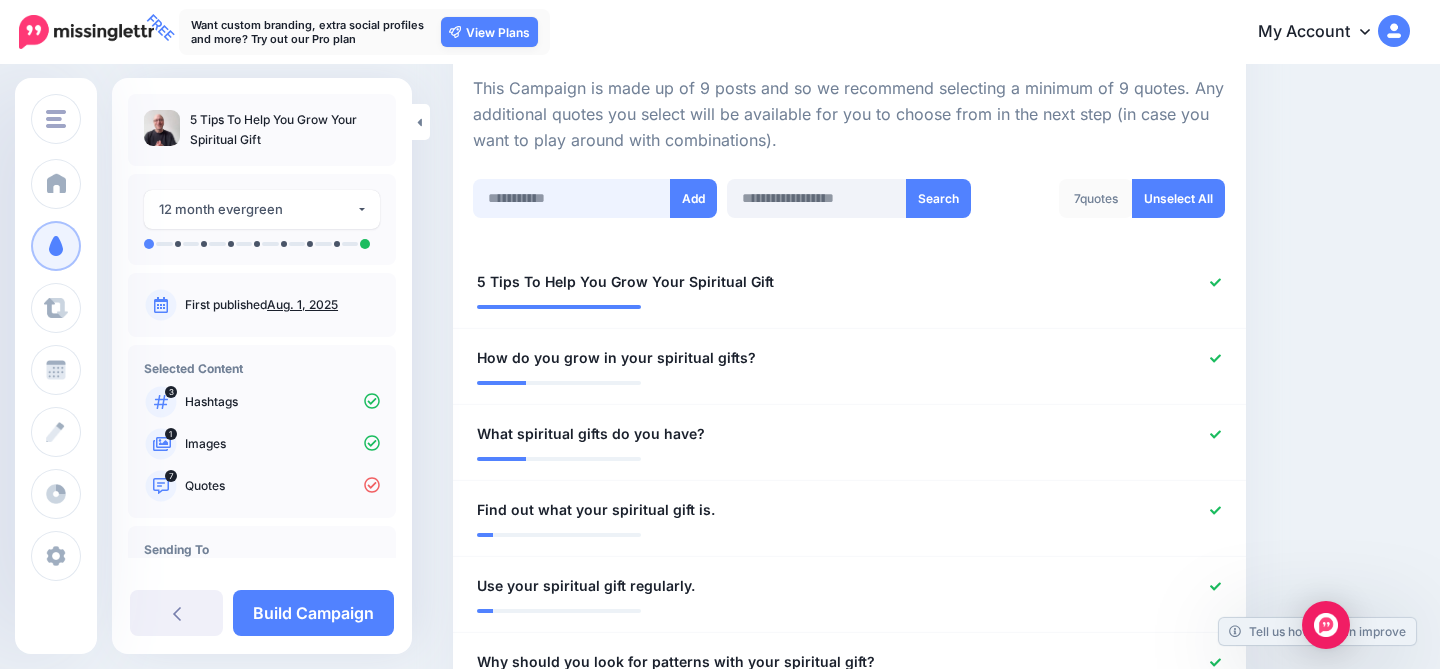 click at bounding box center (572, 198) 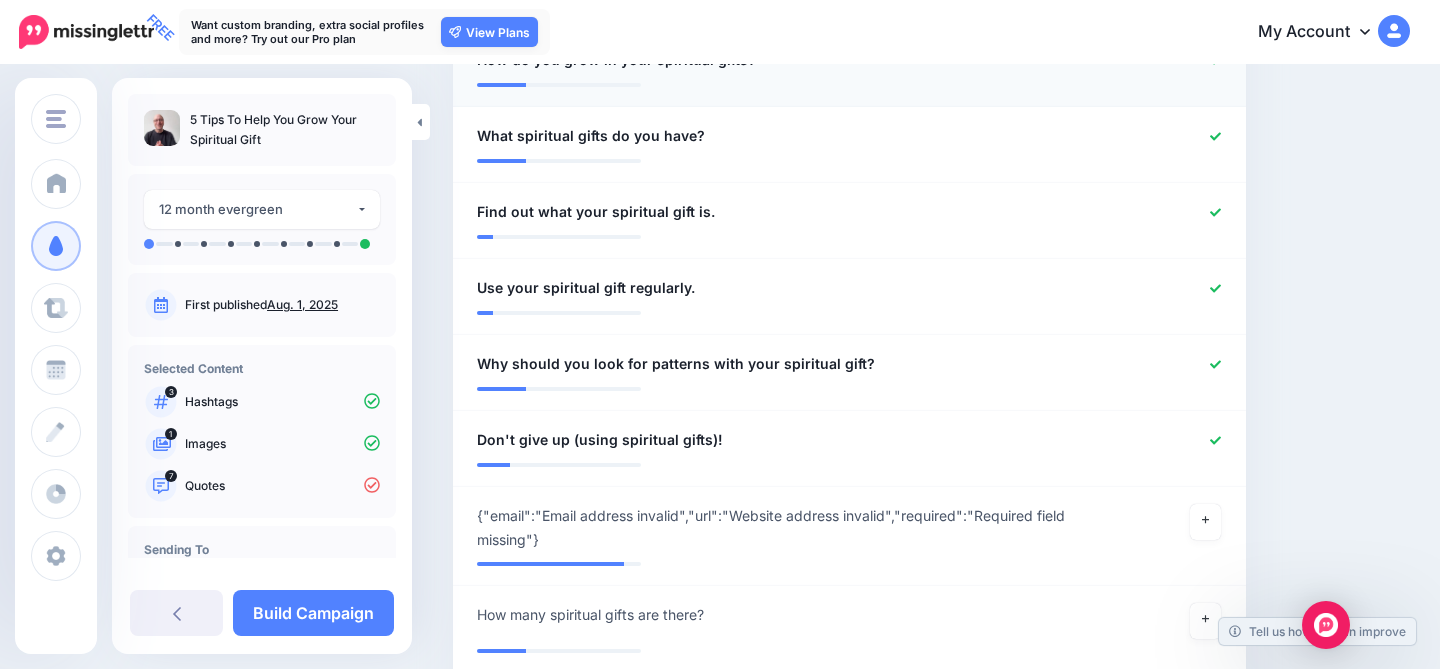 scroll, scrollTop: 742, scrollLeft: 0, axis: vertical 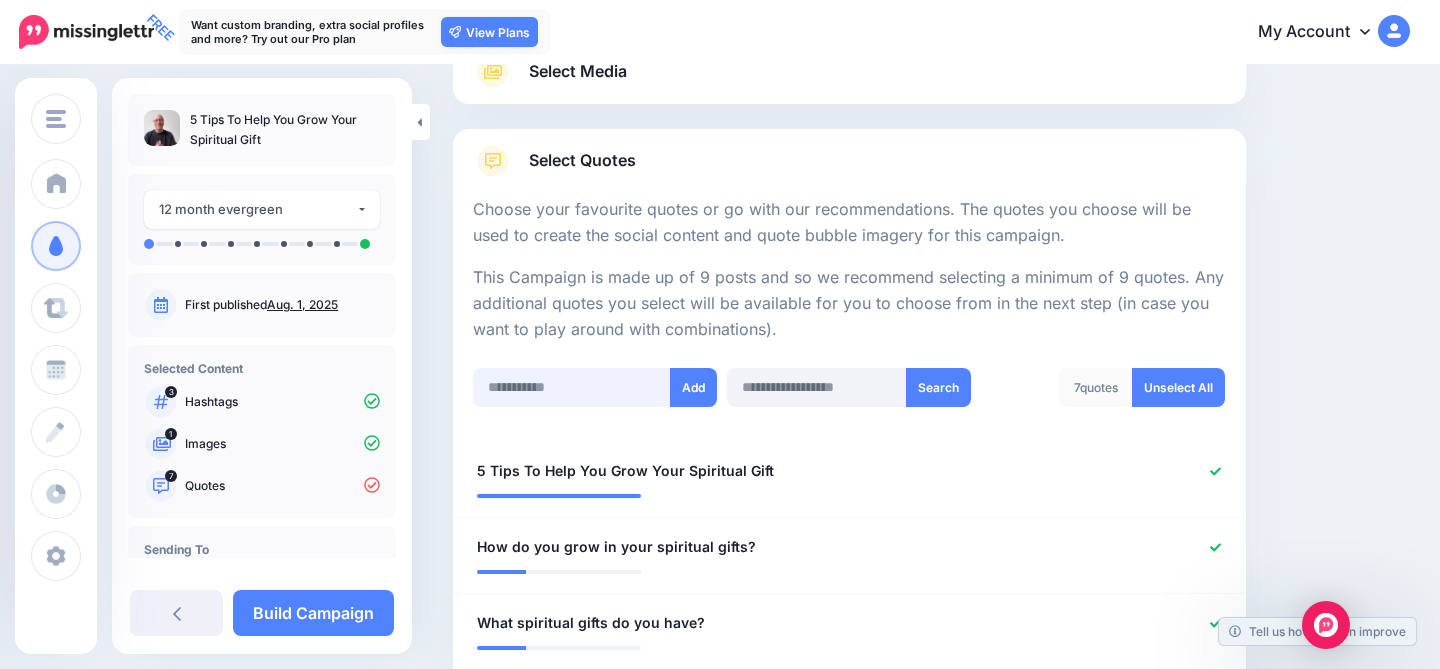 click at bounding box center (572, 387) 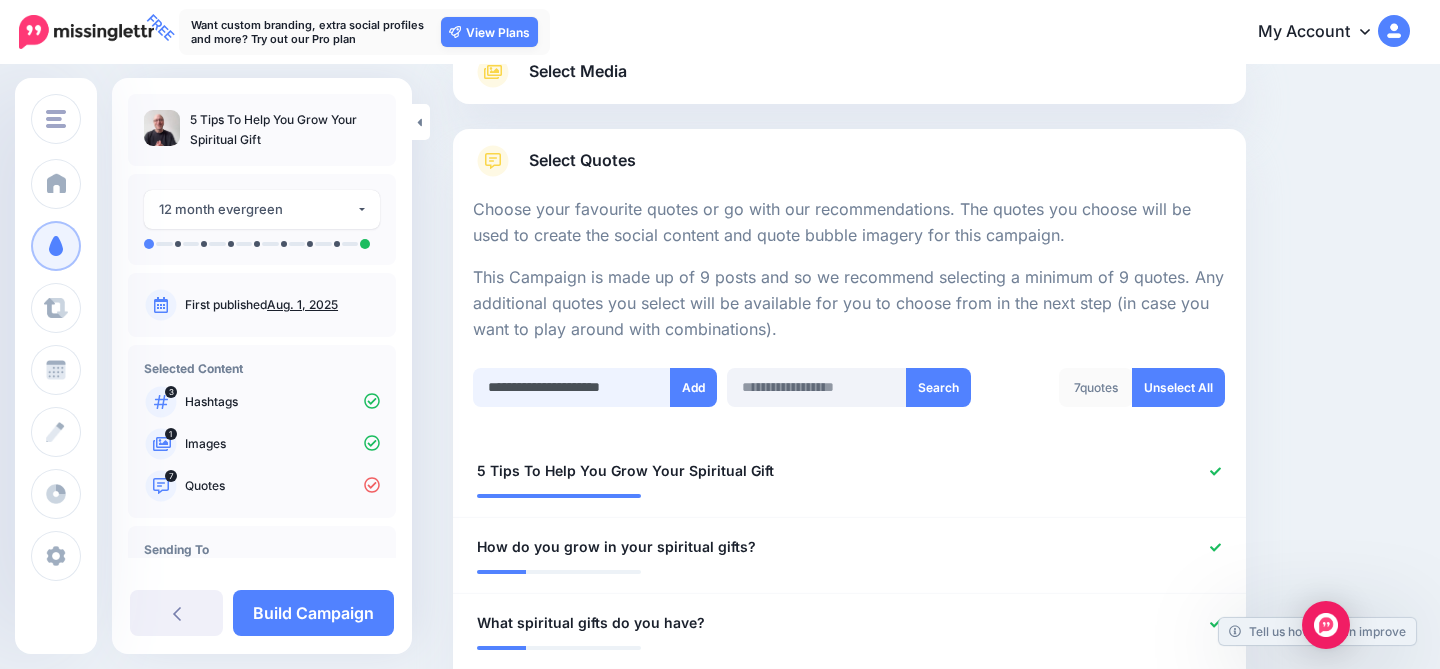 paste on "*" 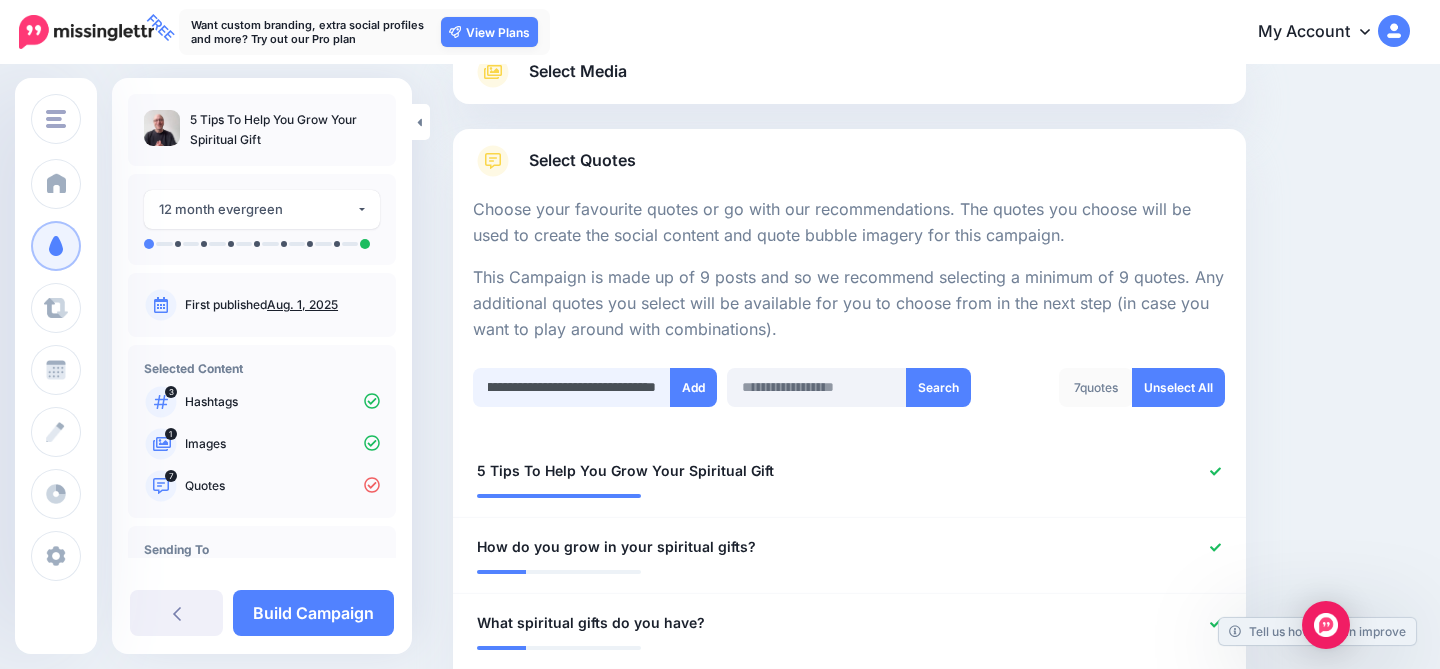 scroll, scrollTop: 0, scrollLeft: 100, axis: horizontal 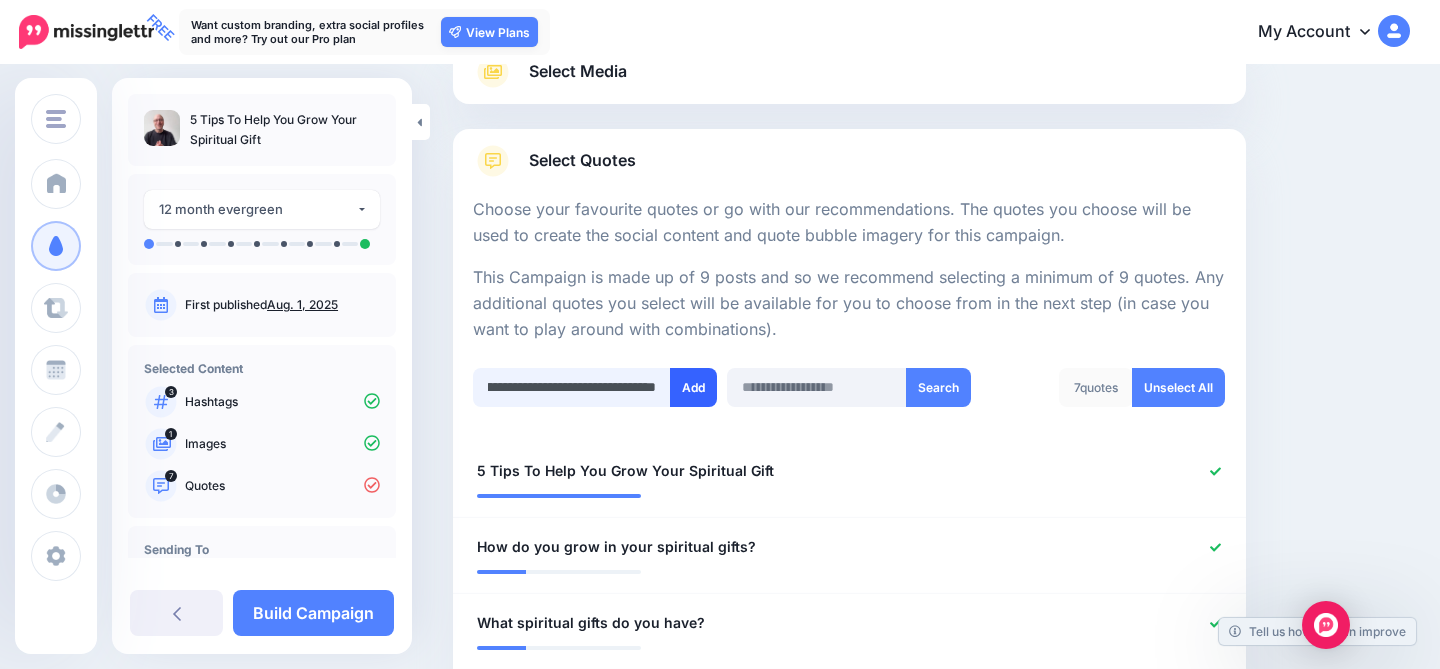 type on "**********" 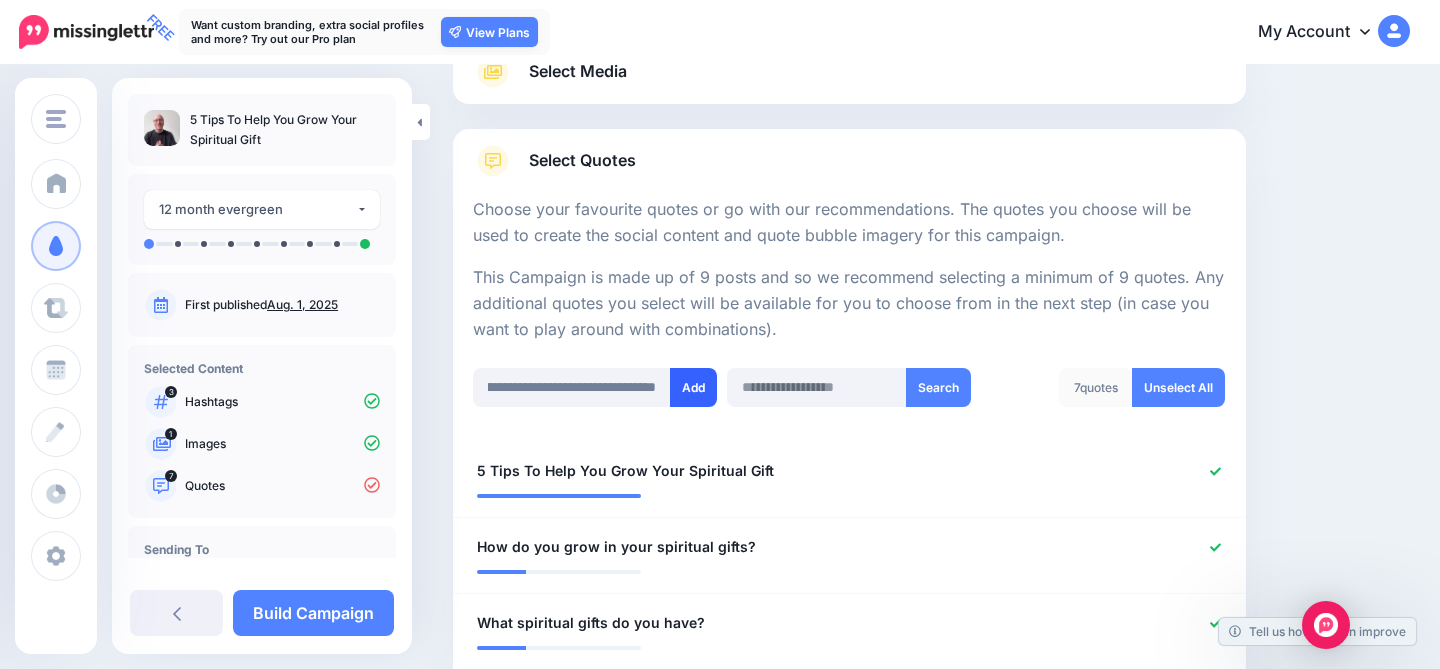 click on "Add" at bounding box center (693, 387) 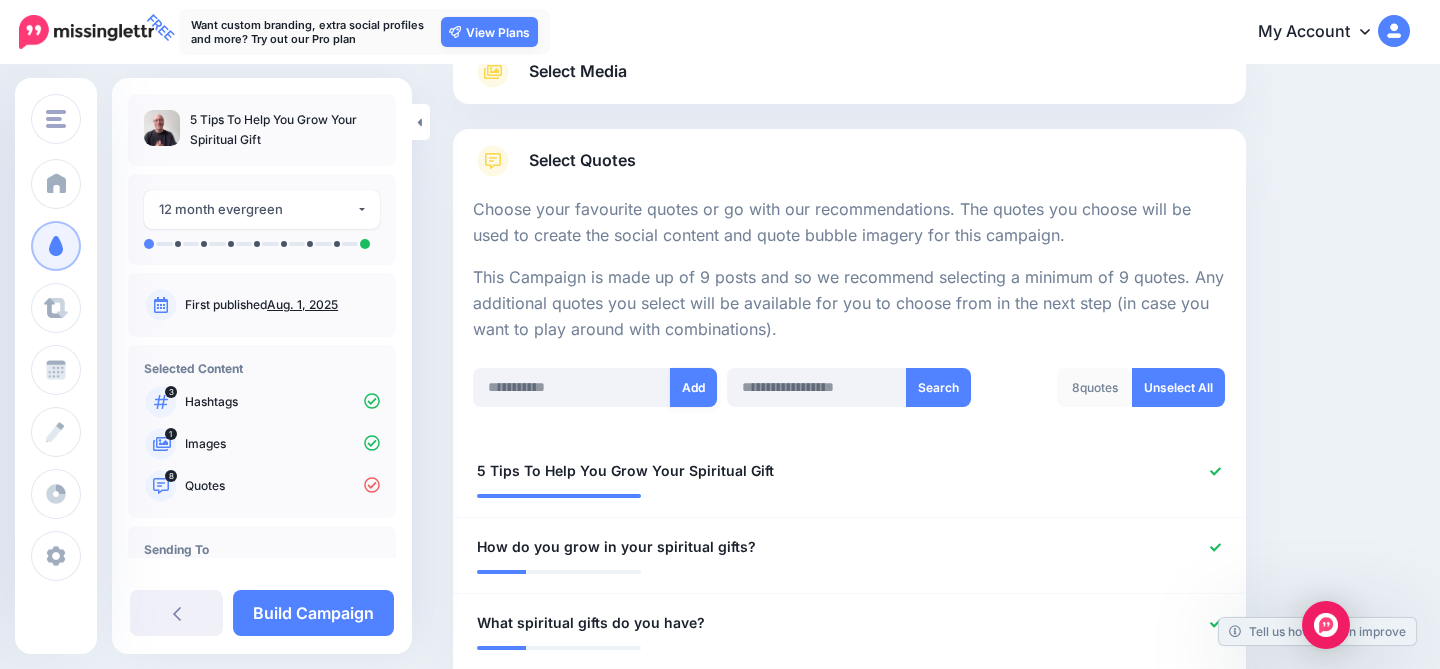 scroll, scrollTop: 698, scrollLeft: 0, axis: vertical 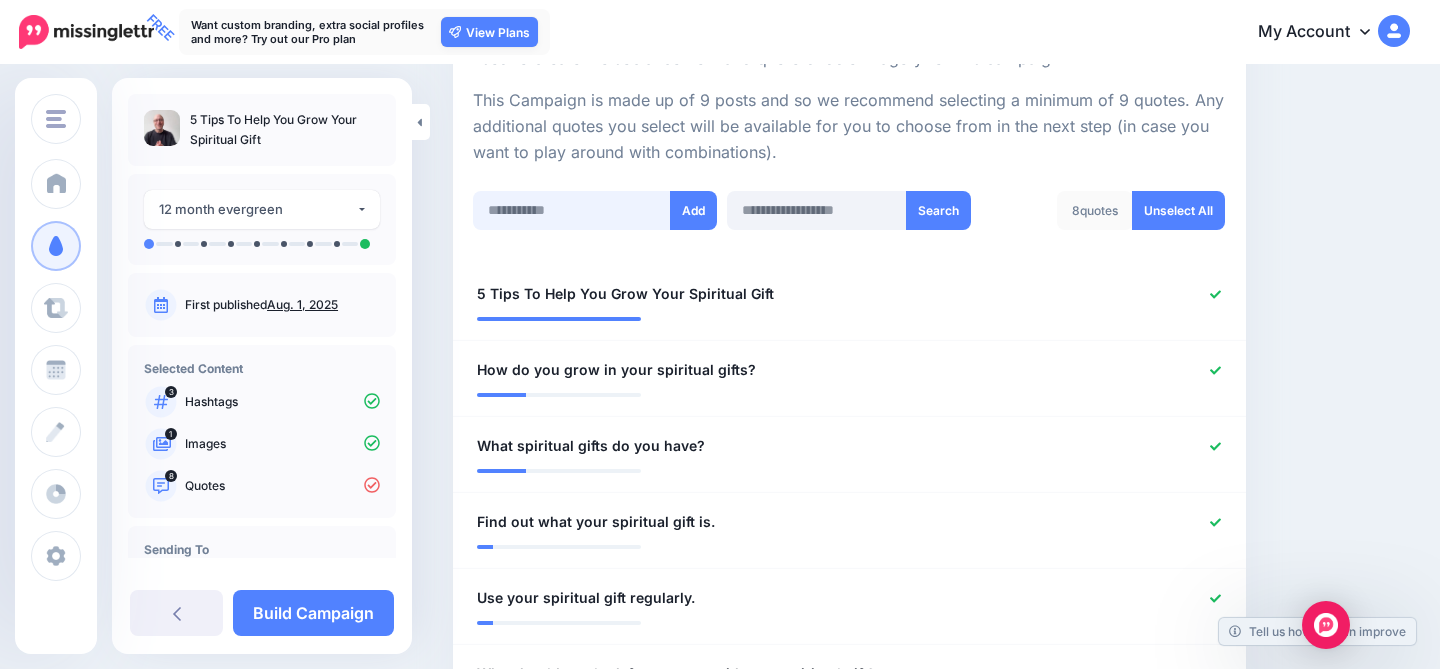 click at bounding box center (572, 210) 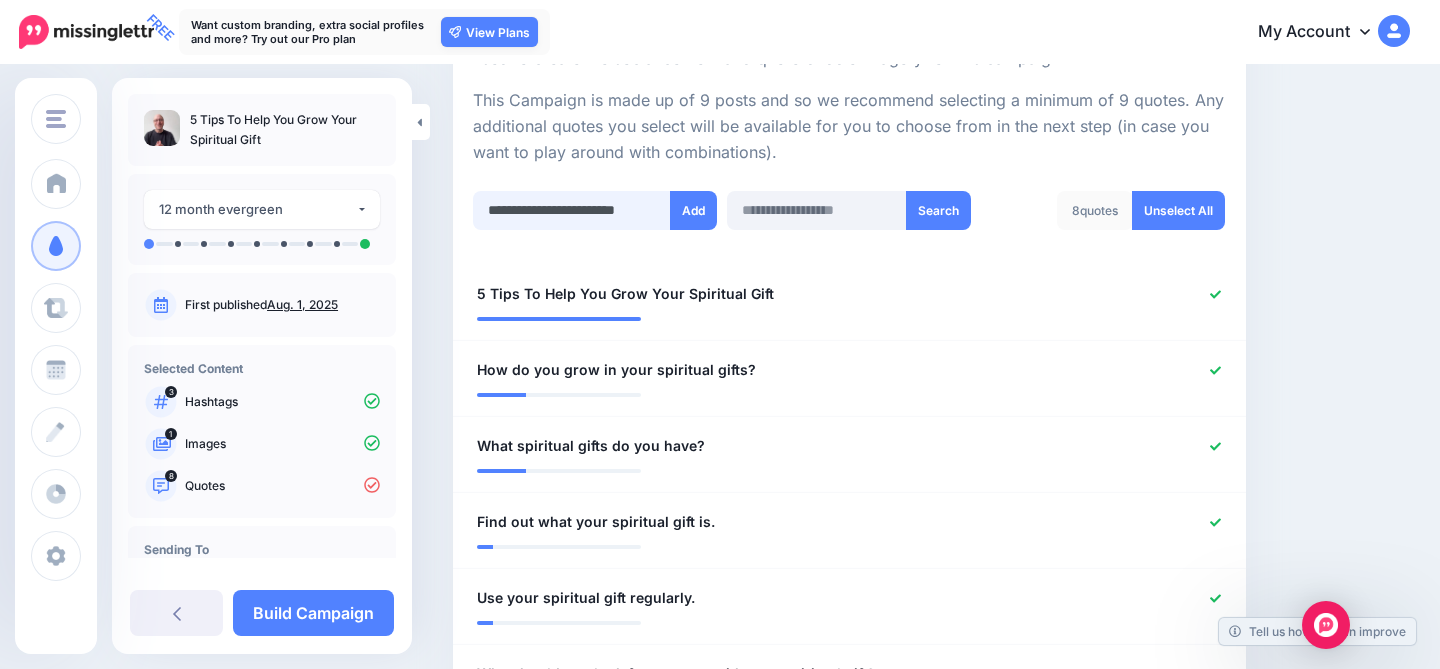 paste on "**********" 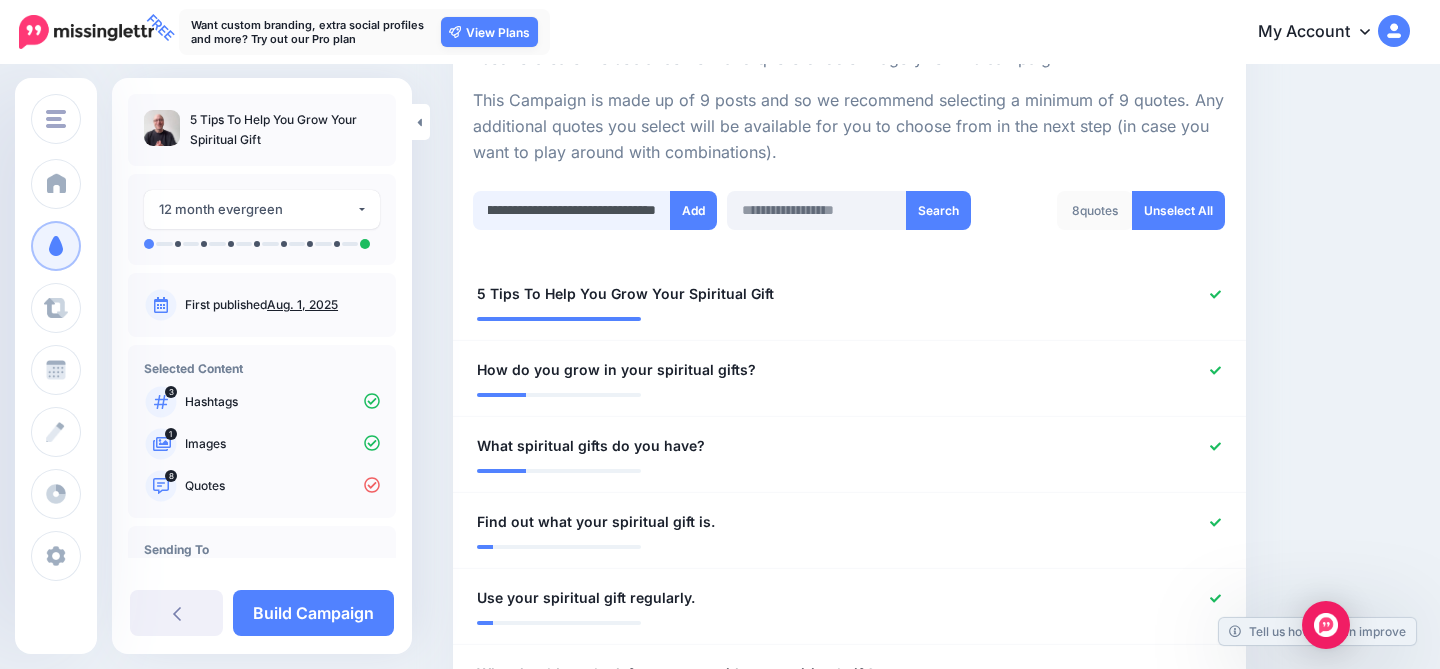 scroll, scrollTop: 0, scrollLeft: 184, axis: horizontal 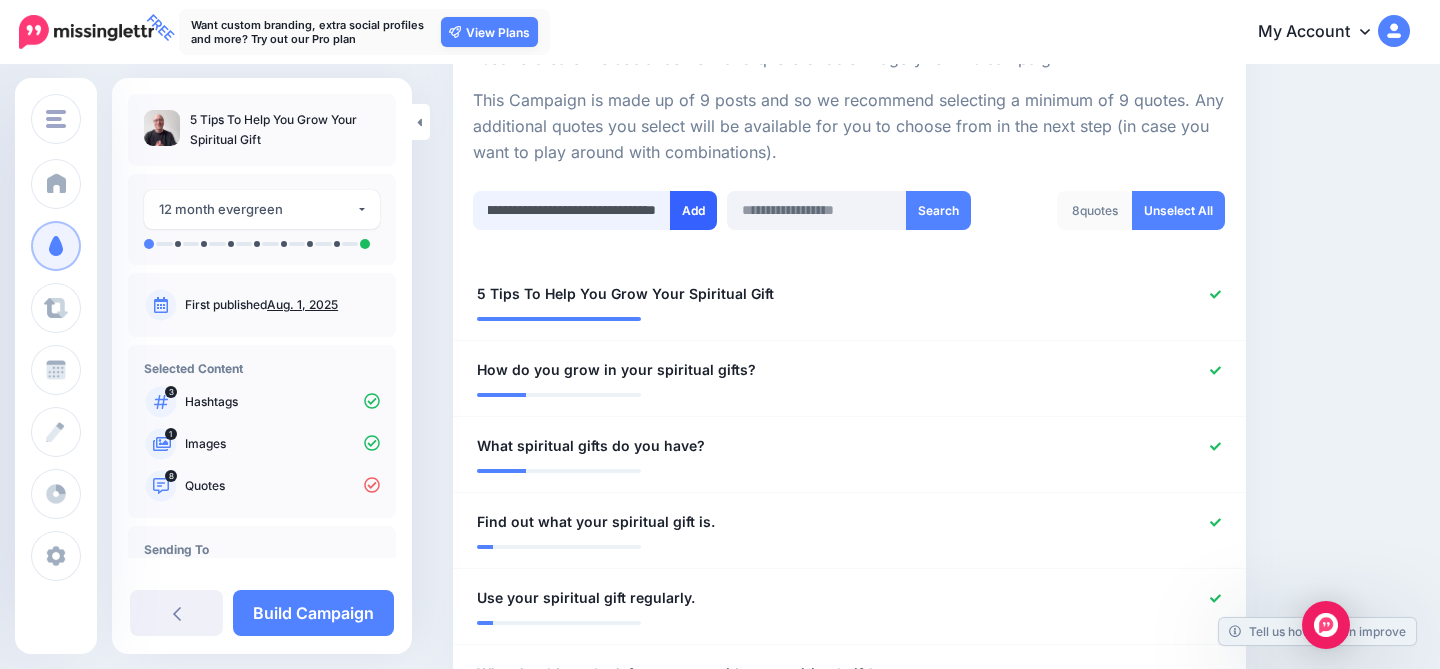 type on "**********" 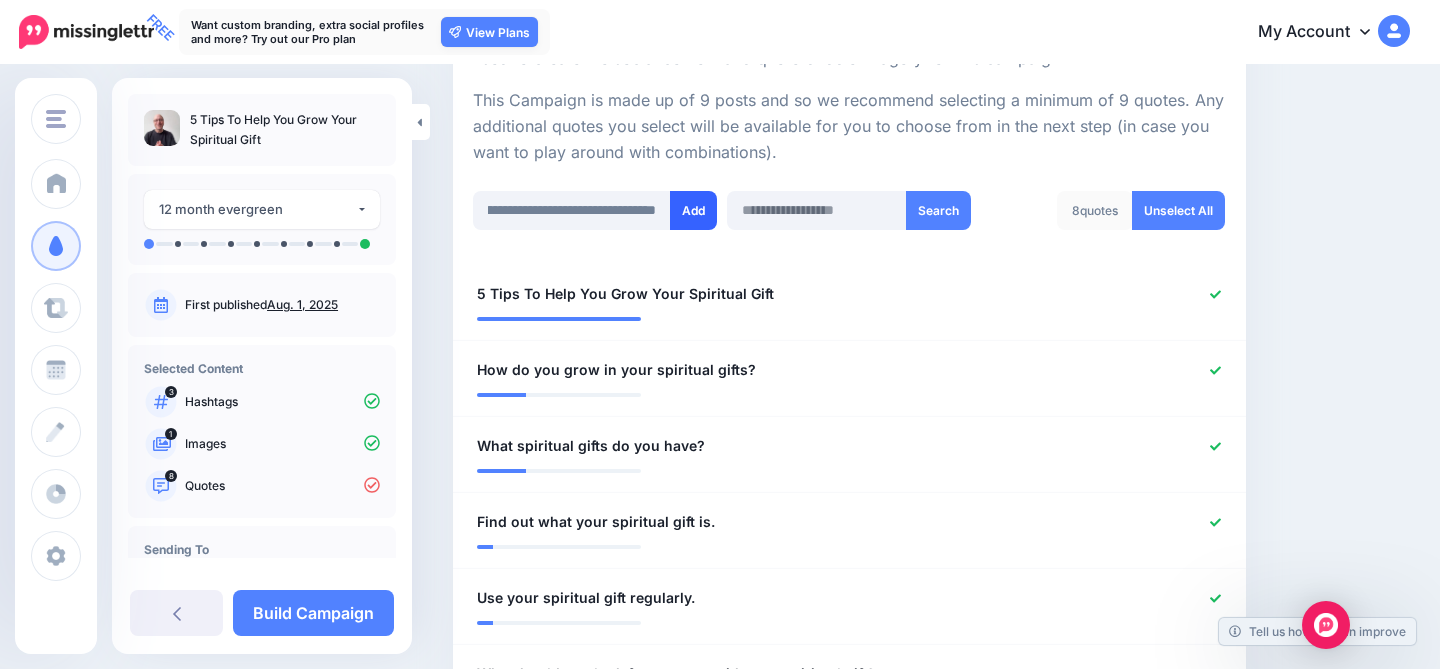 click on "Add" at bounding box center (693, 210) 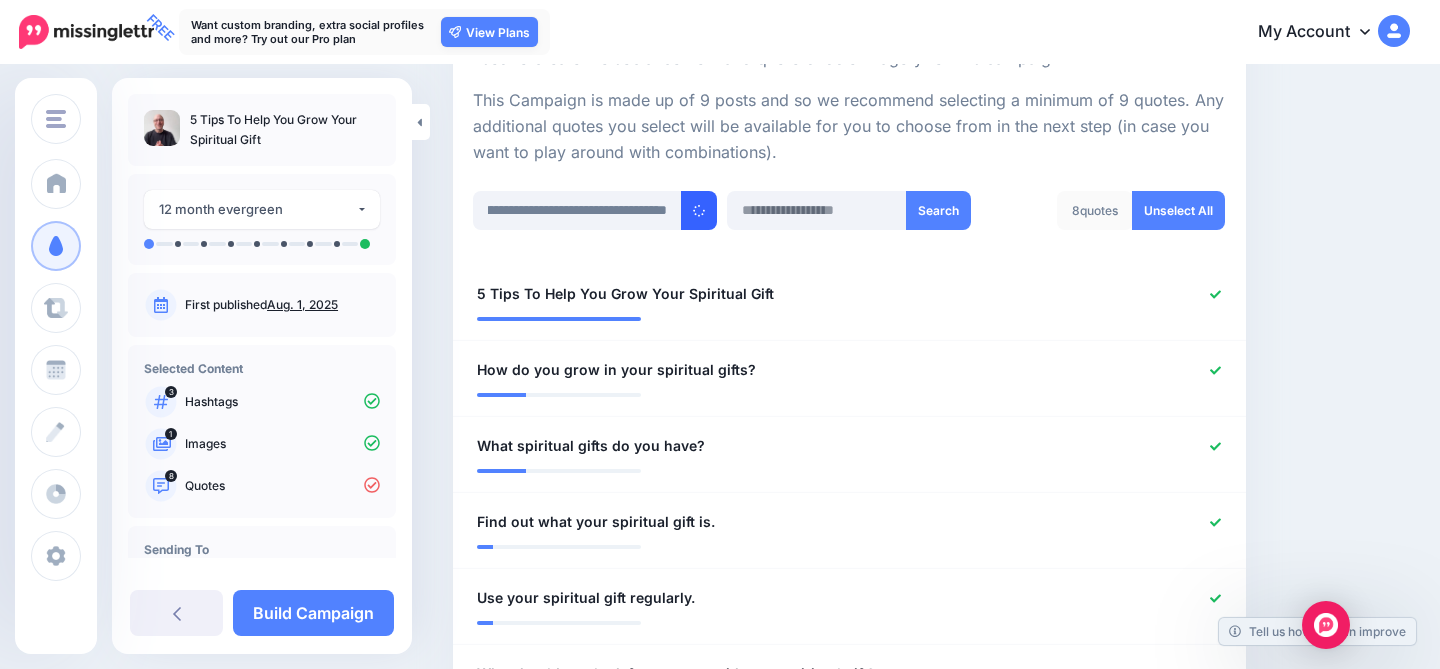 scroll, scrollTop: 0, scrollLeft: 0, axis: both 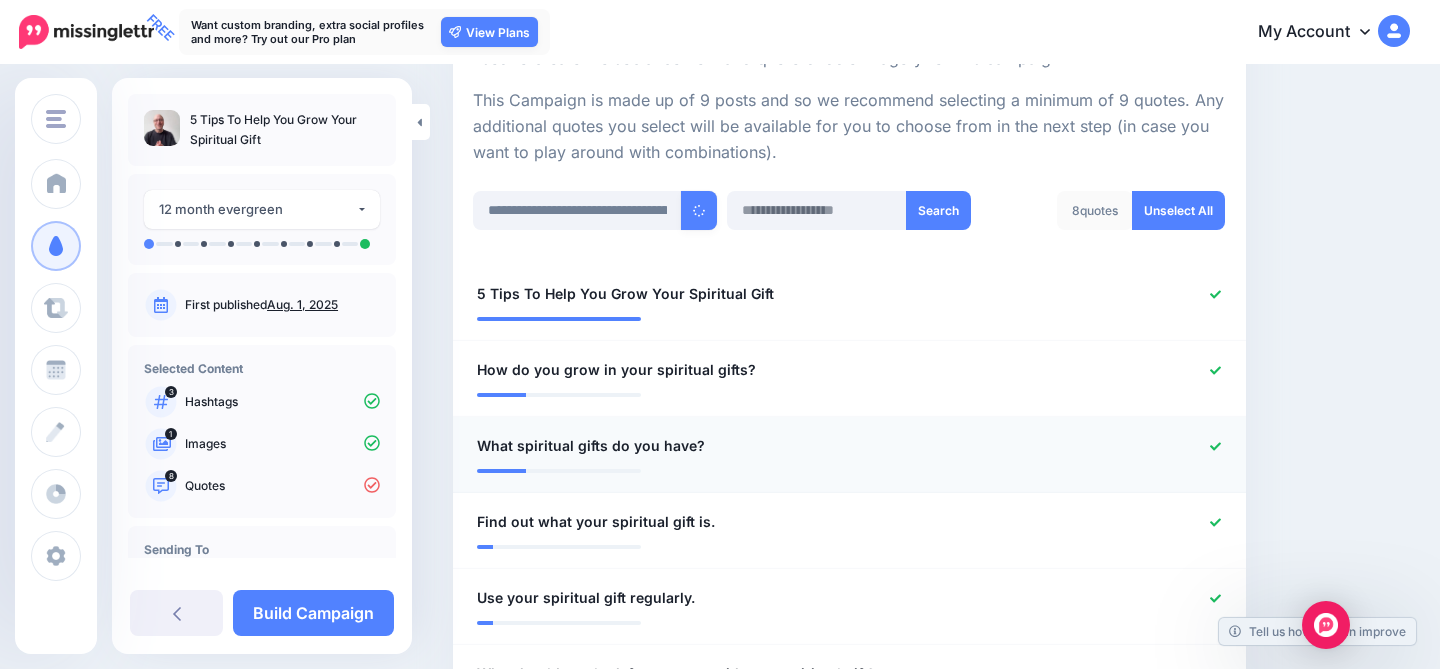 type 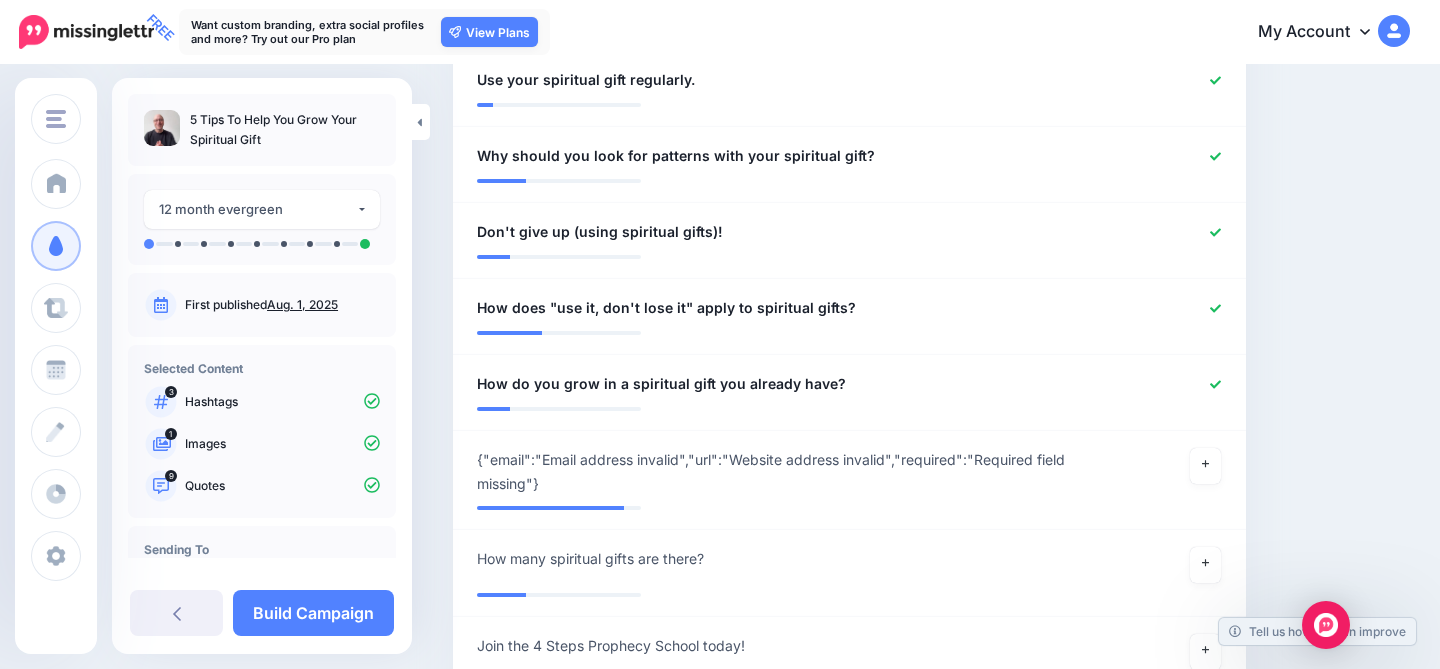 scroll, scrollTop: 1013, scrollLeft: 0, axis: vertical 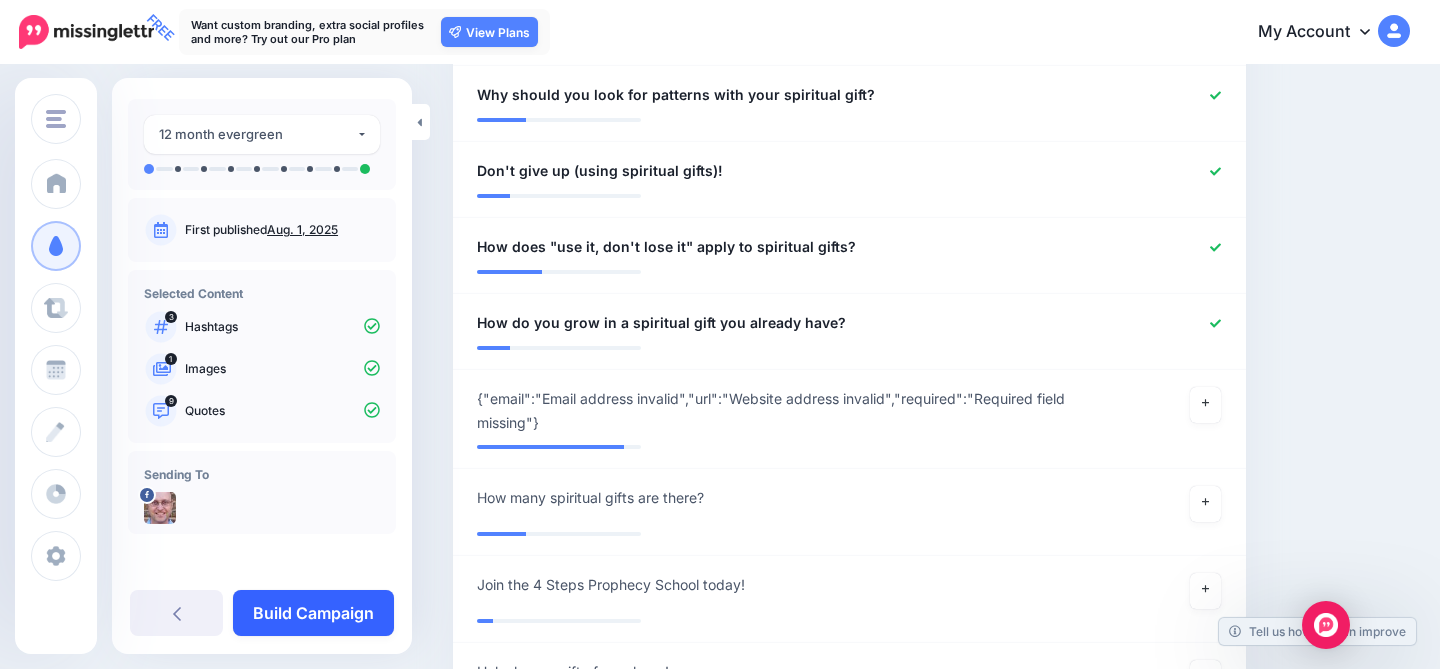 click on "Build Campaign" at bounding box center (313, 613) 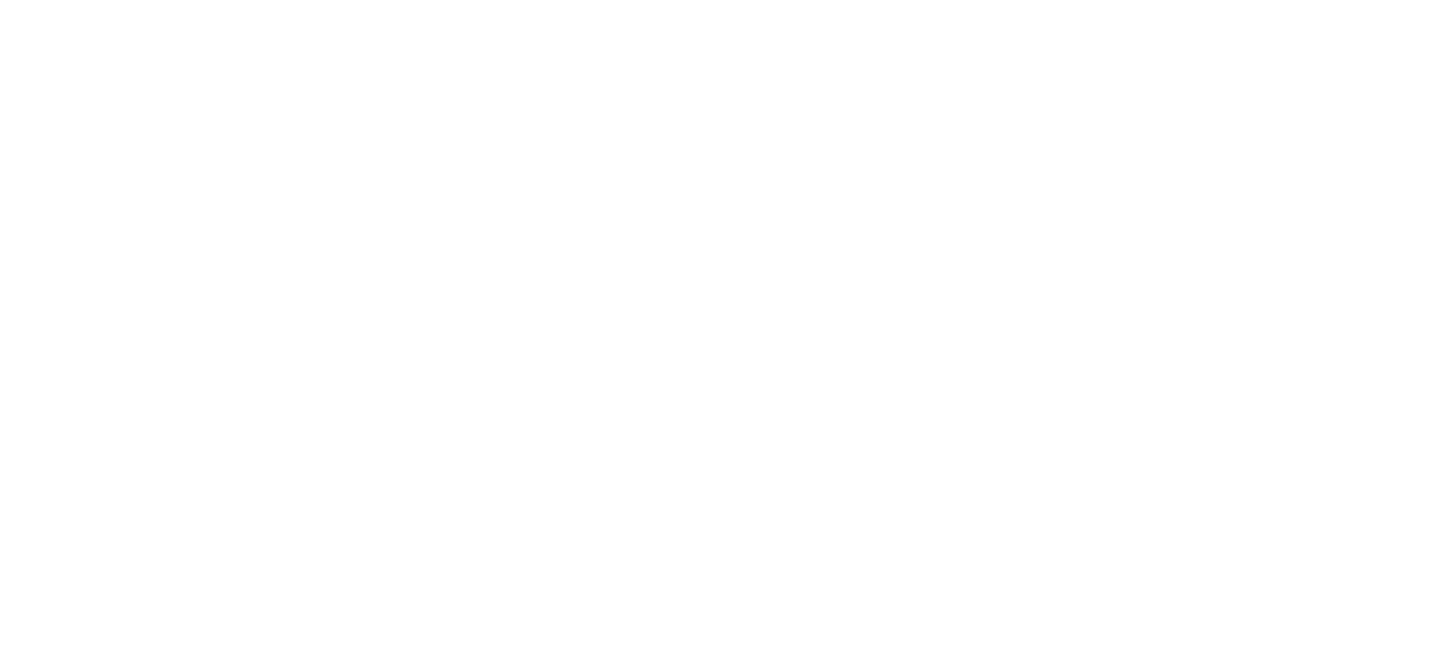 scroll, scrollTop: 0, scrollLeft: 0, axis: both 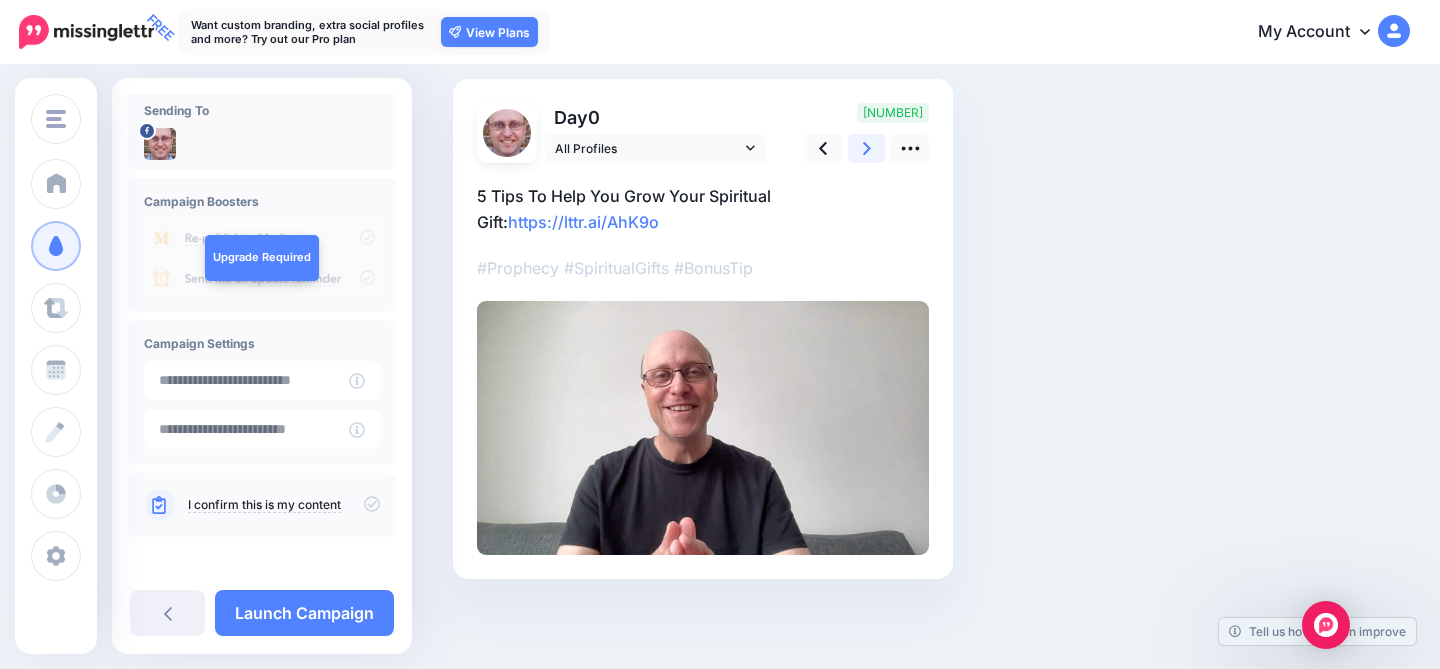 click 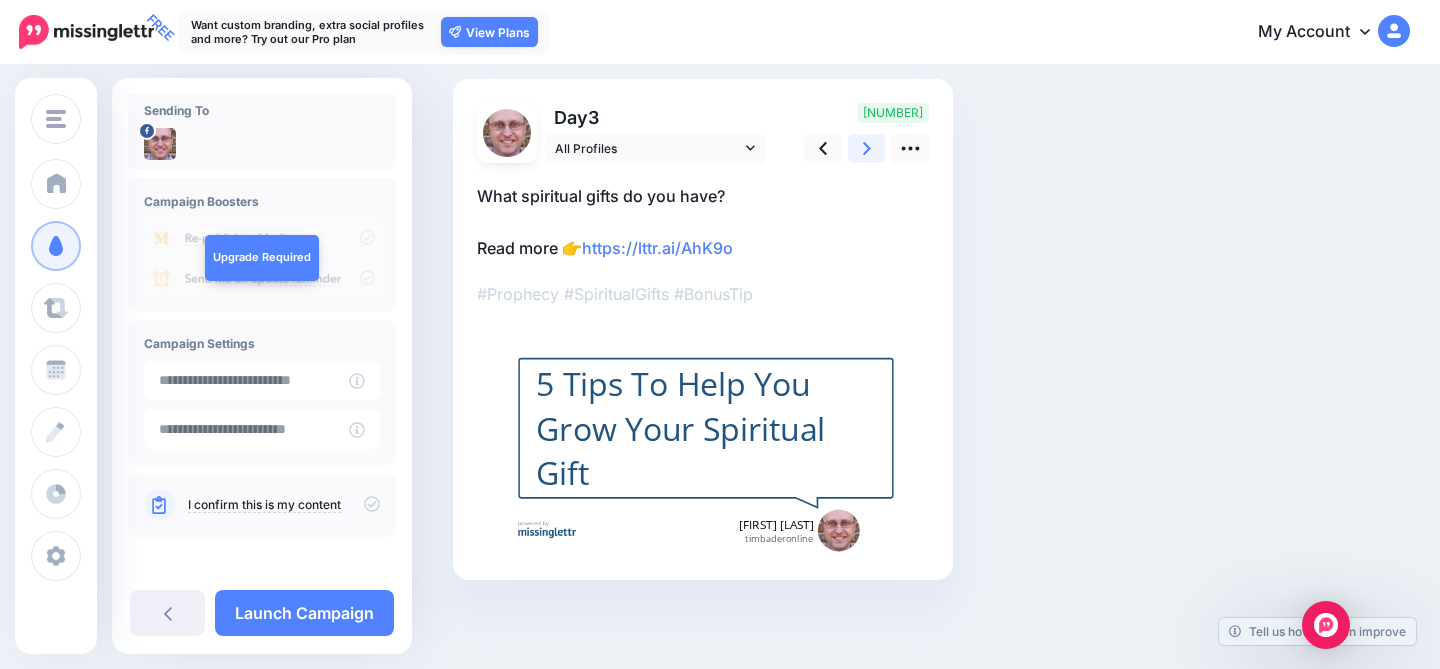 click 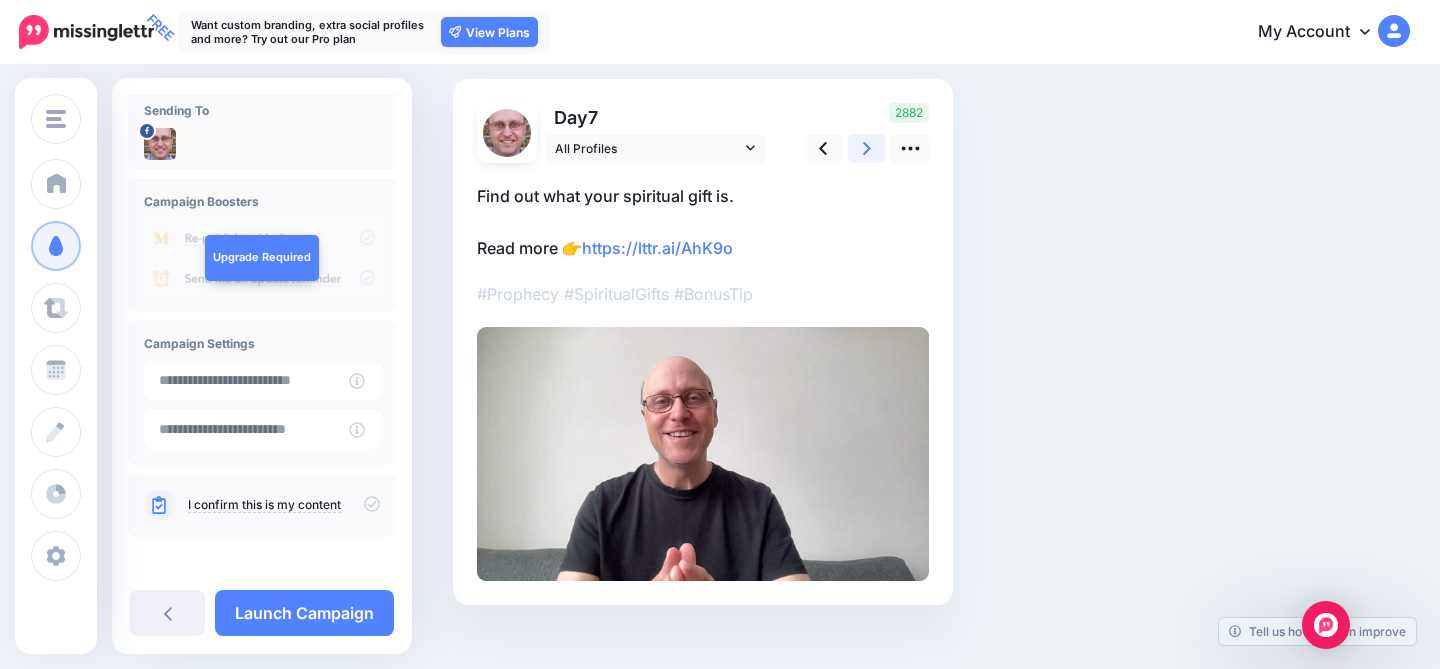 scroll, scrollTop: 0, scrollLeft: 0, axis: both 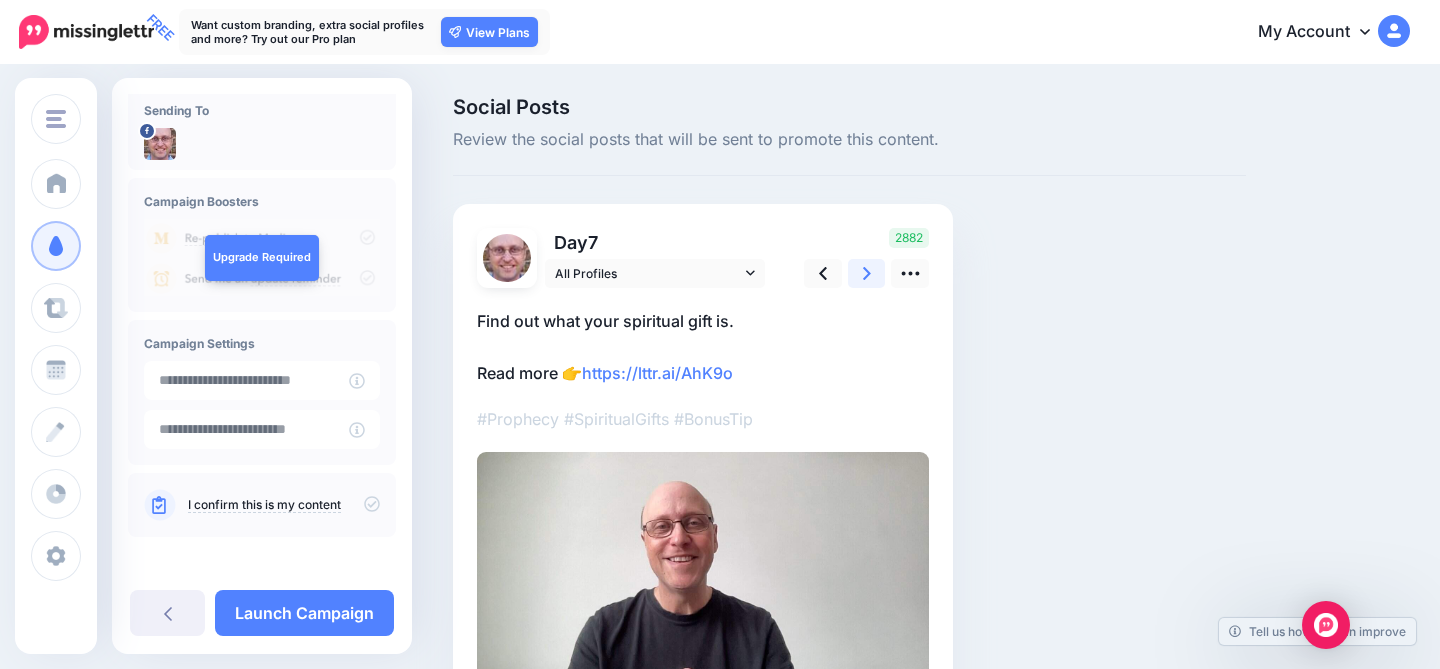 click at bounding box center (867, 273) 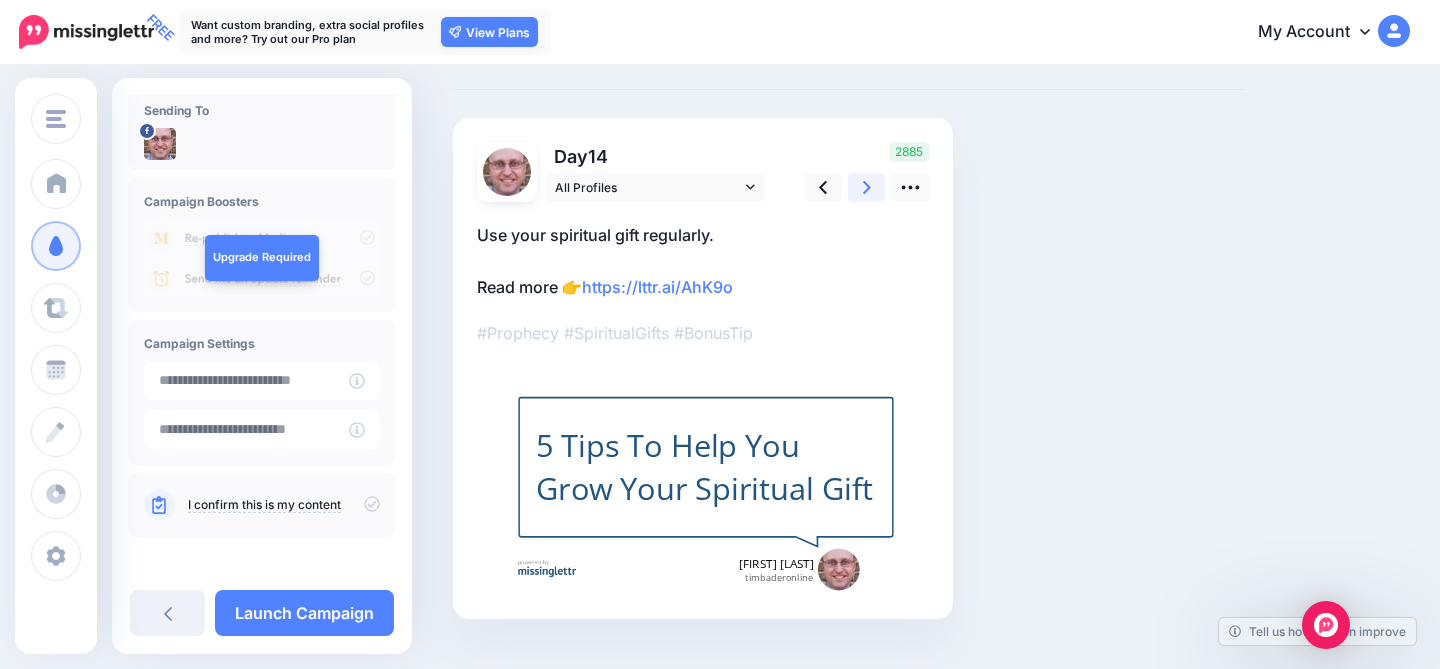 scroll, scrollTop: 126, scrollLeft: 0, axis: vertical 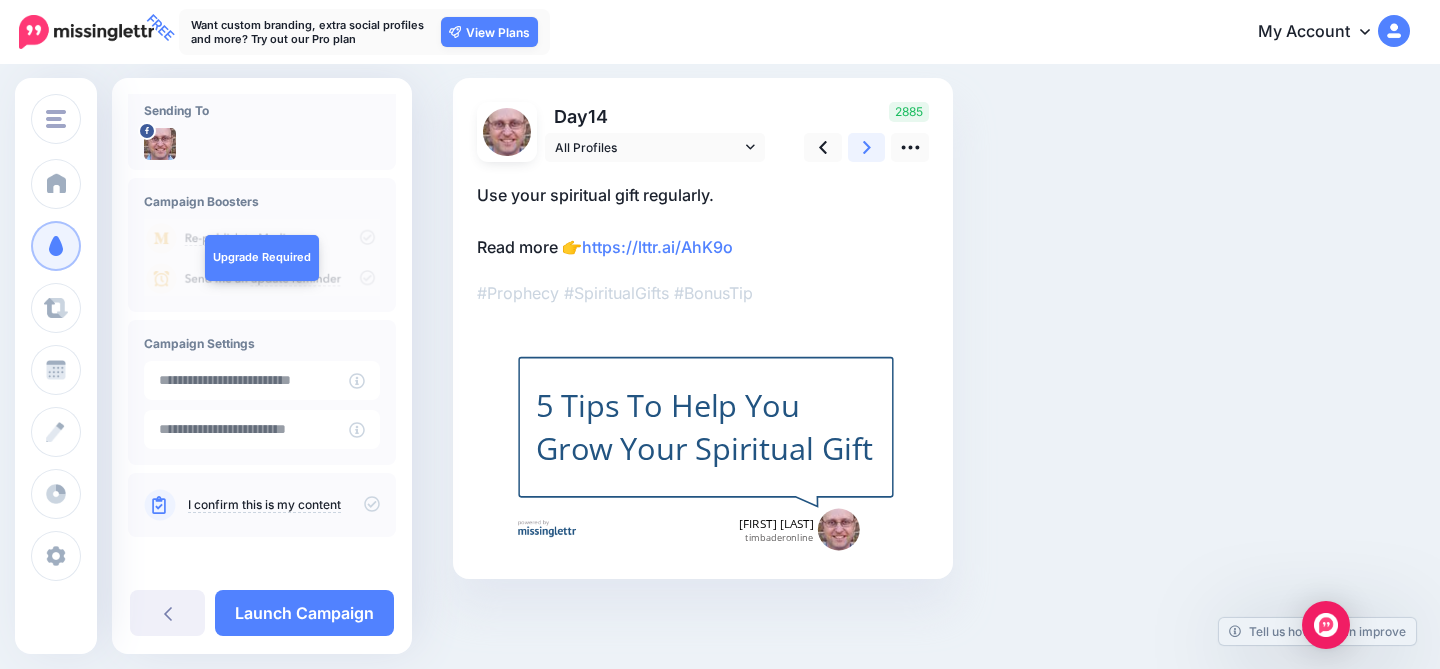 click 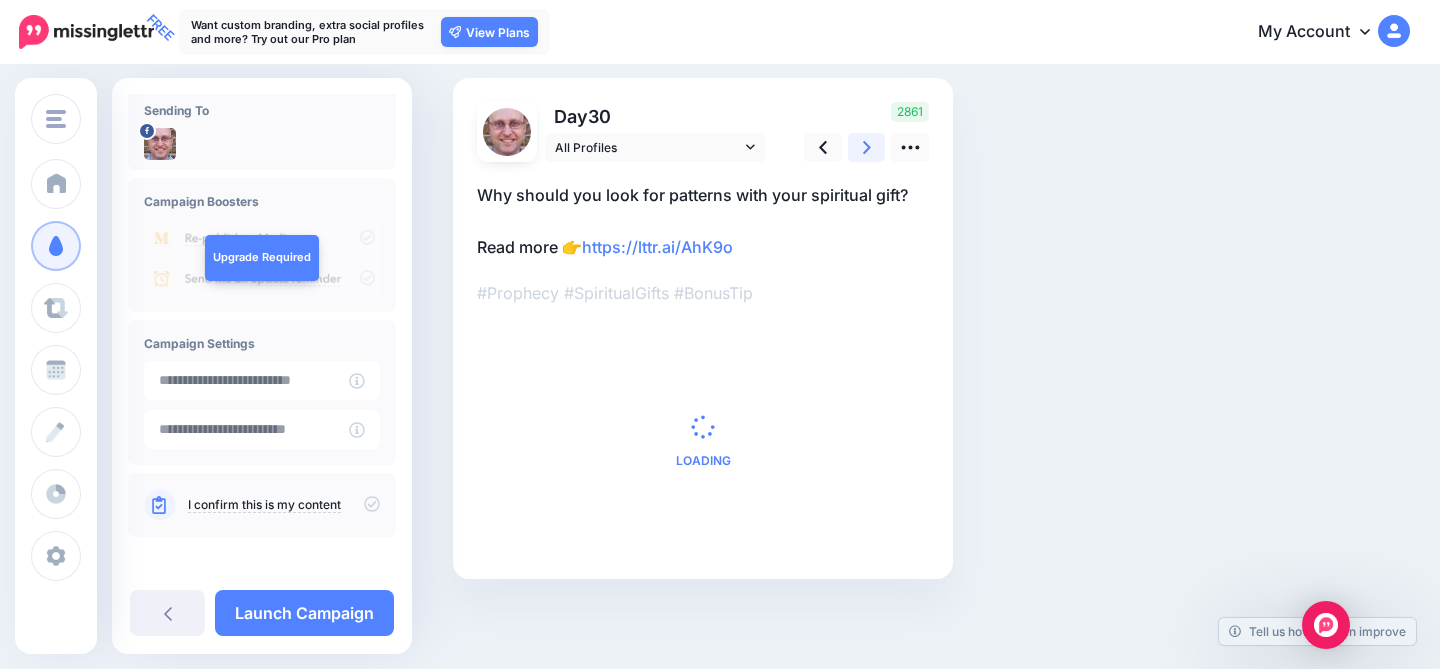 scroll, scrollTop: 0, scrollLeft: 0, axis: both 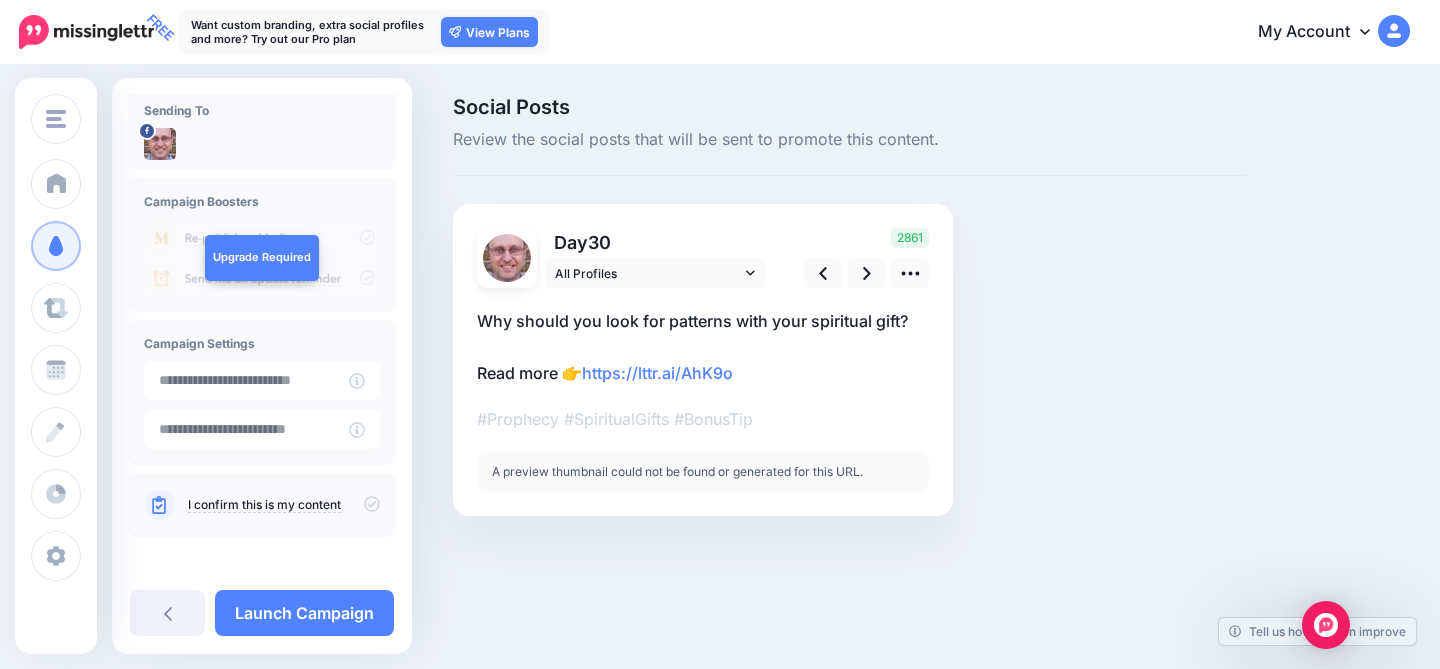 click on "A preview thumbnail could not be found or generated for this URL." at bounding box center [703, 472] 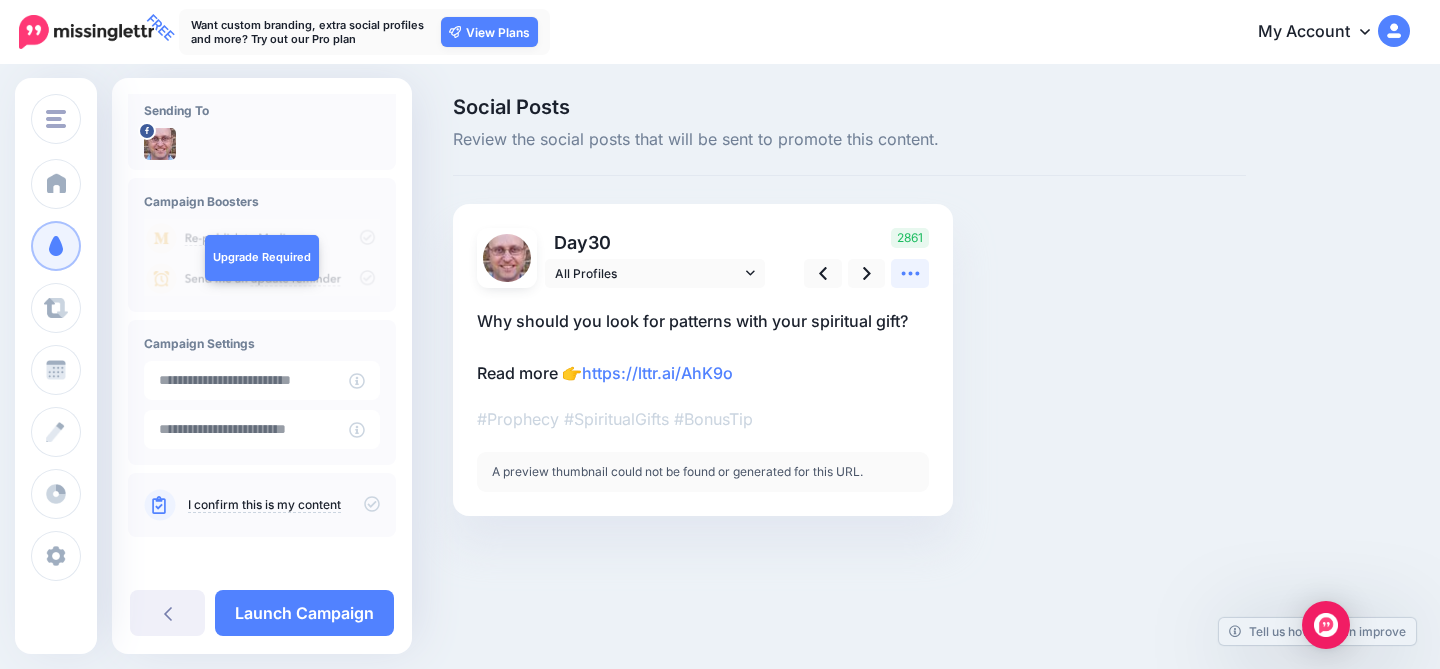 click 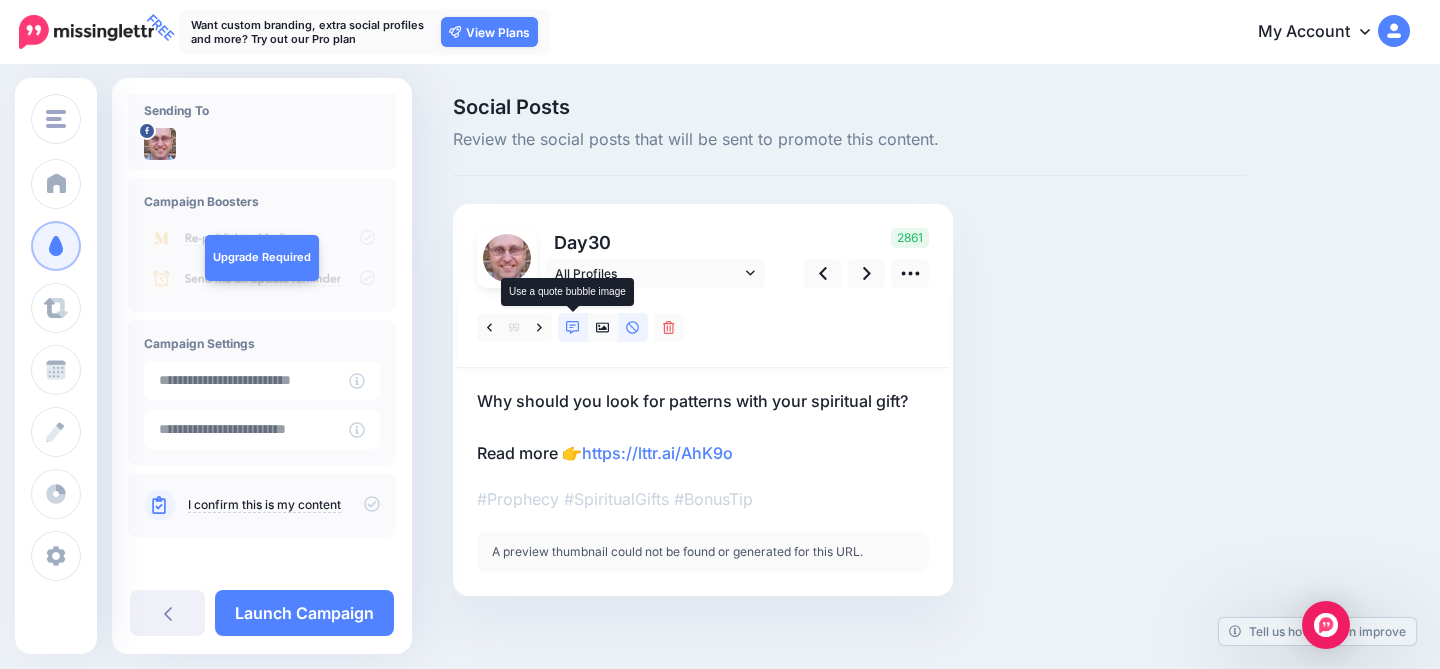 click 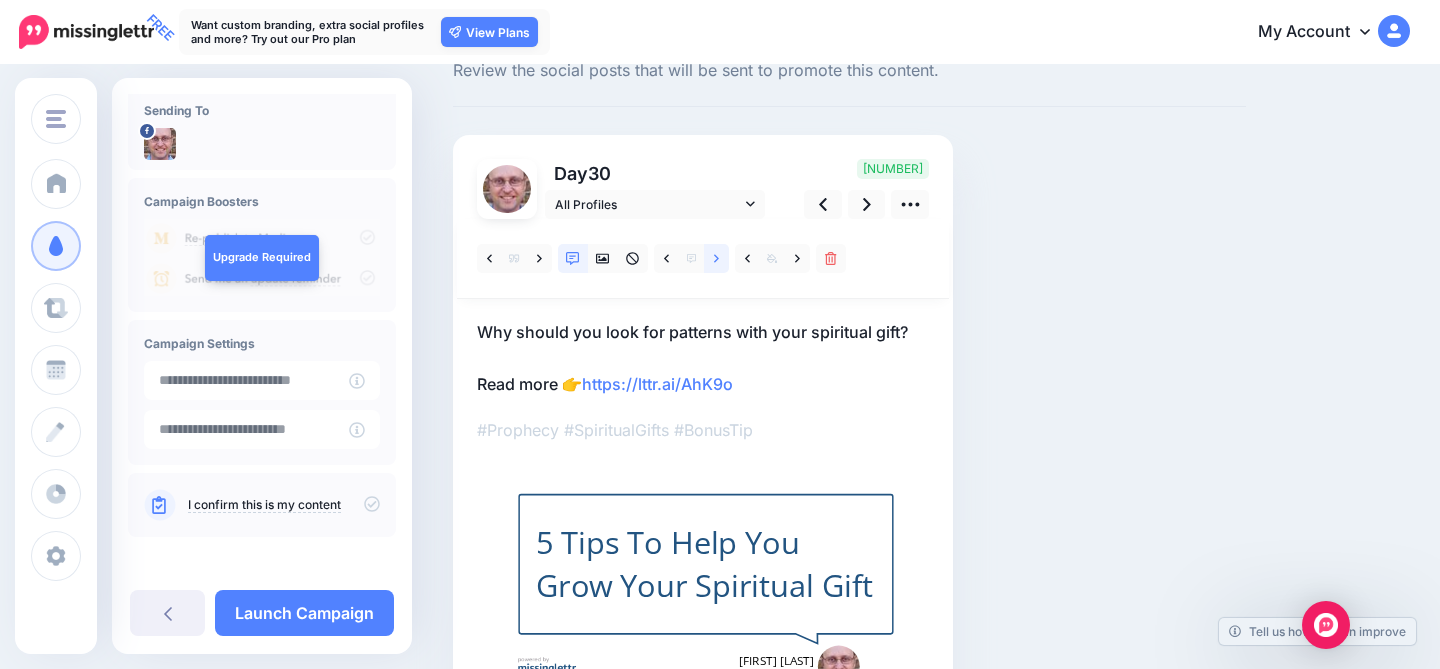 scroll, scrollTop: 80, scrollLeft: 0, axis: vertical 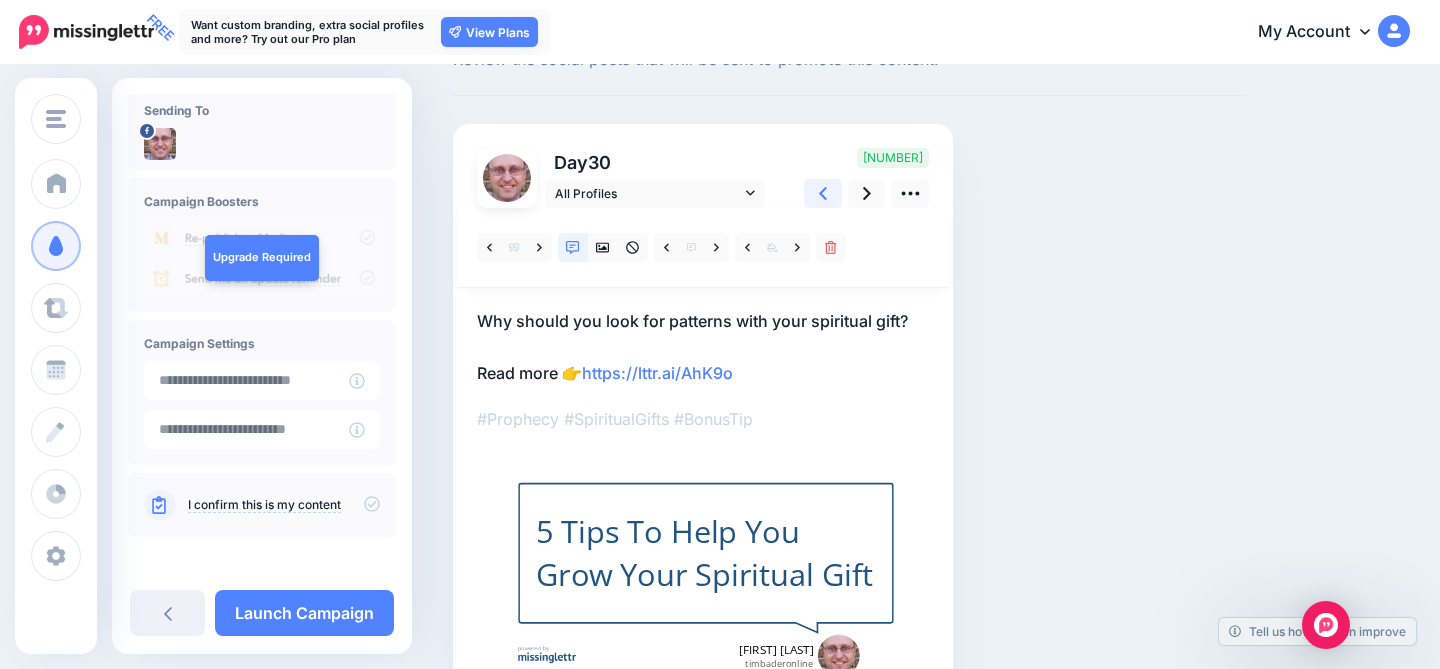 click 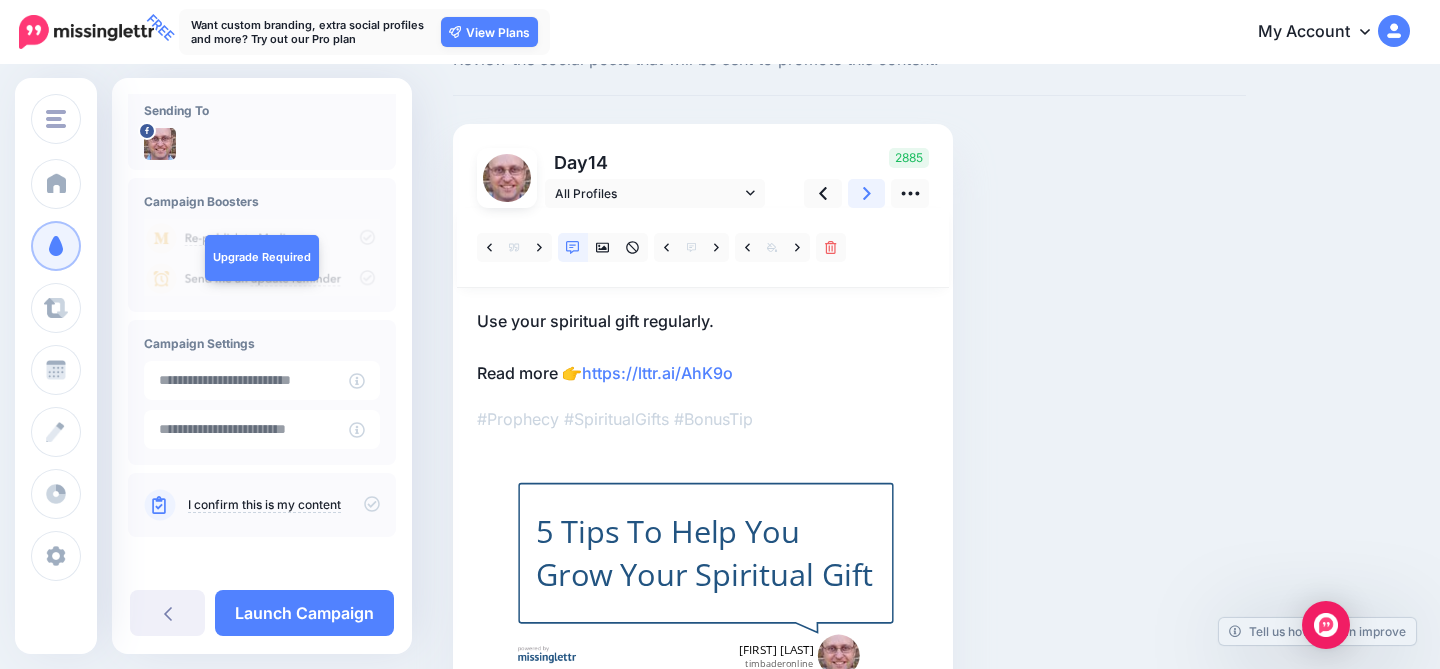 click at bounding box center (867, 193) 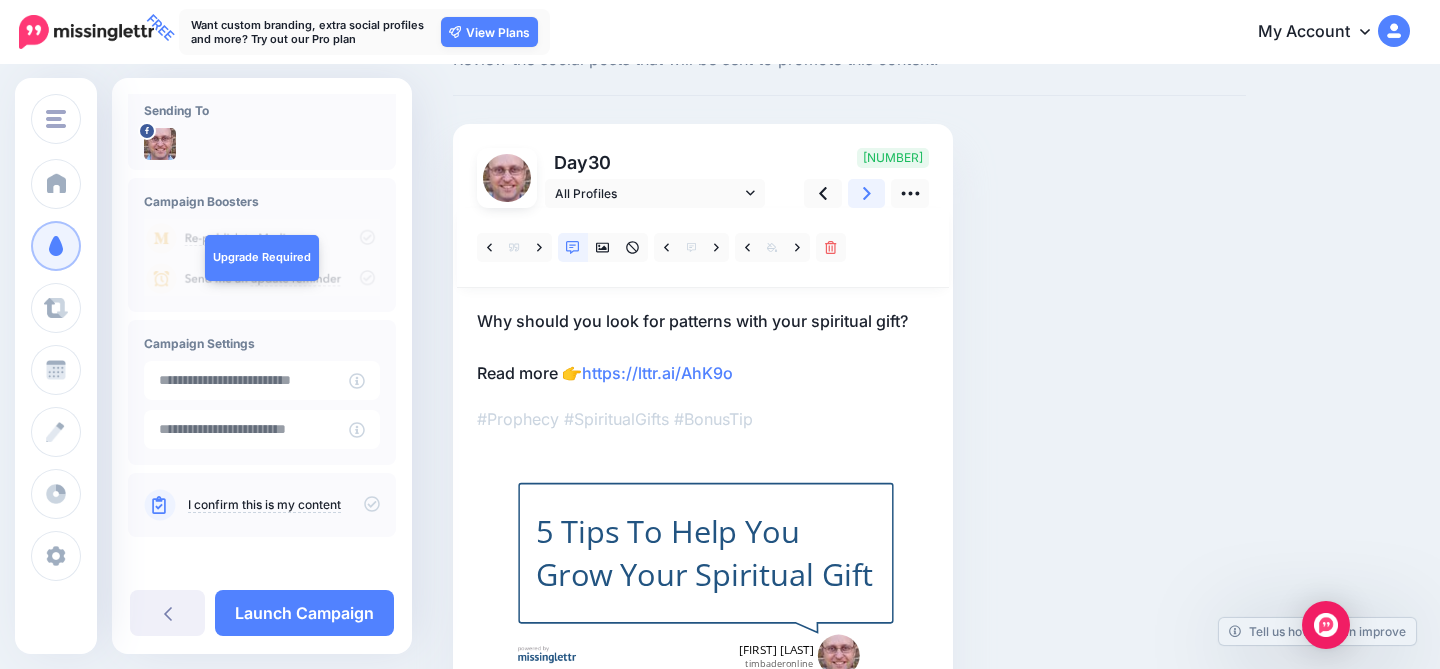 click 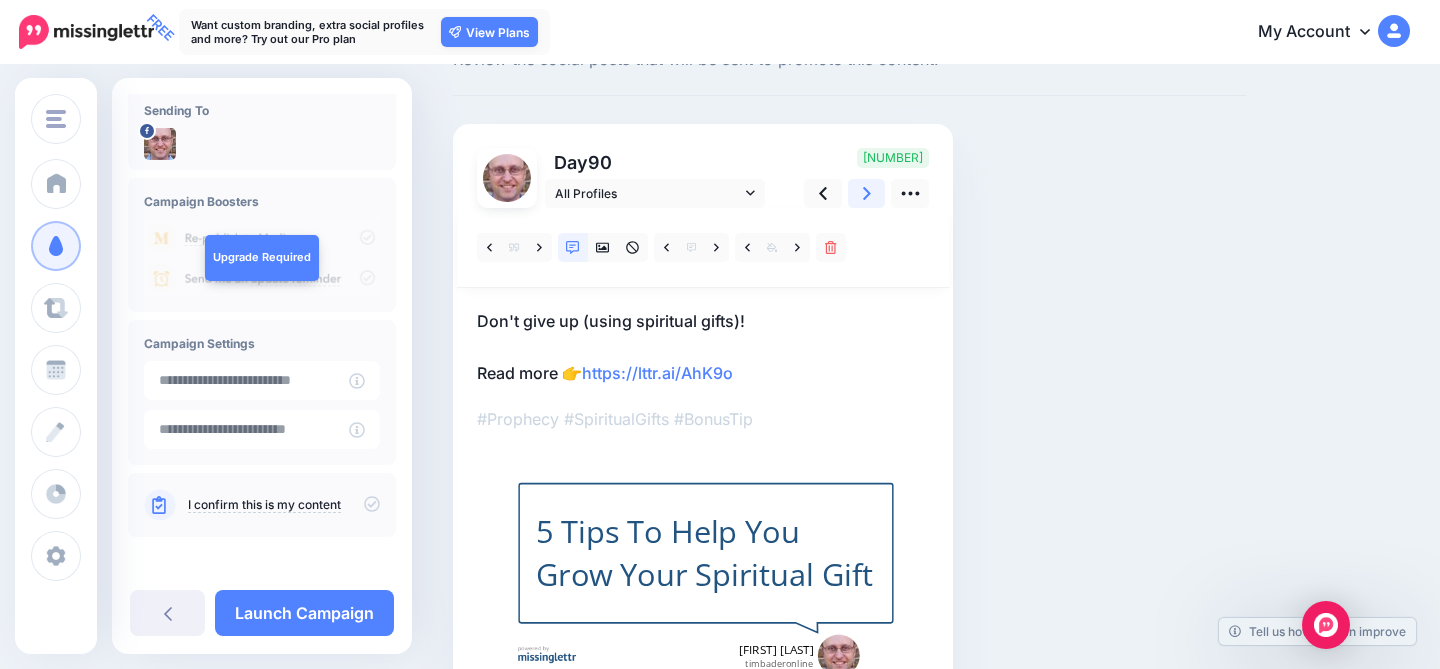 click 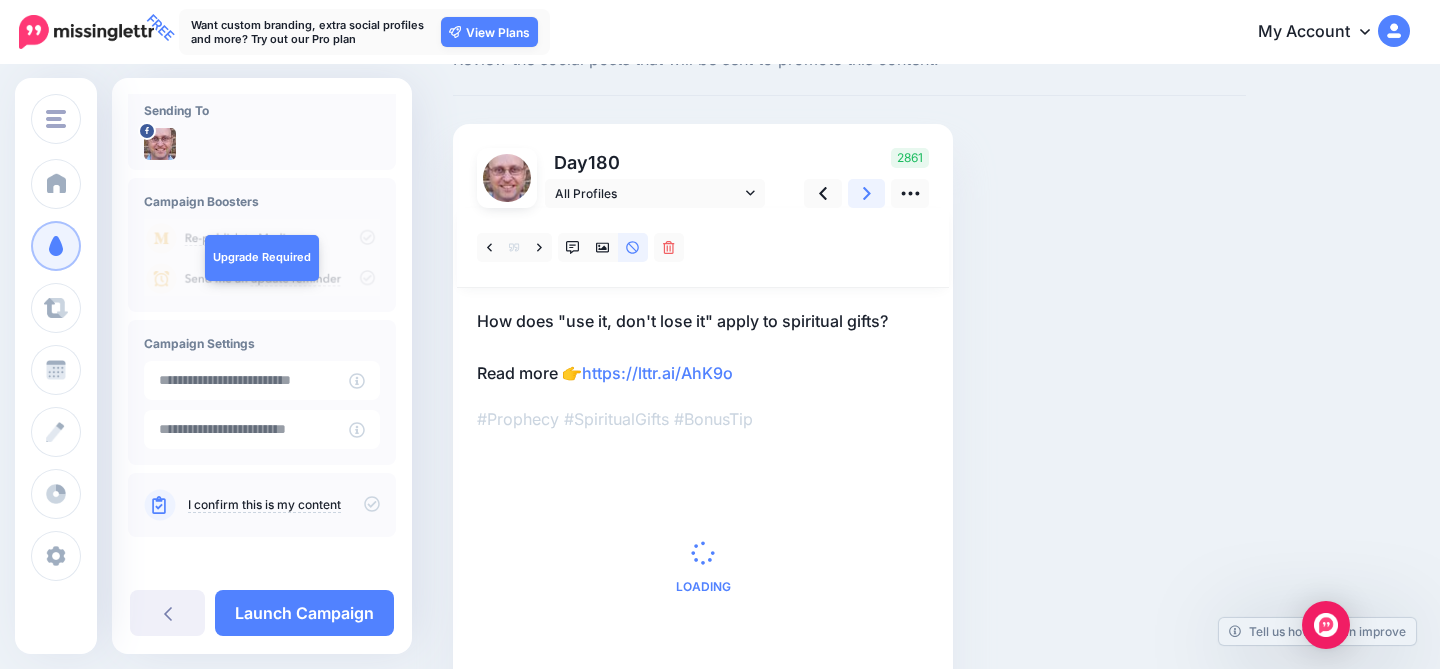 scroll, scrollTop: 17, scrollLeft: 0, axis: vertical 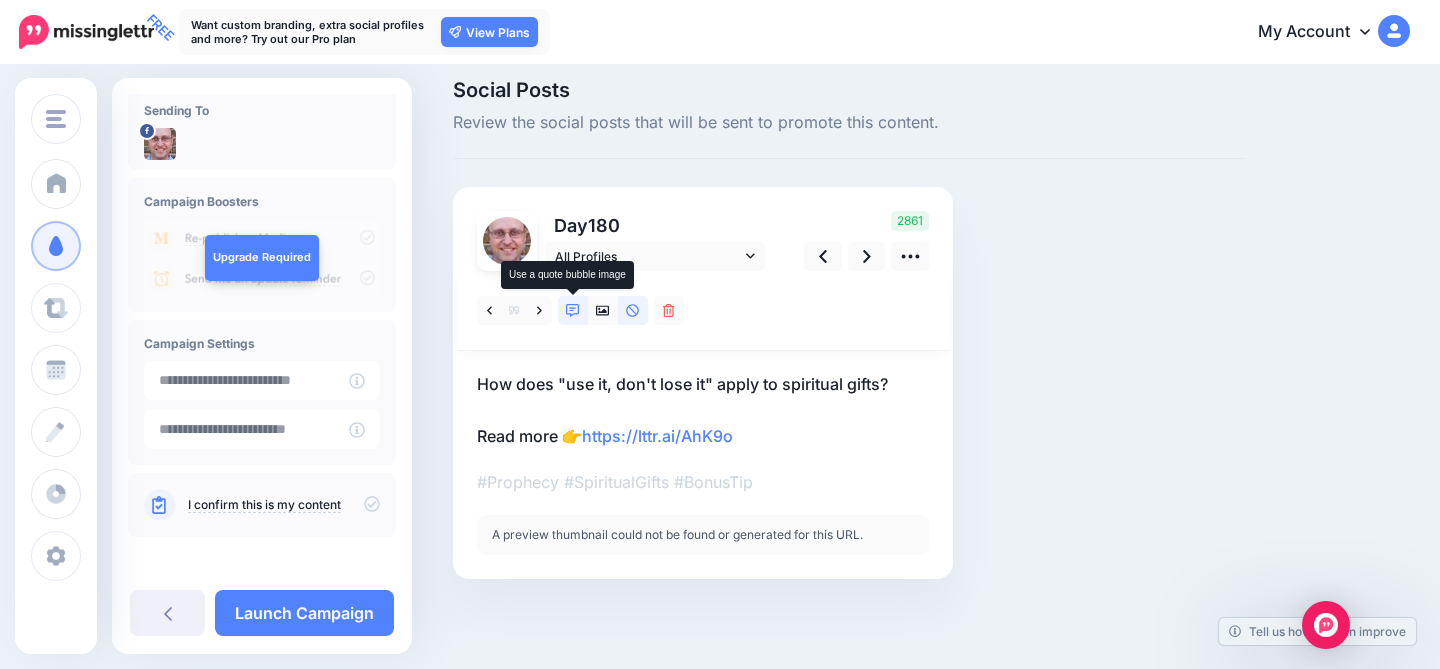 click at bounding box center (573, 310) 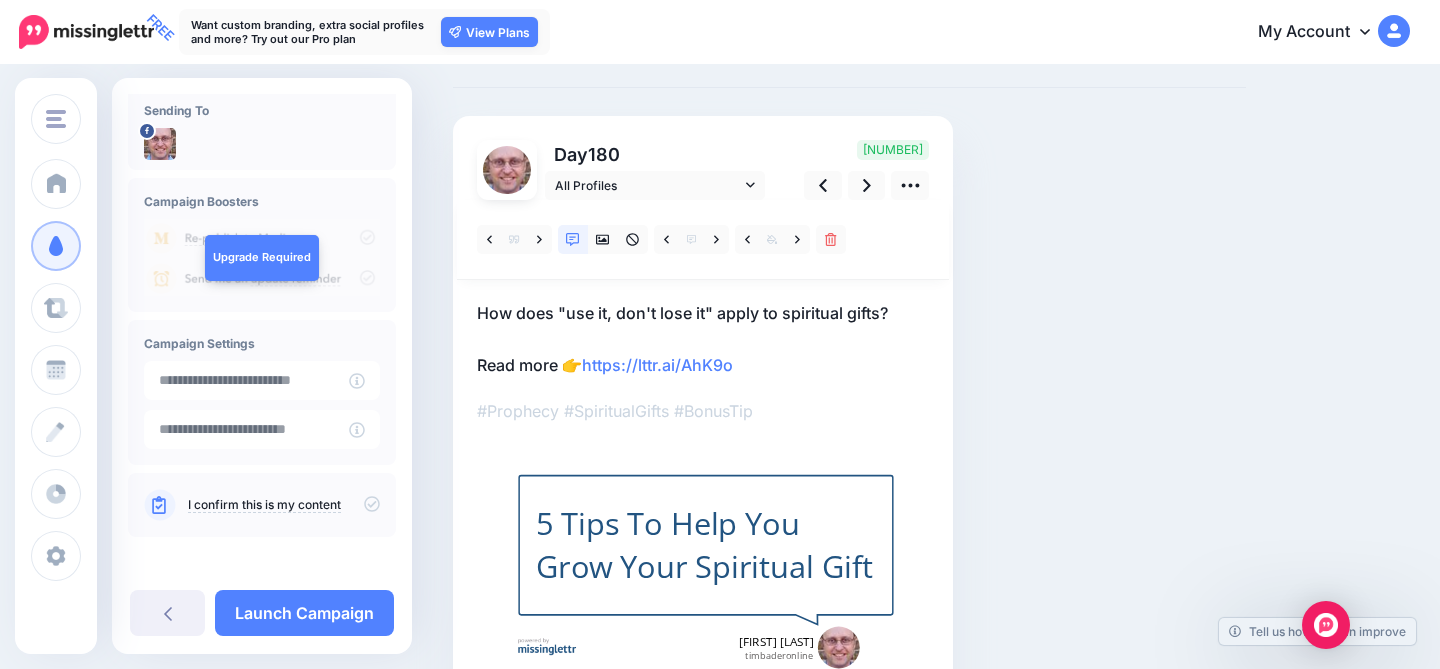 scroll, scrollTop: 91, scrollLeft: 0, axis: vertical 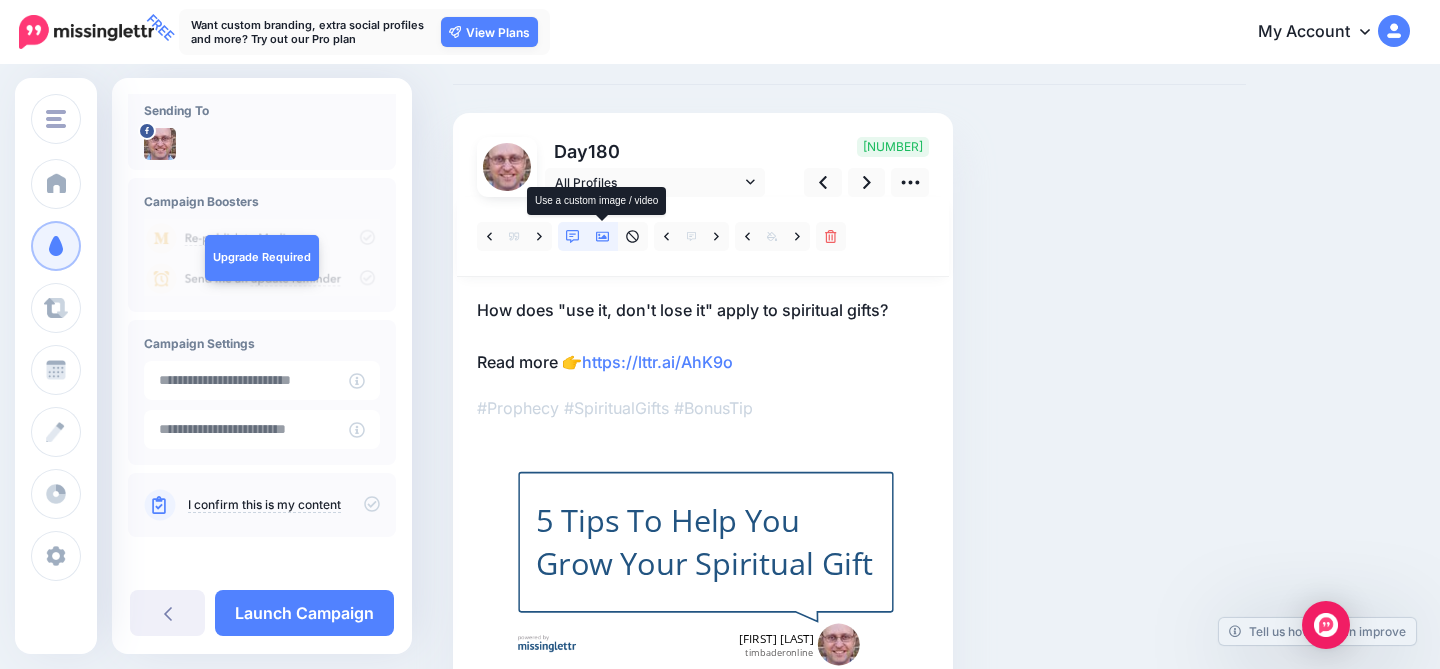click 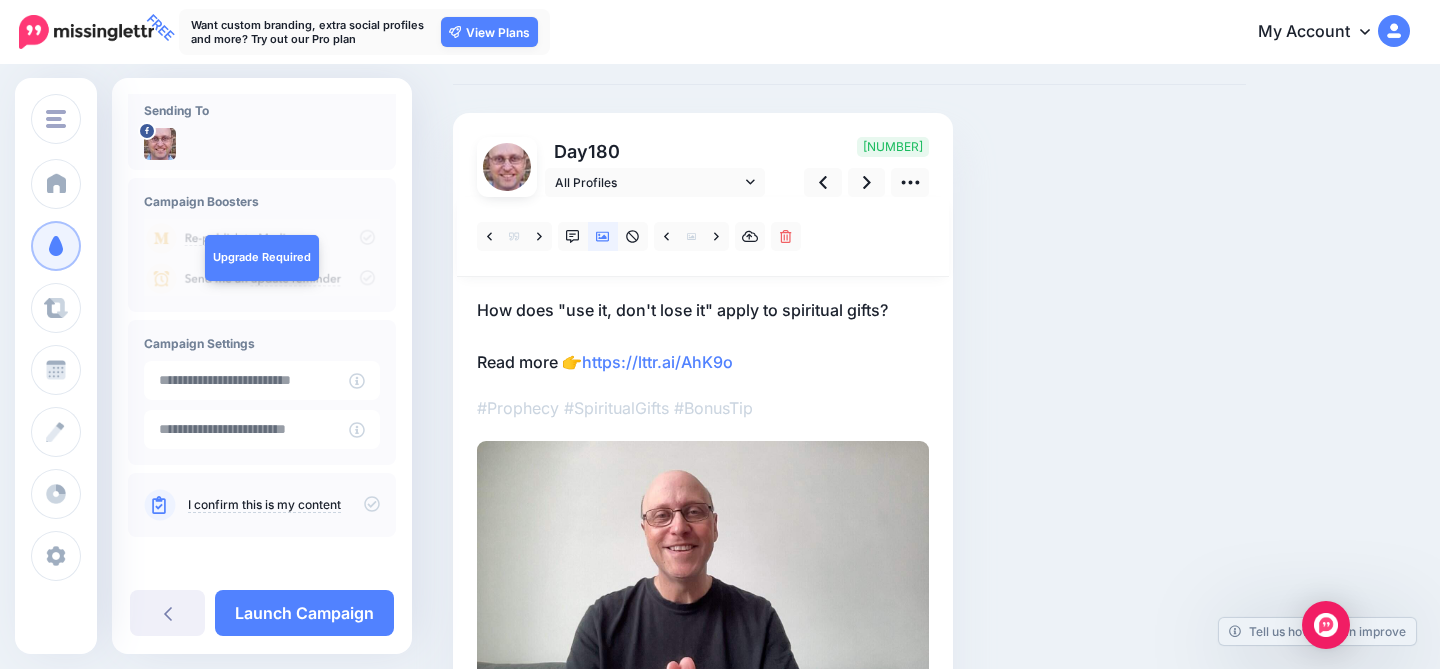 scroll, scrollTop: 109, scrollLeft: 0, axis: vertical 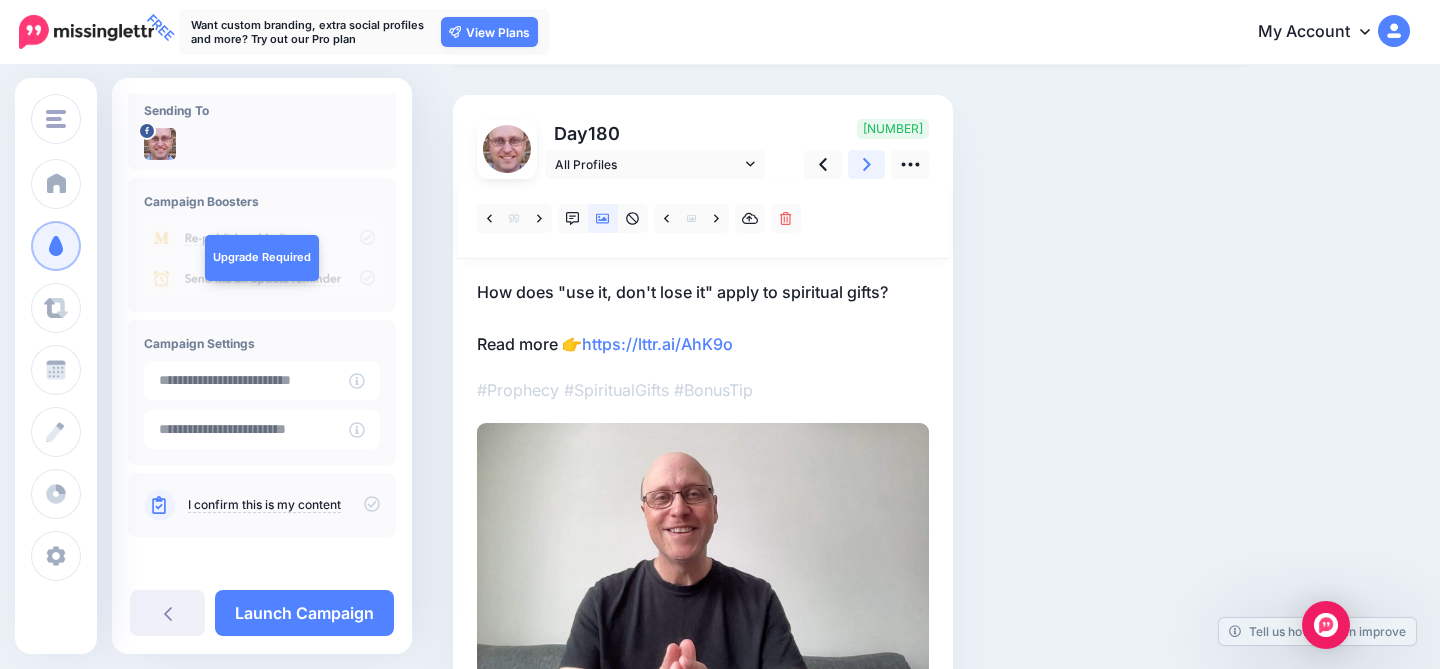 click 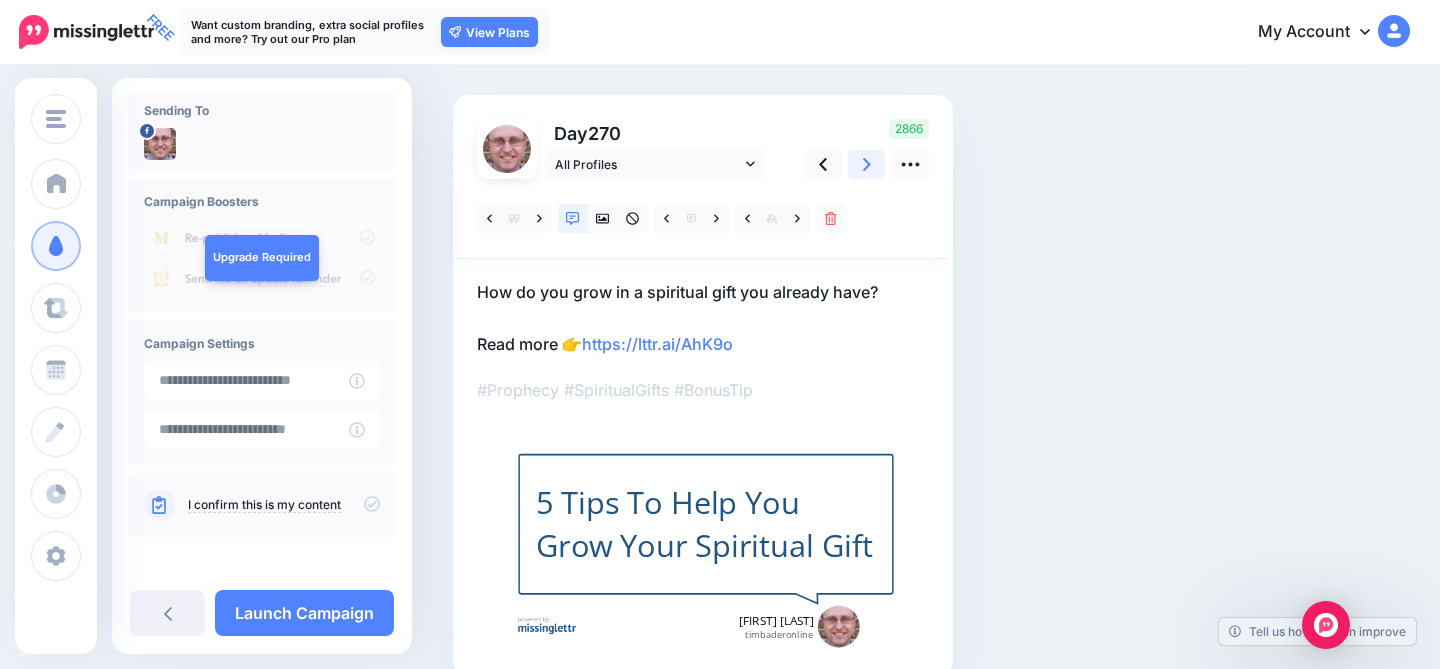 click 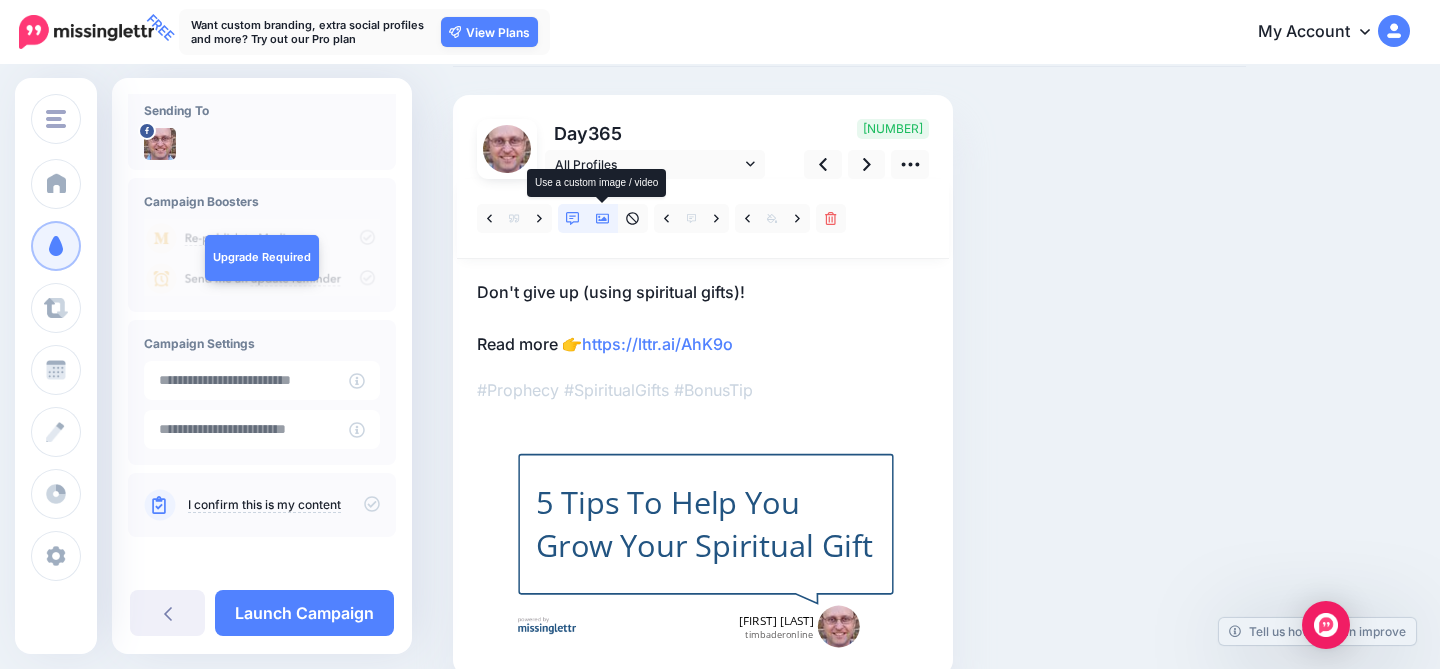 click 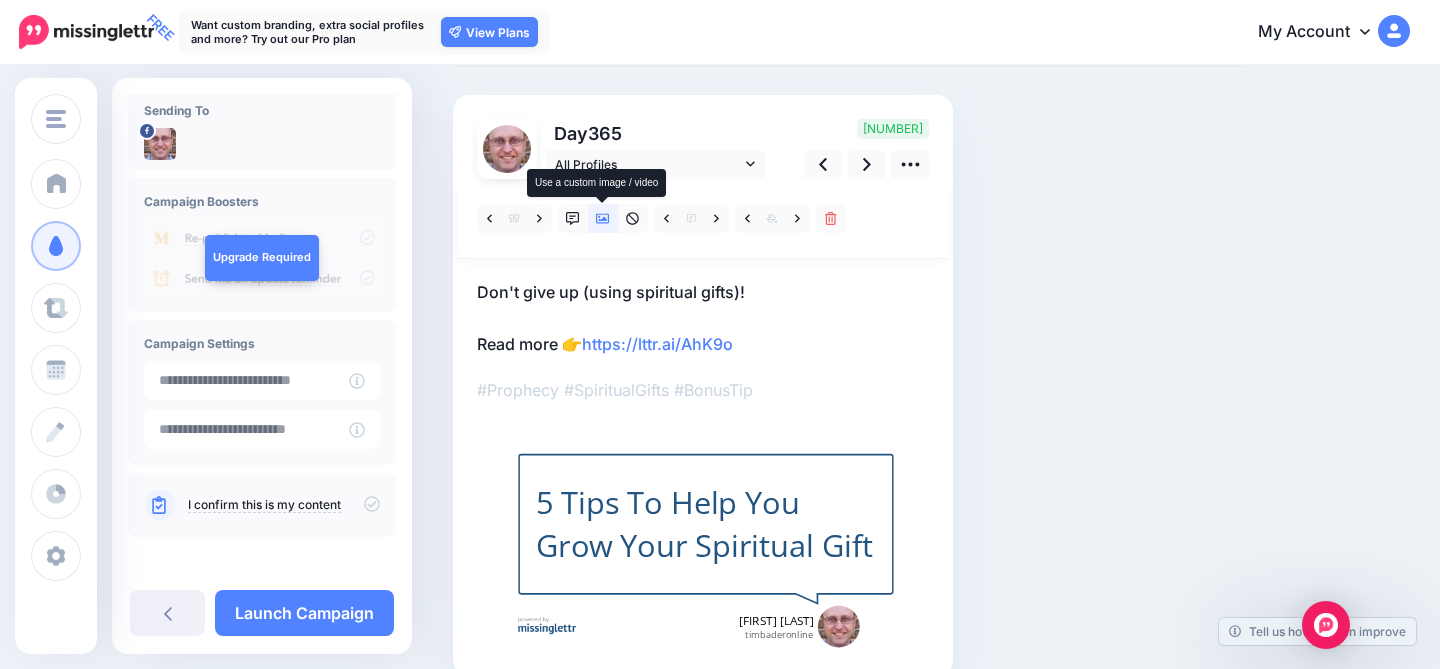 scroll, scrollTop: 0, scrollLeft: 0, axis: both 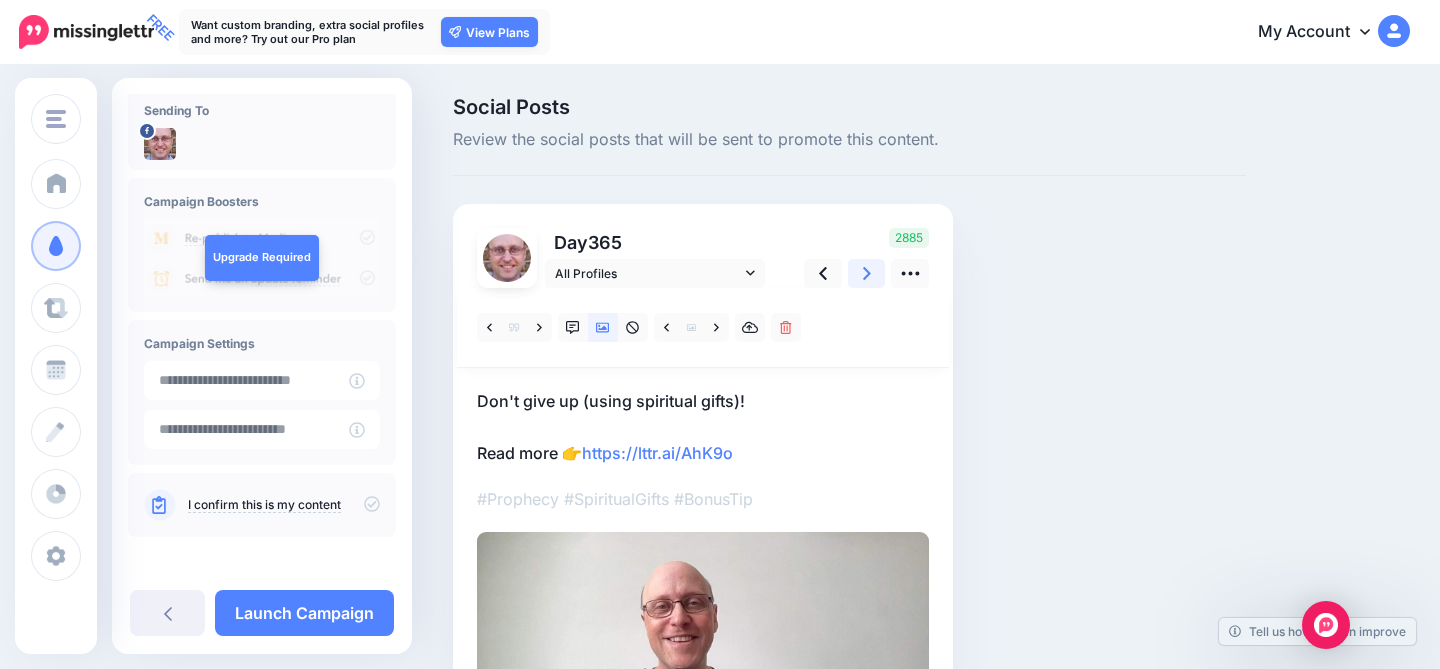 click at bounding box center (867, 273) 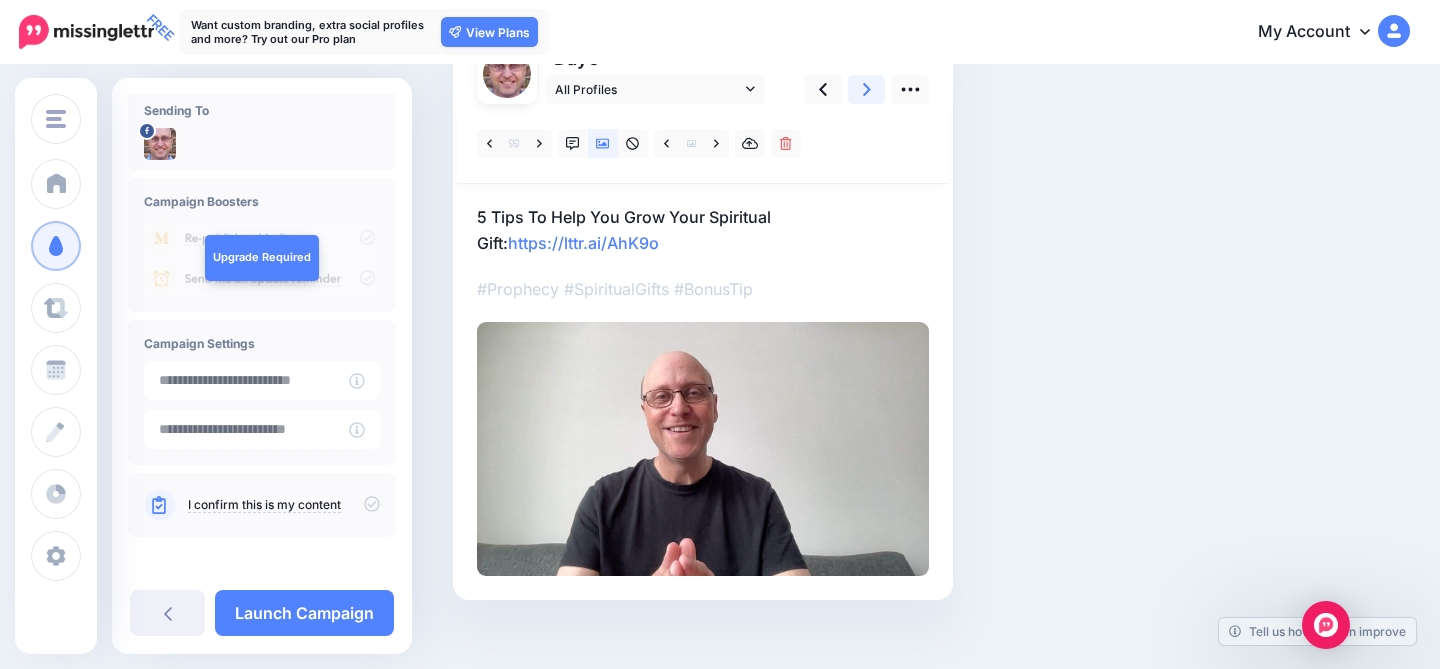 scroll, scrollTop: 185, scrollLeft: 0, axis: vertical 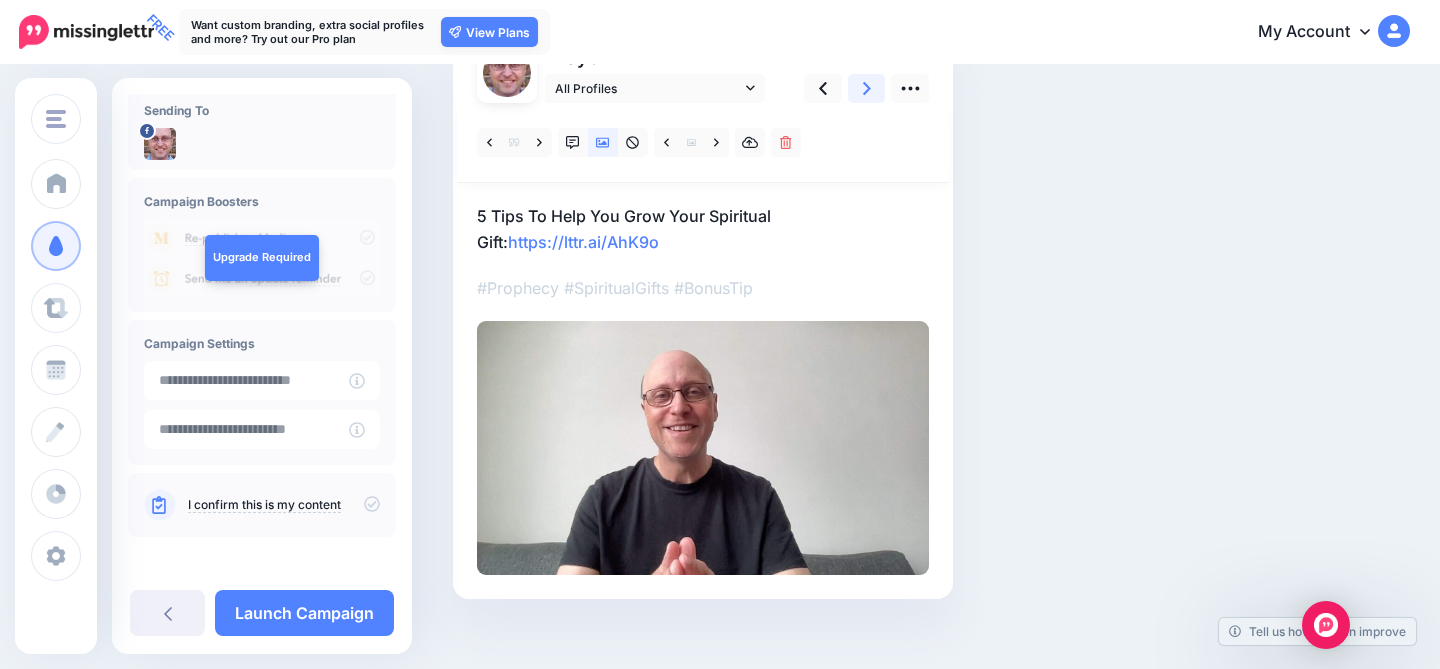 click 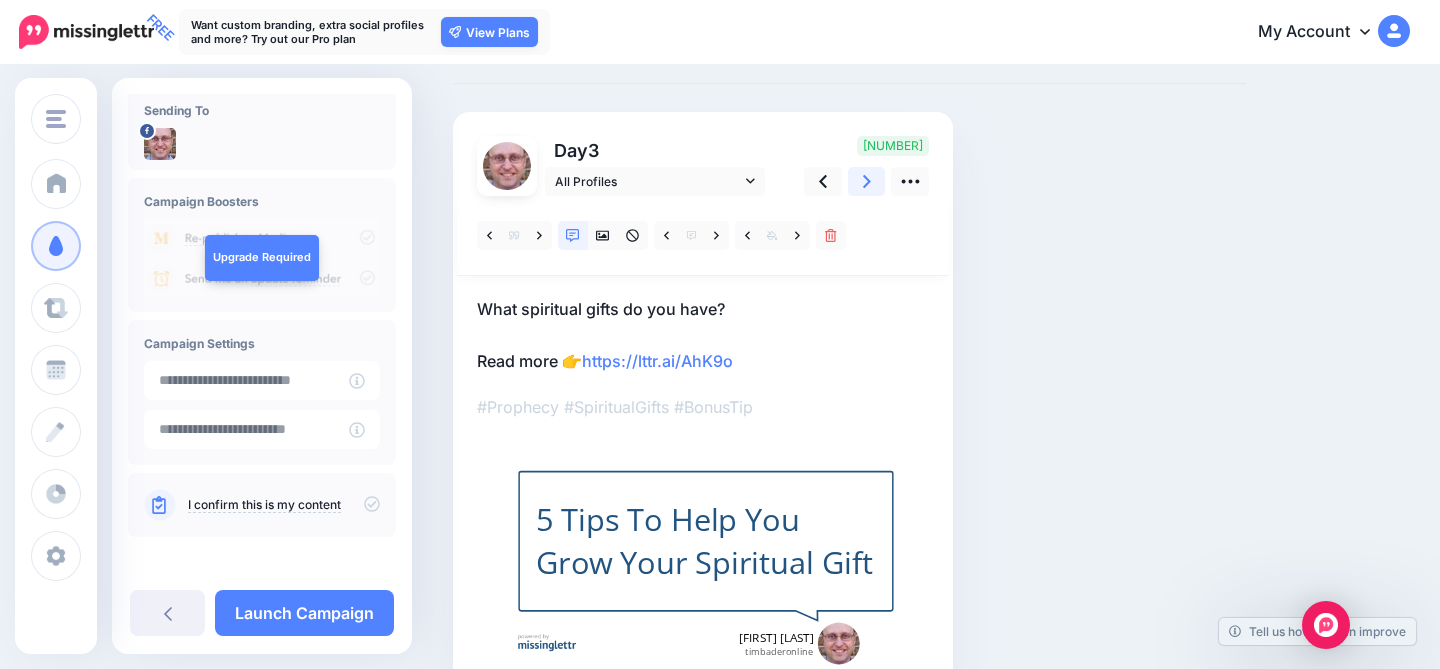 scroll, scrollTop: 80, scrollLeft: 0, axis: vertical 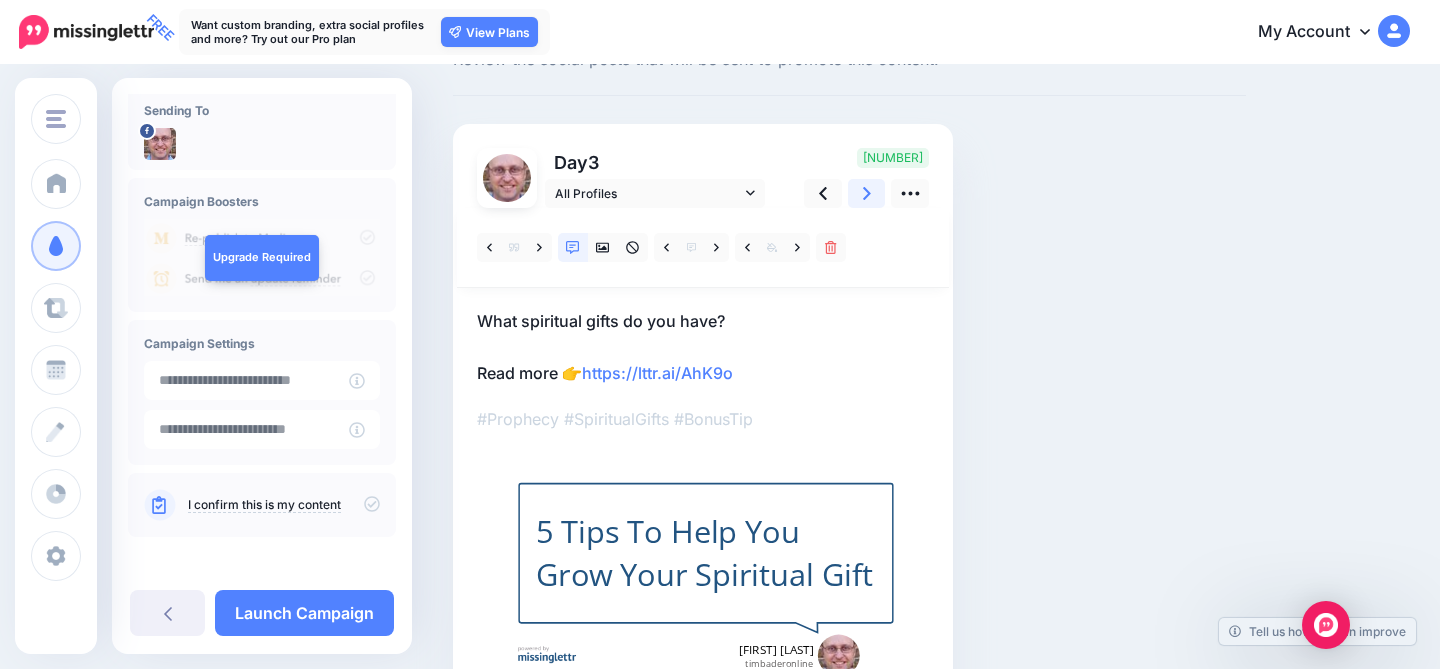 click 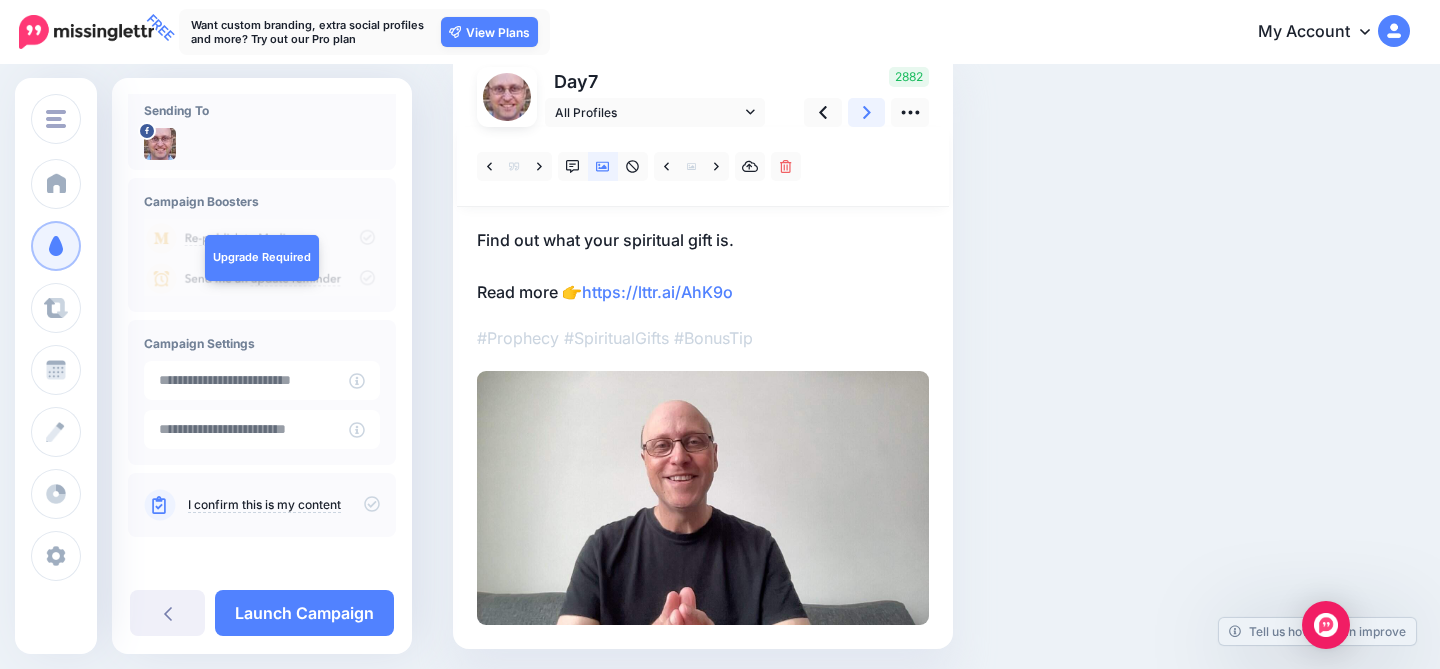 scroll, scrollTop: 164, scrollLeft: 0, axis: vertical 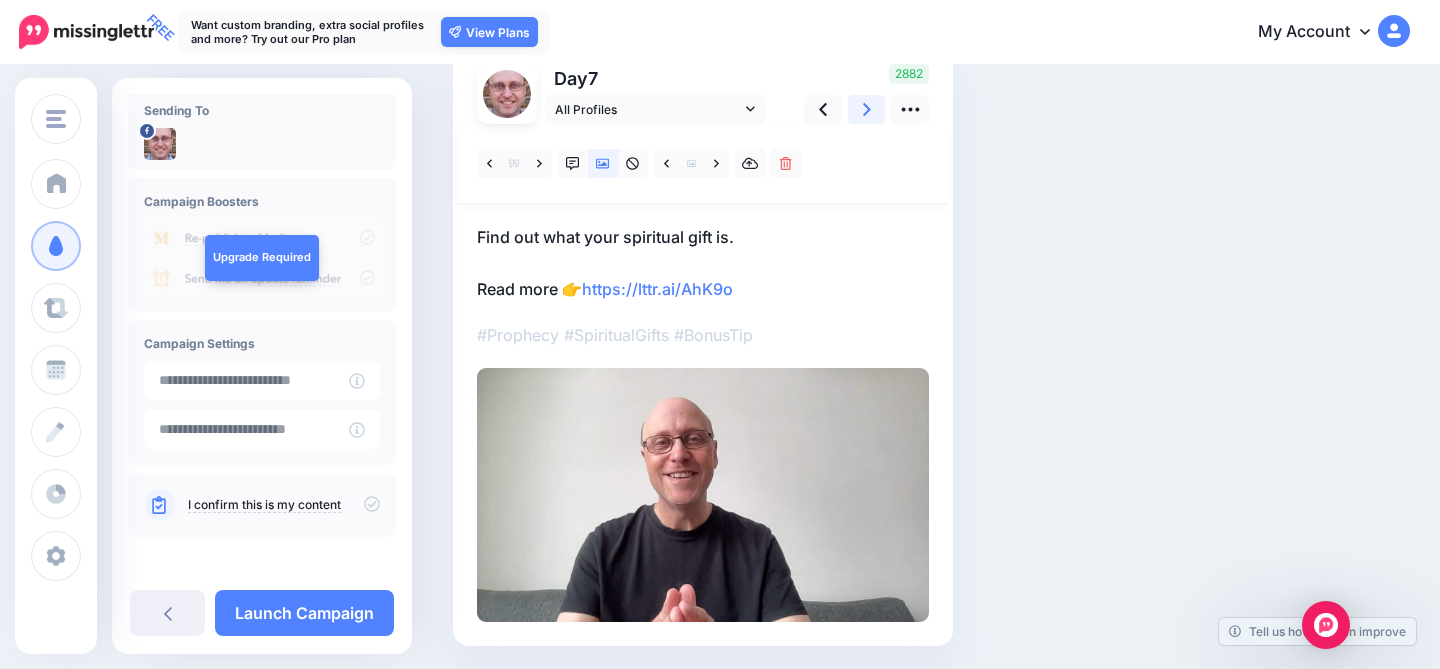 click at bounding box center [867, 109] 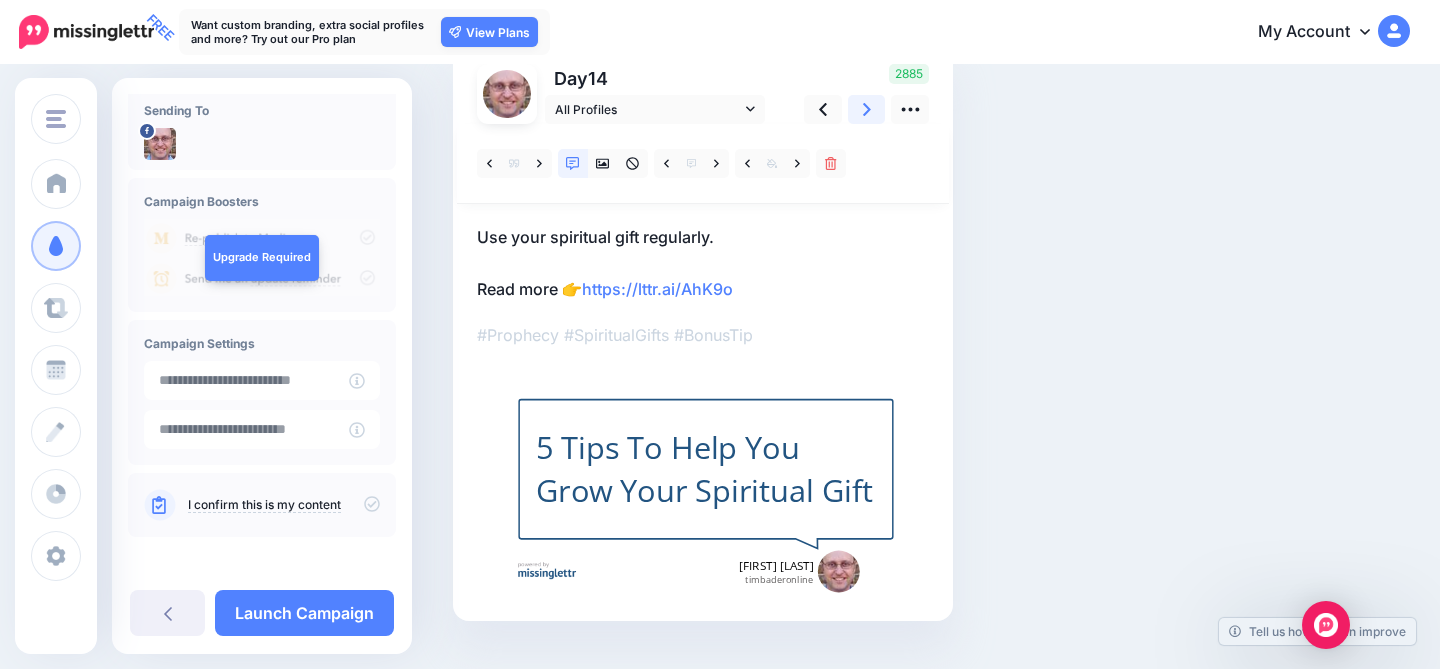 click at bounding box center (867, 109) 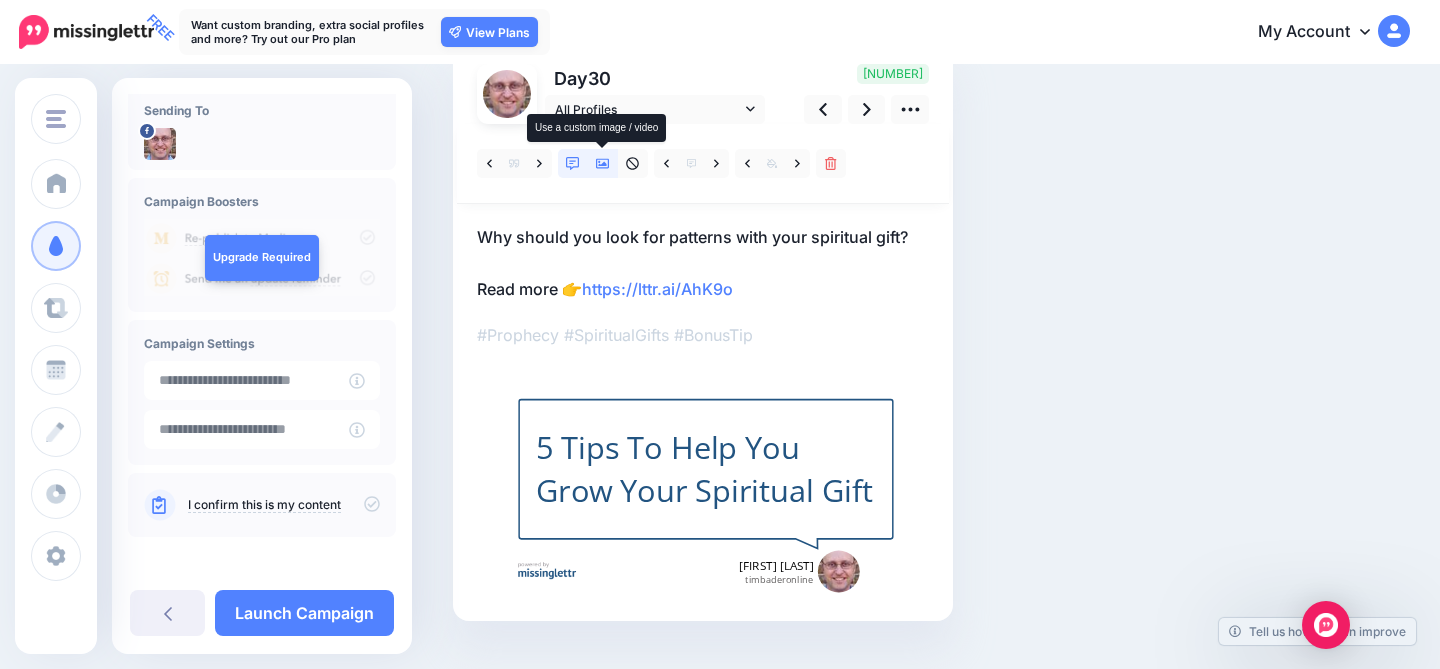 click 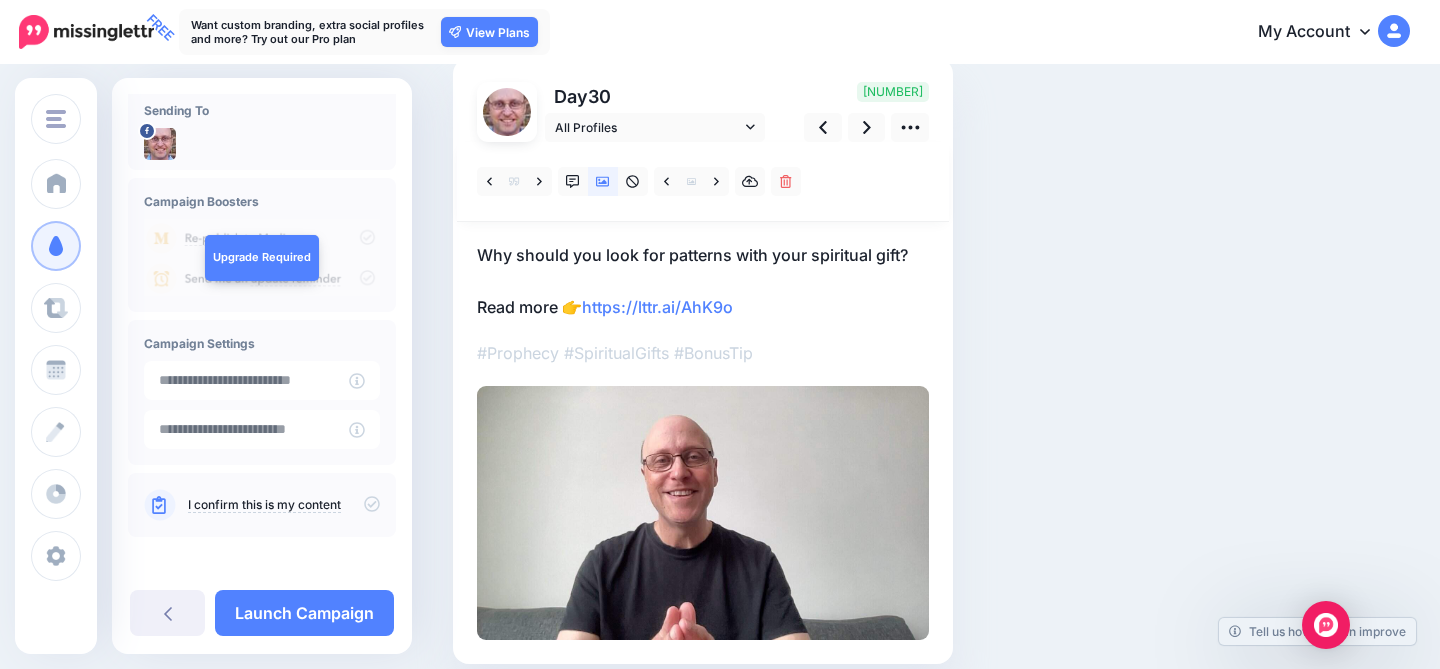 scroll, scrollTop: 132, scrollLeft: 0, axis: vertical 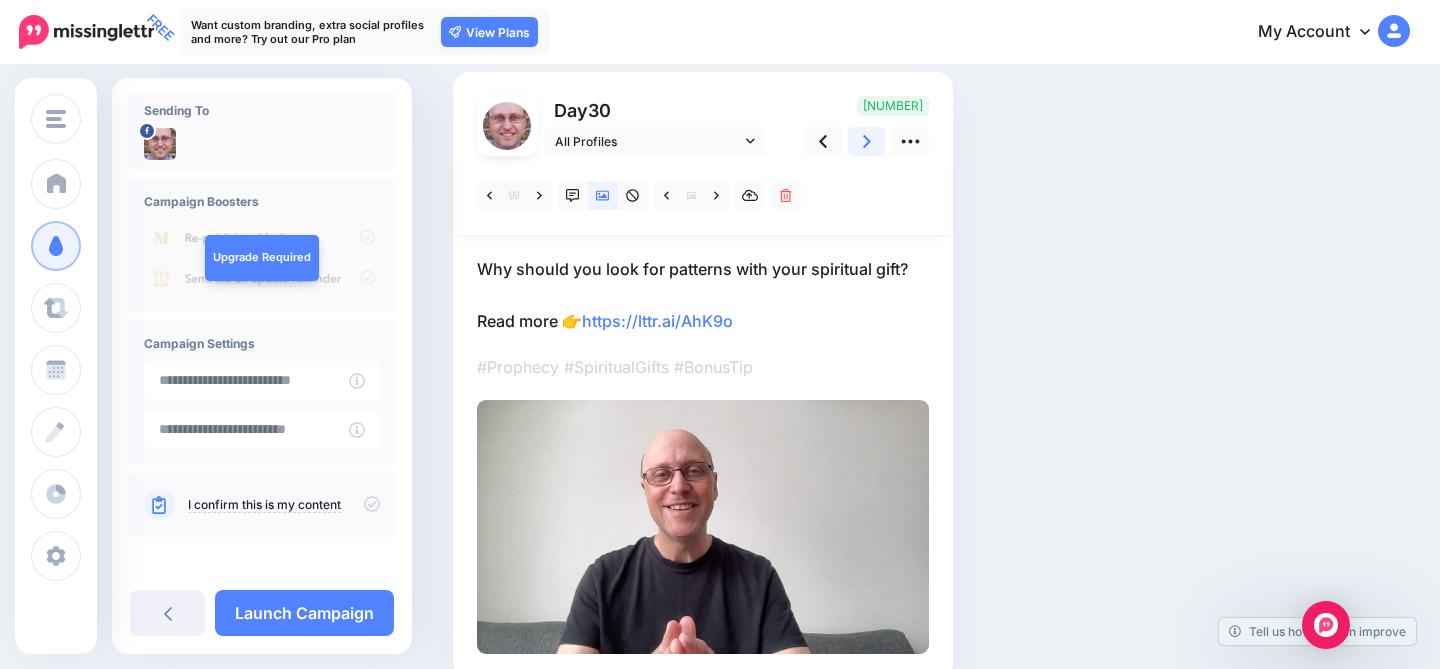 click 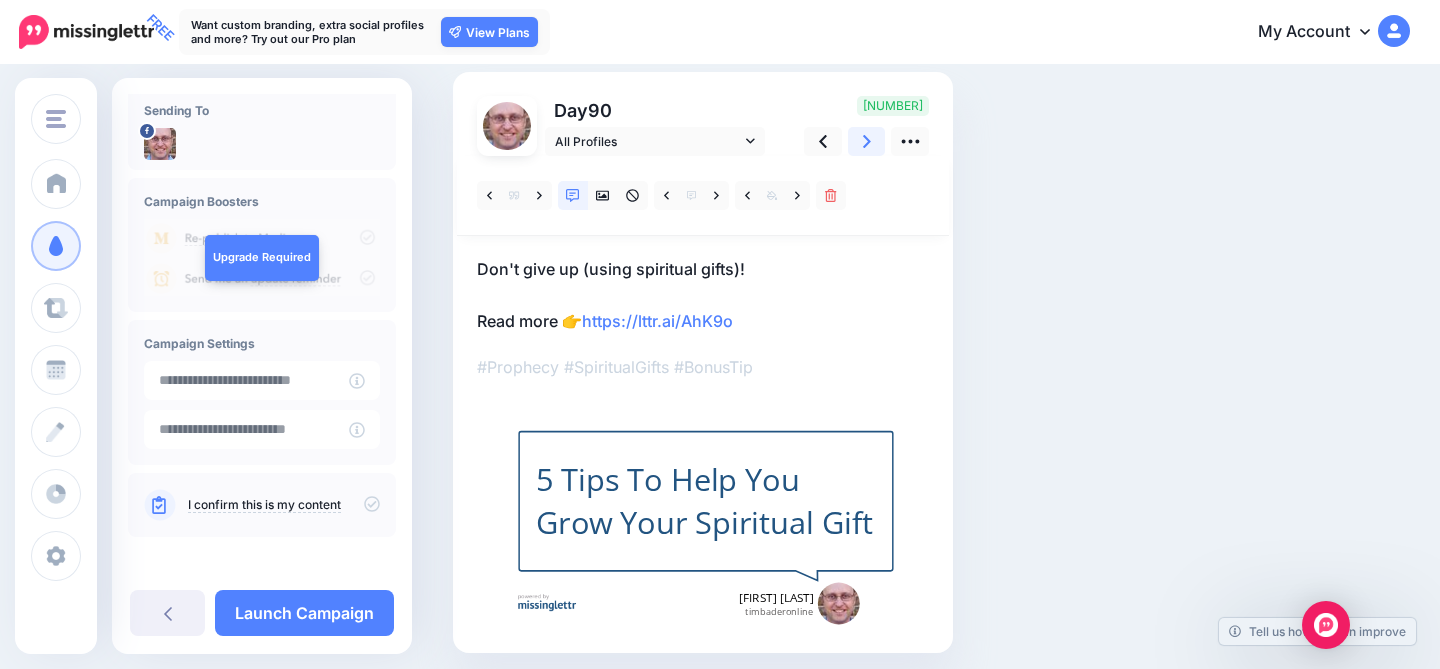 click 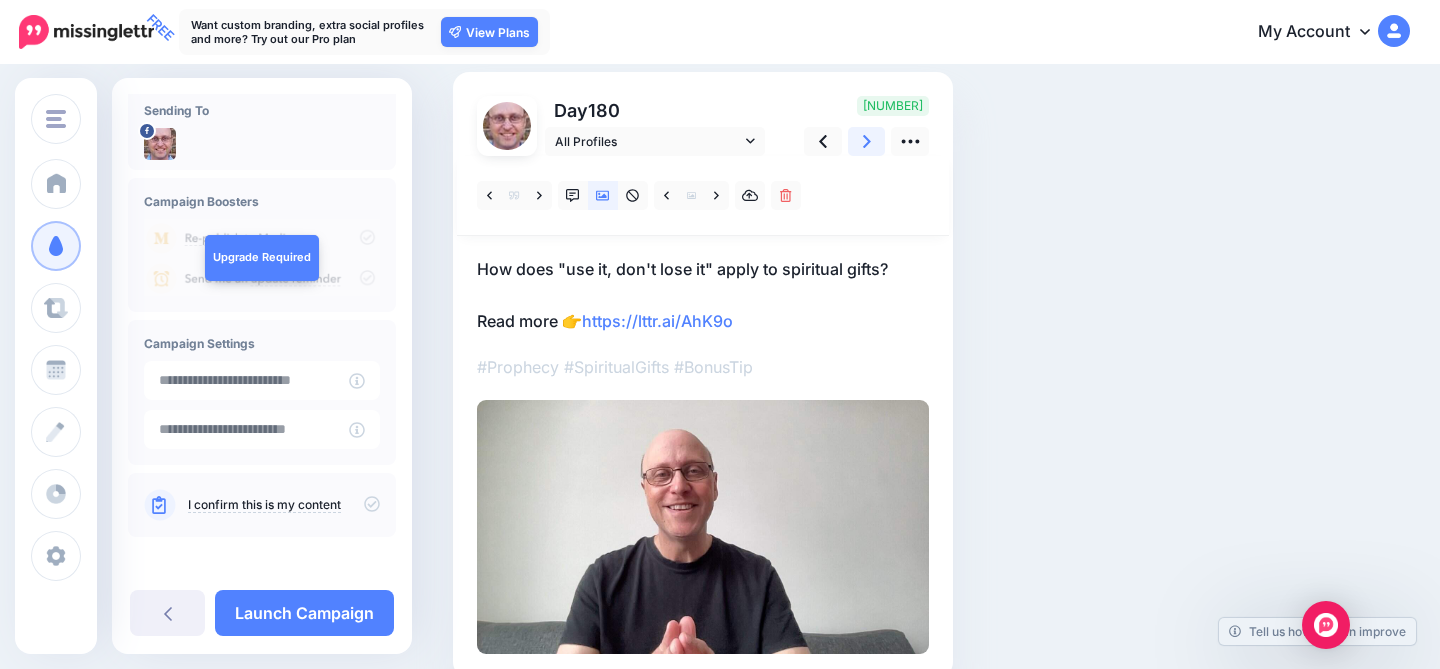 click 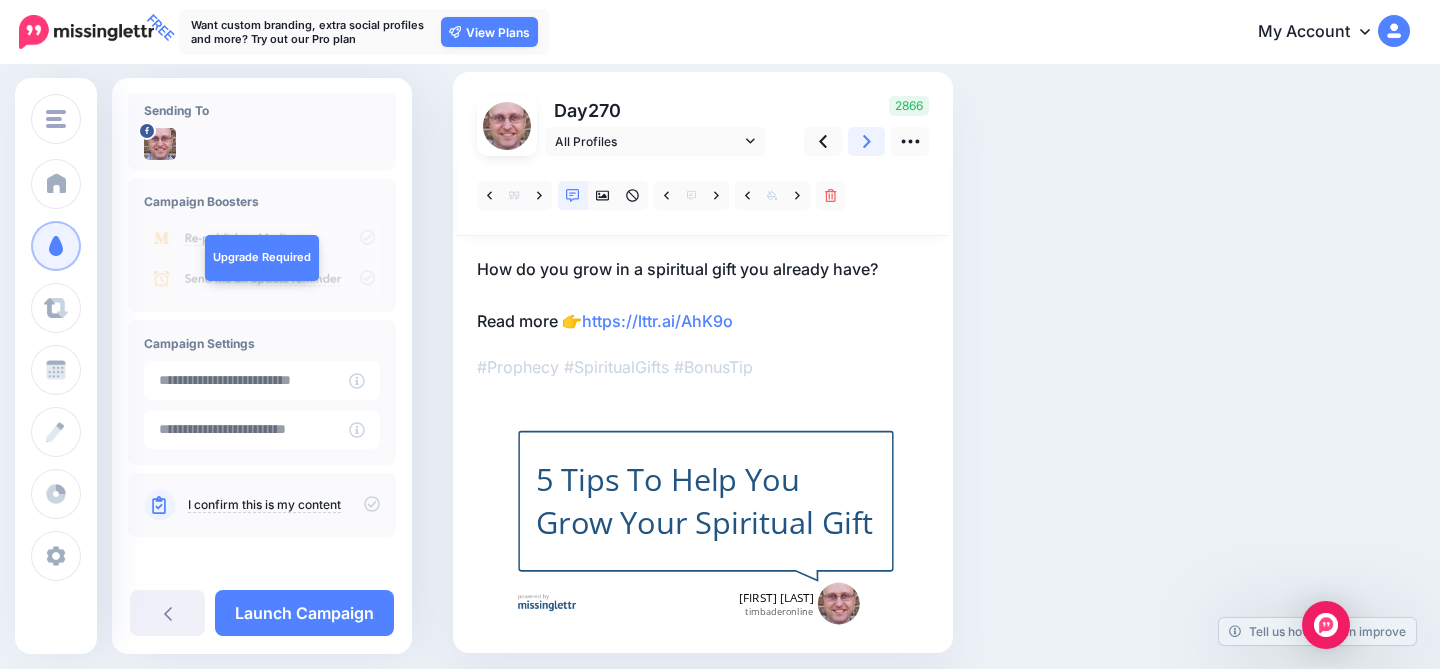 click 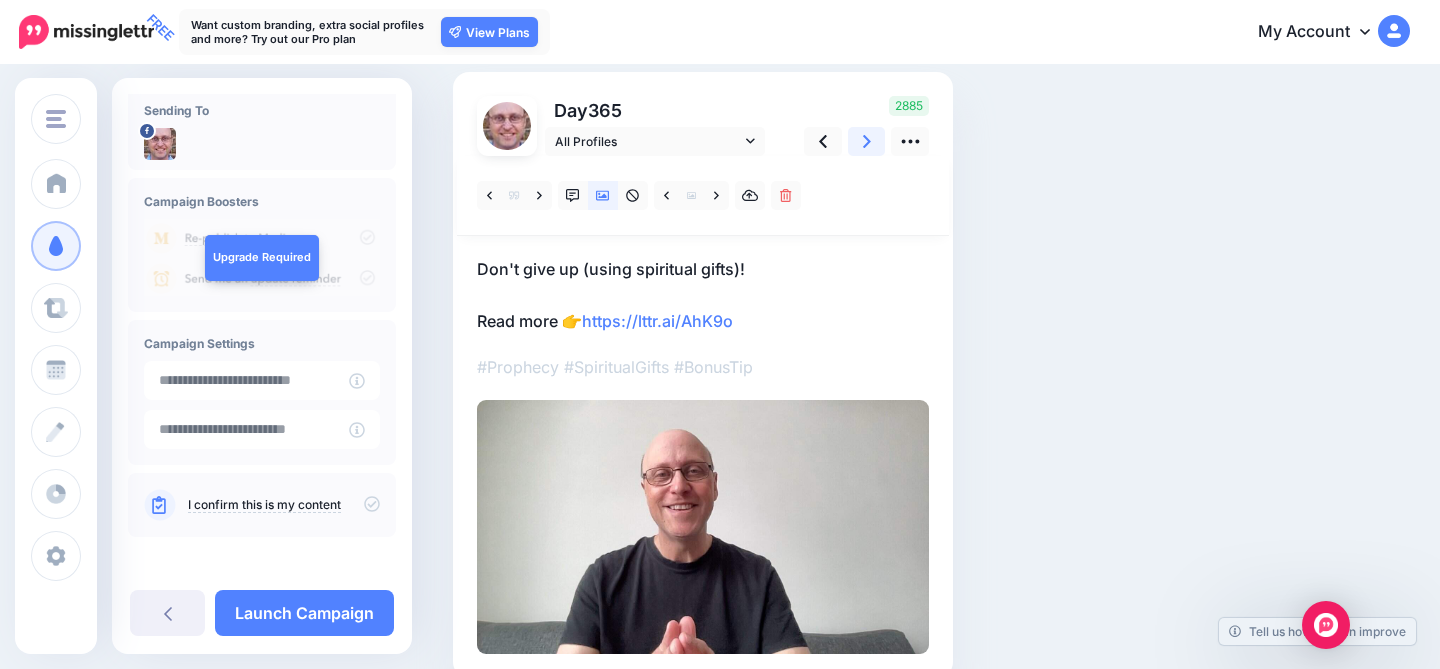 click 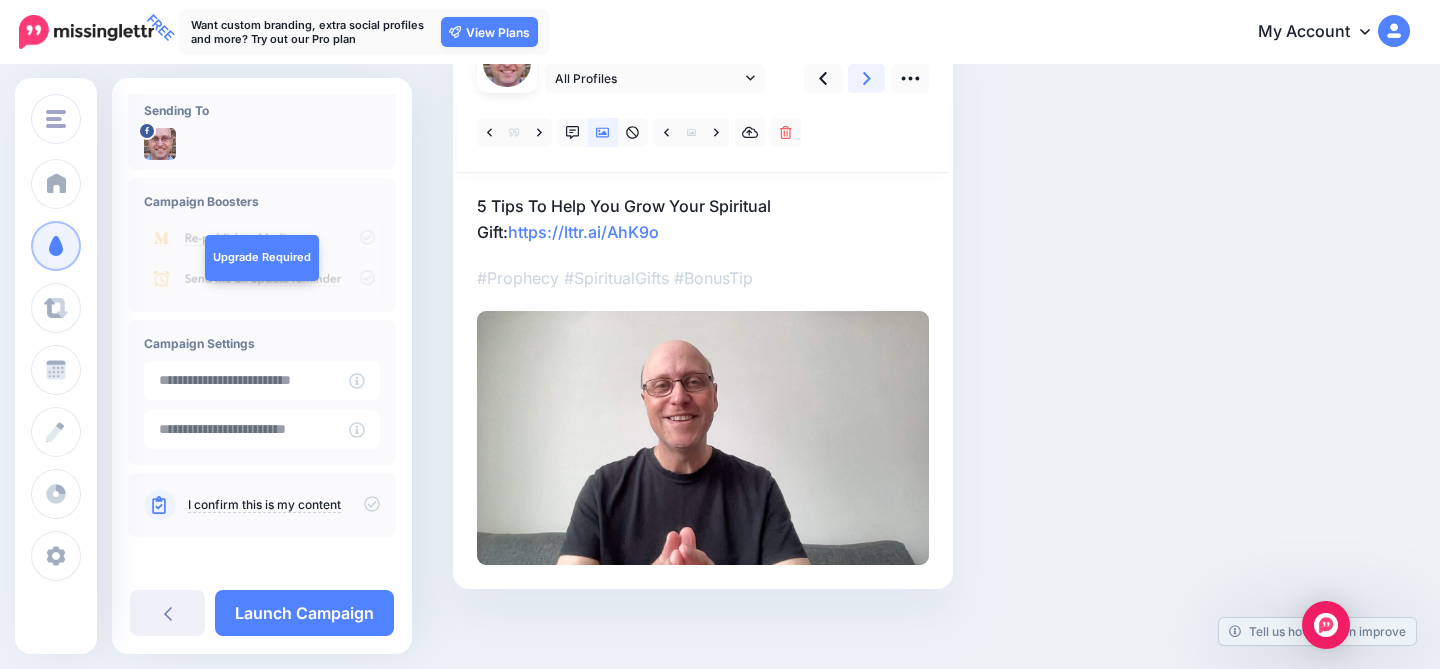scroll, scrollTop: 205, scrollLeft: 0, axis: vertical 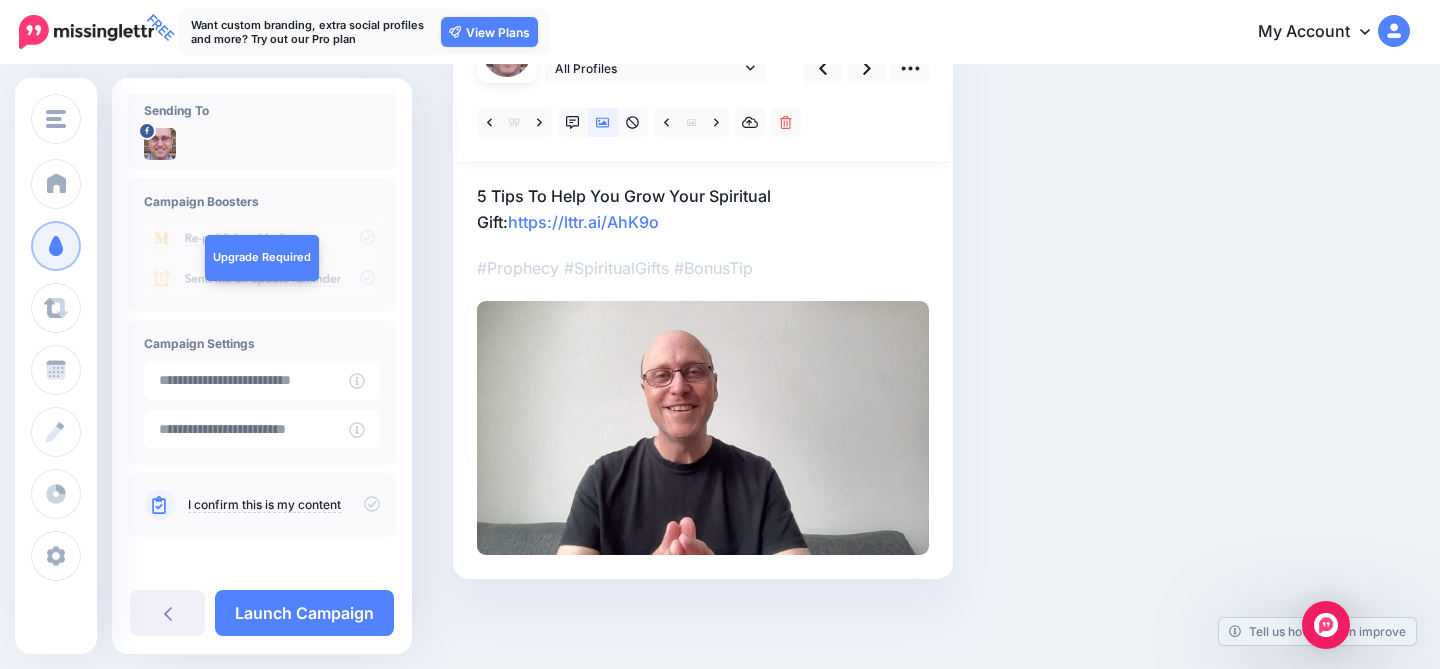 click on "I confirm this is my content" at bounding box center [284, 505] 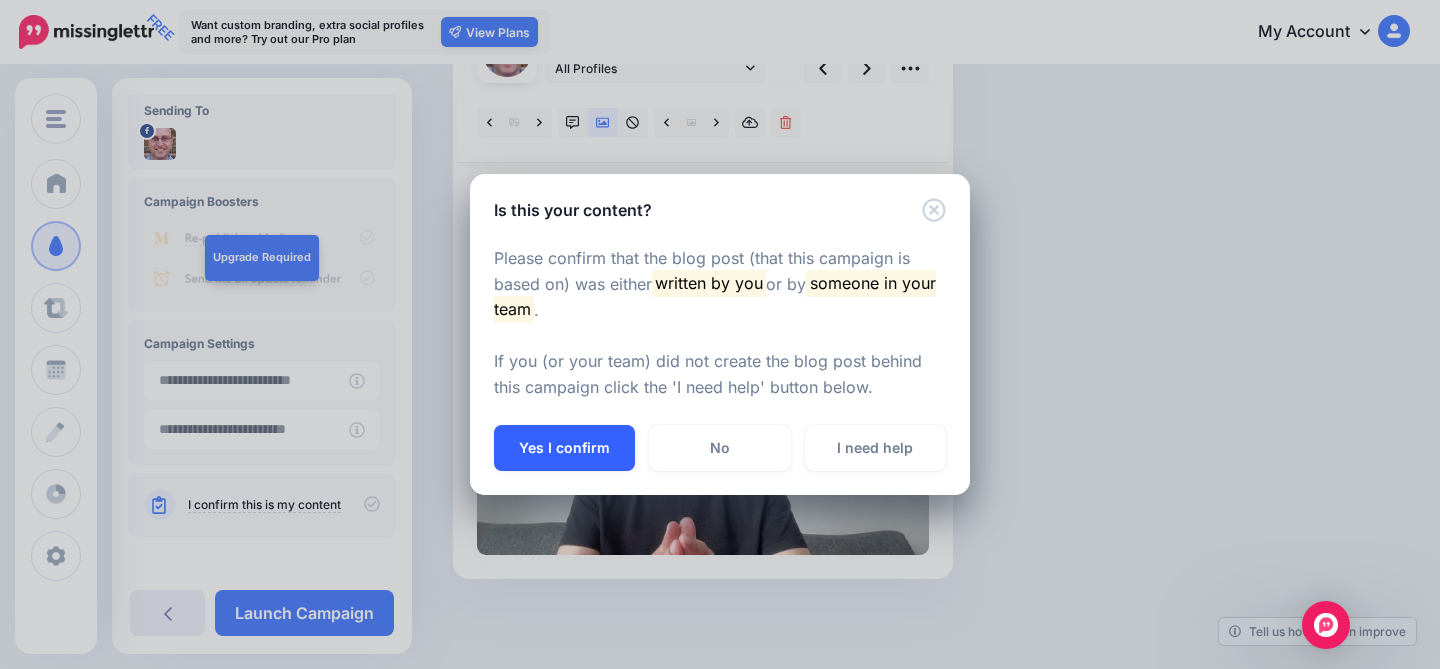 click on "Yes I confirm" at bounding box center [564, 448] 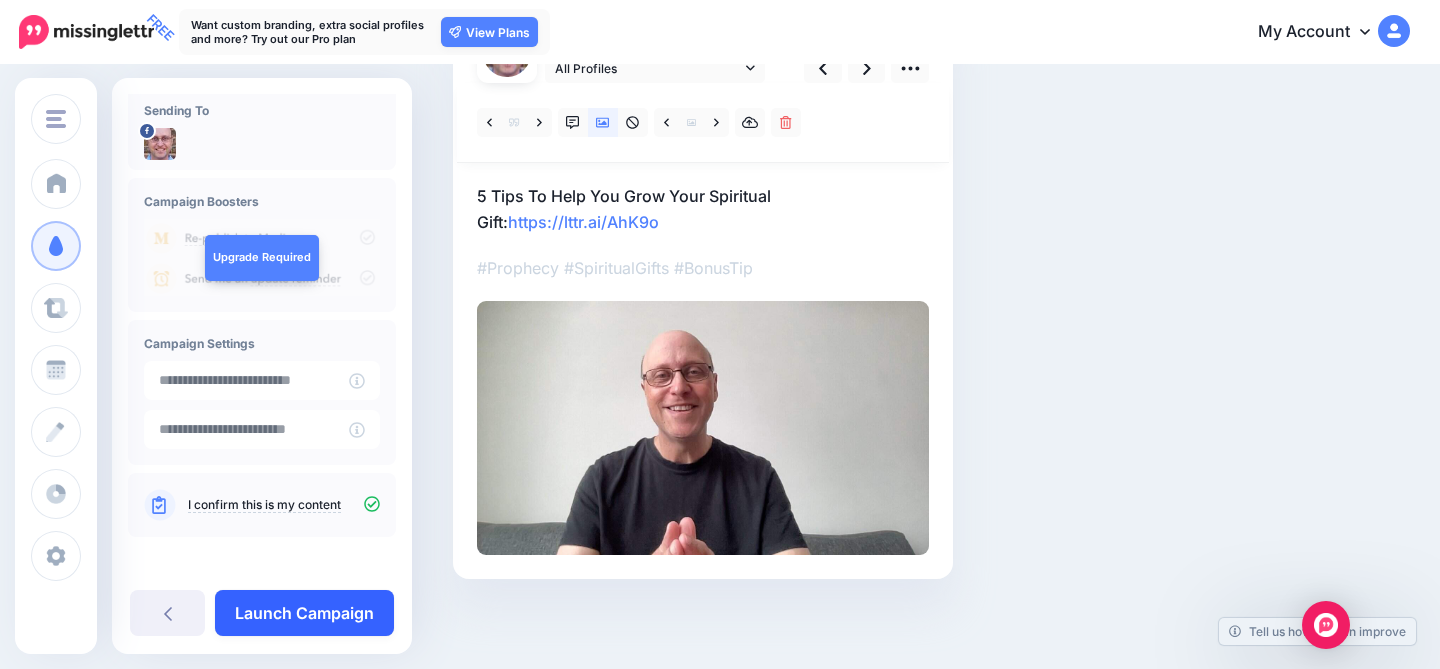 click on "Launch Campaign" at bounding box center (304, 613) 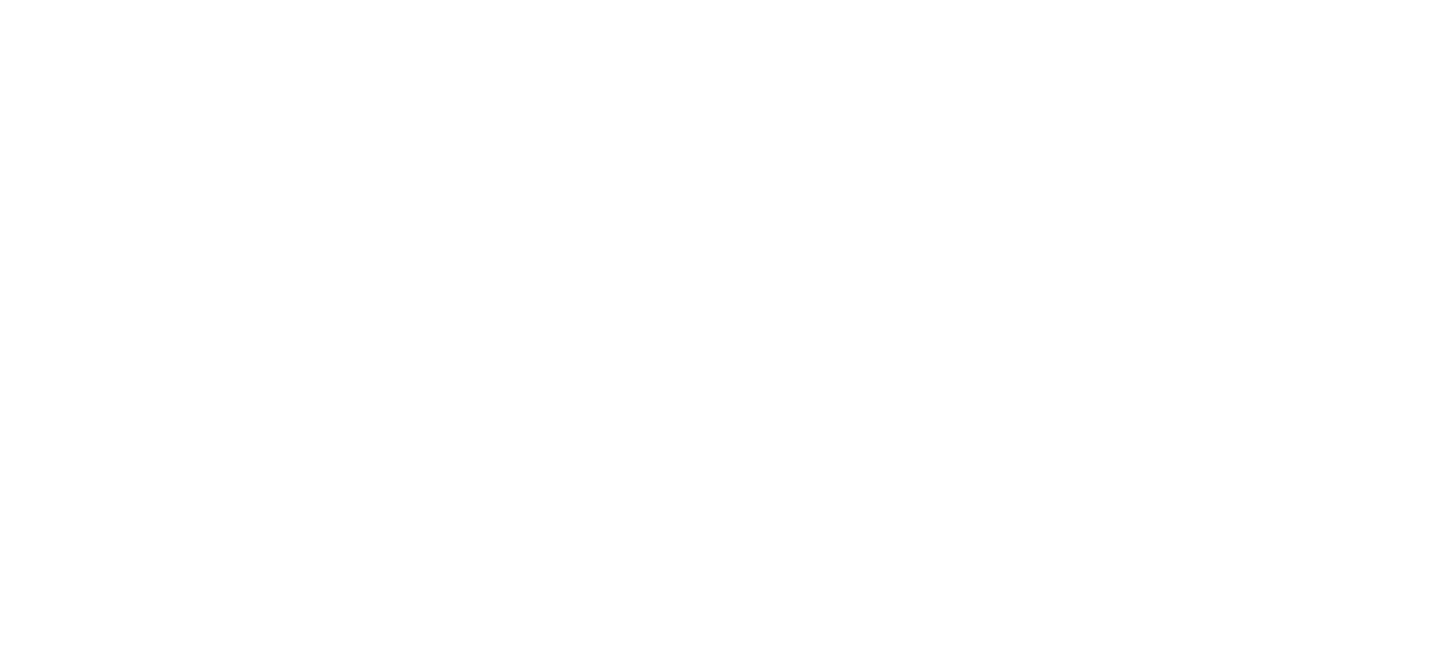 scroll, scrollTop: 0, scrollLeft: 0, axis: both 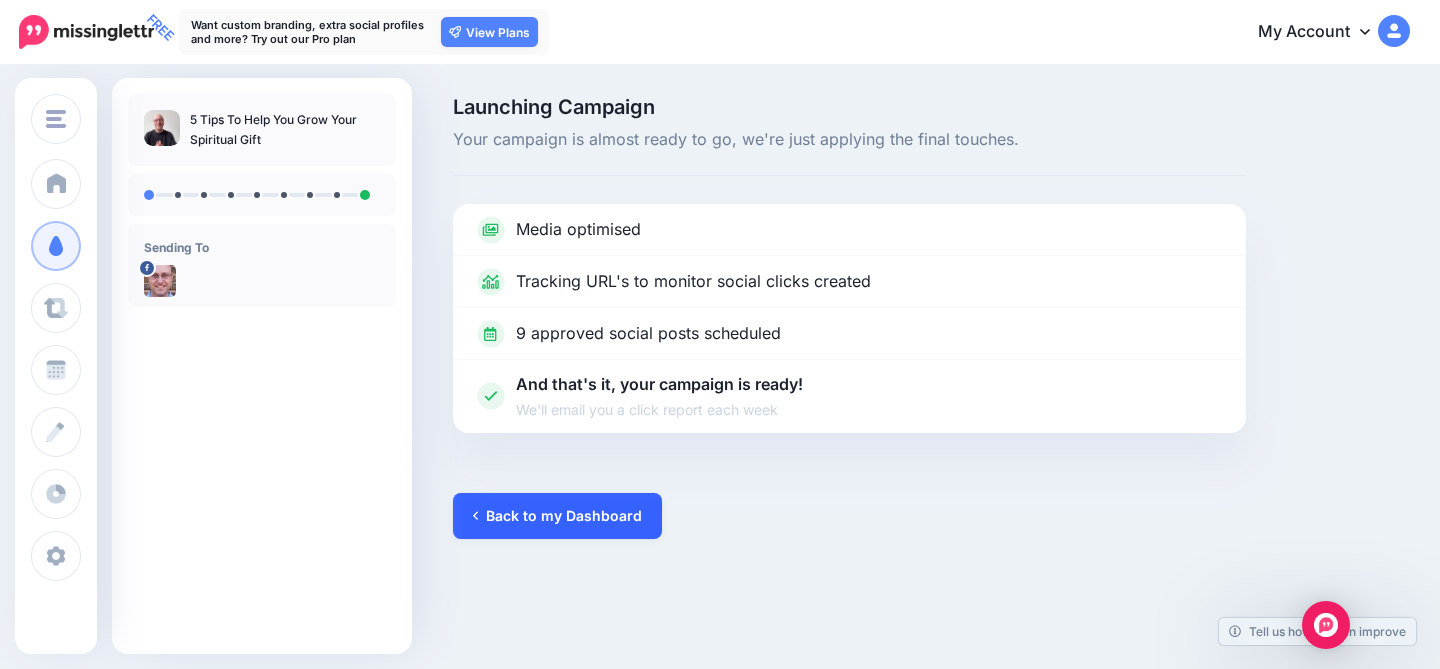 click on "Back to my Dashboard" at bounding box center [557, 516] 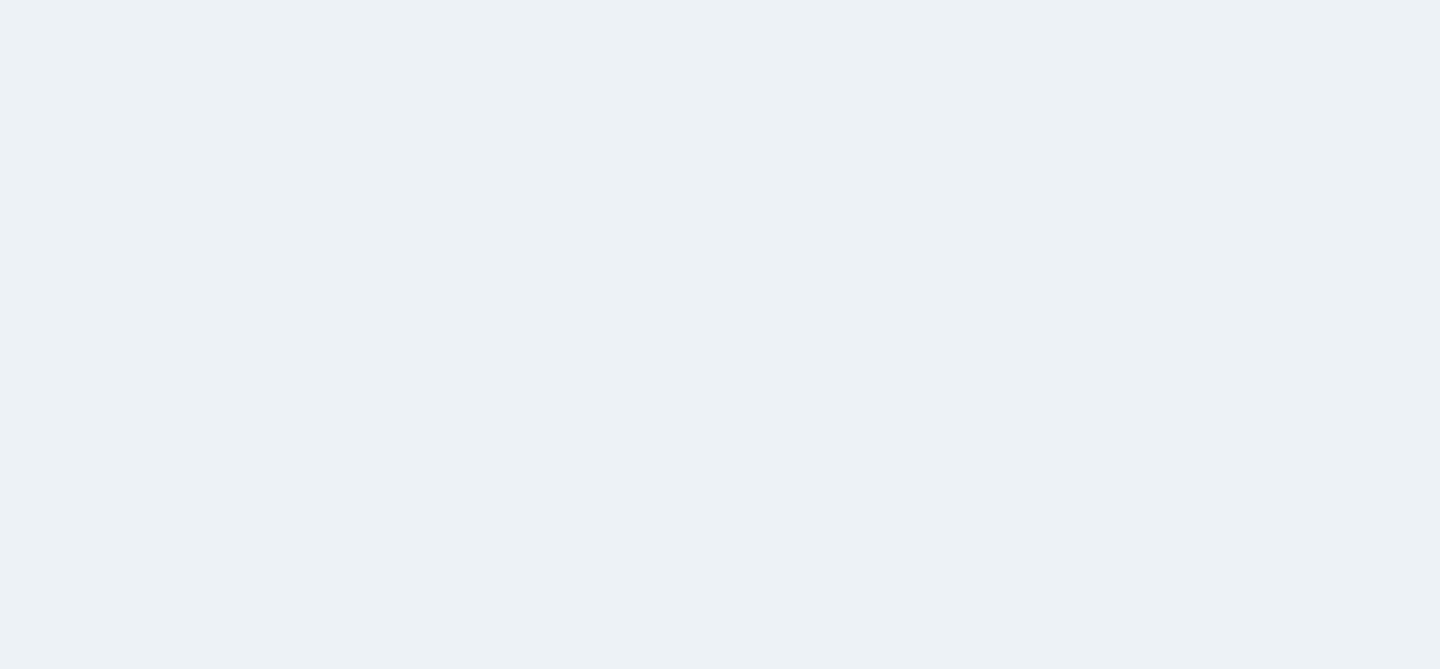 scroll, scrollTop: 0, scrollLeft: 0, axis: both 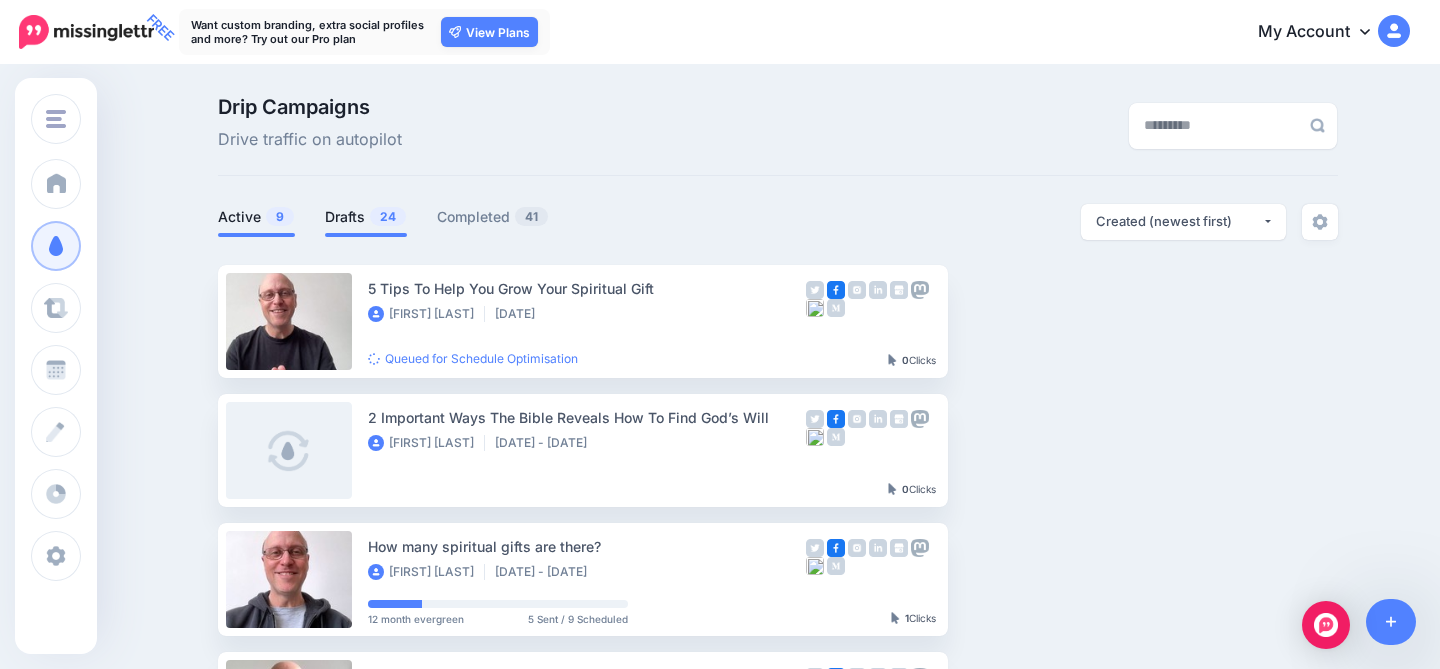 click on "Drafts  24" at bounding box center (366, 217) 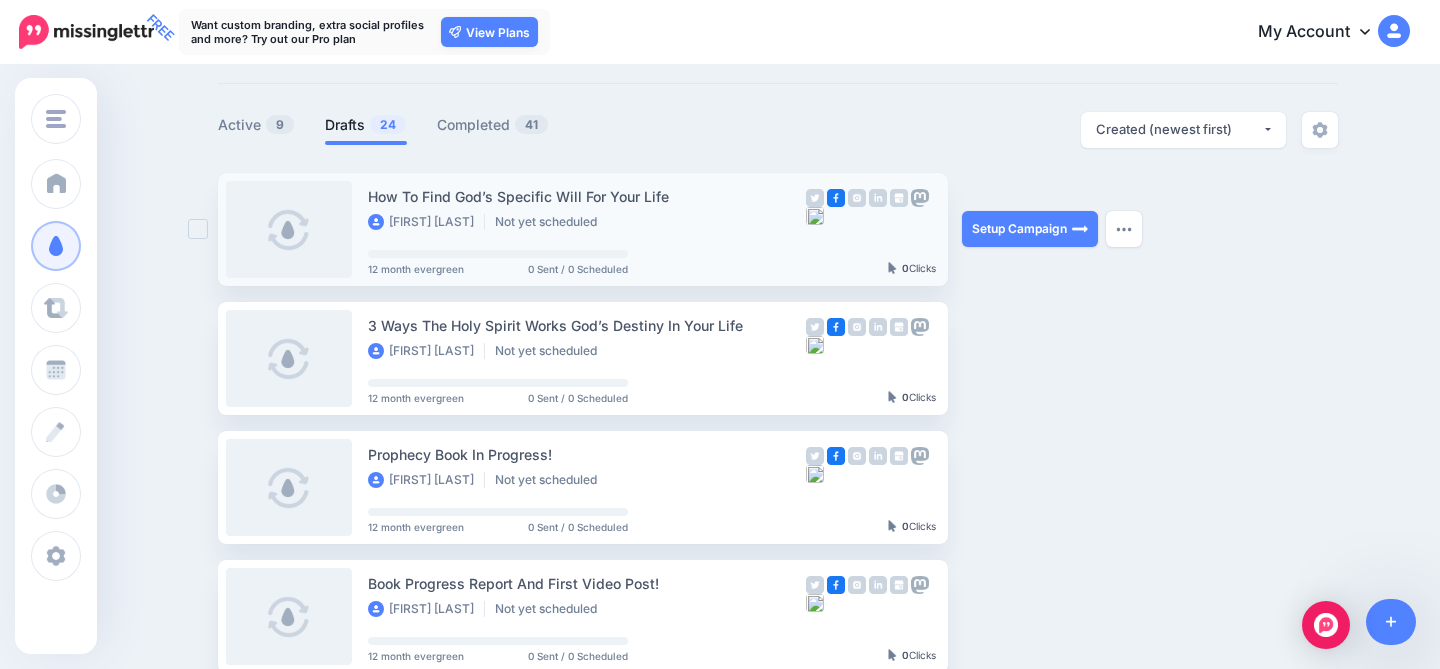 scroll, scrollTop: 50, scrollLeft: 0, axis: vertical 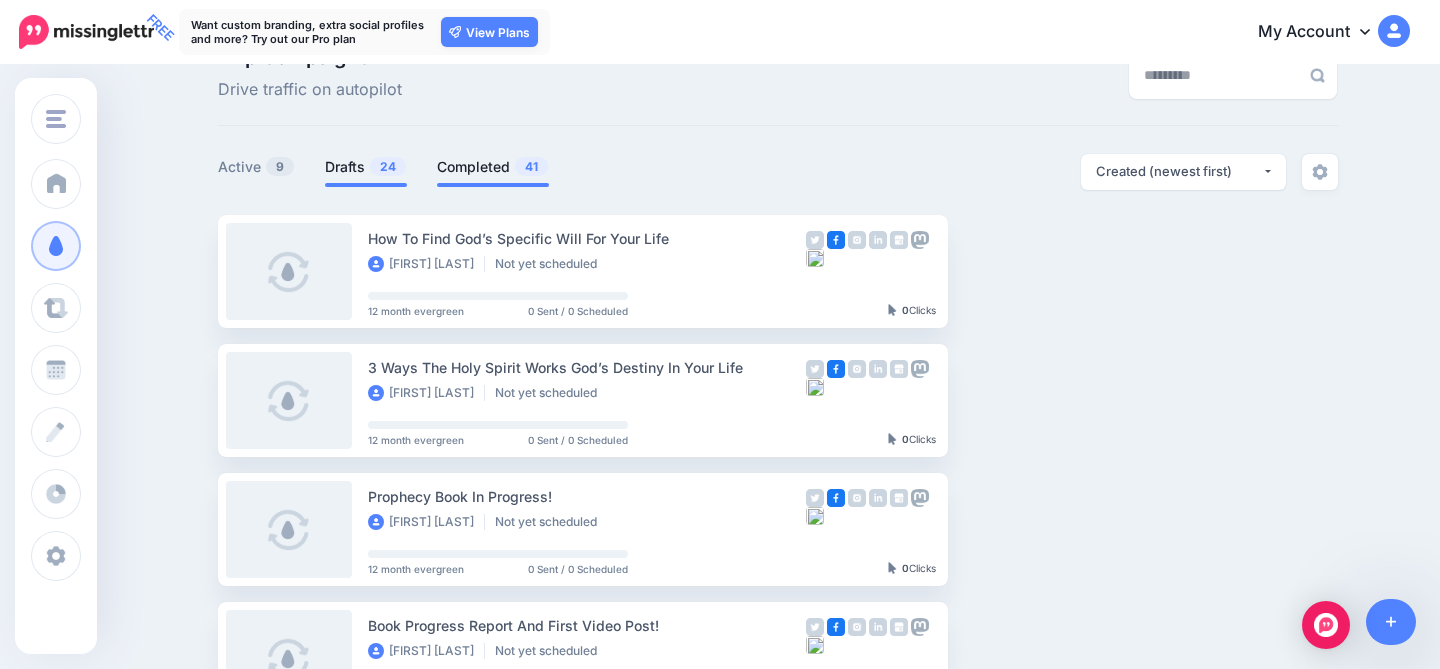 click on "Completed  41" at bounding box center [493, 167] 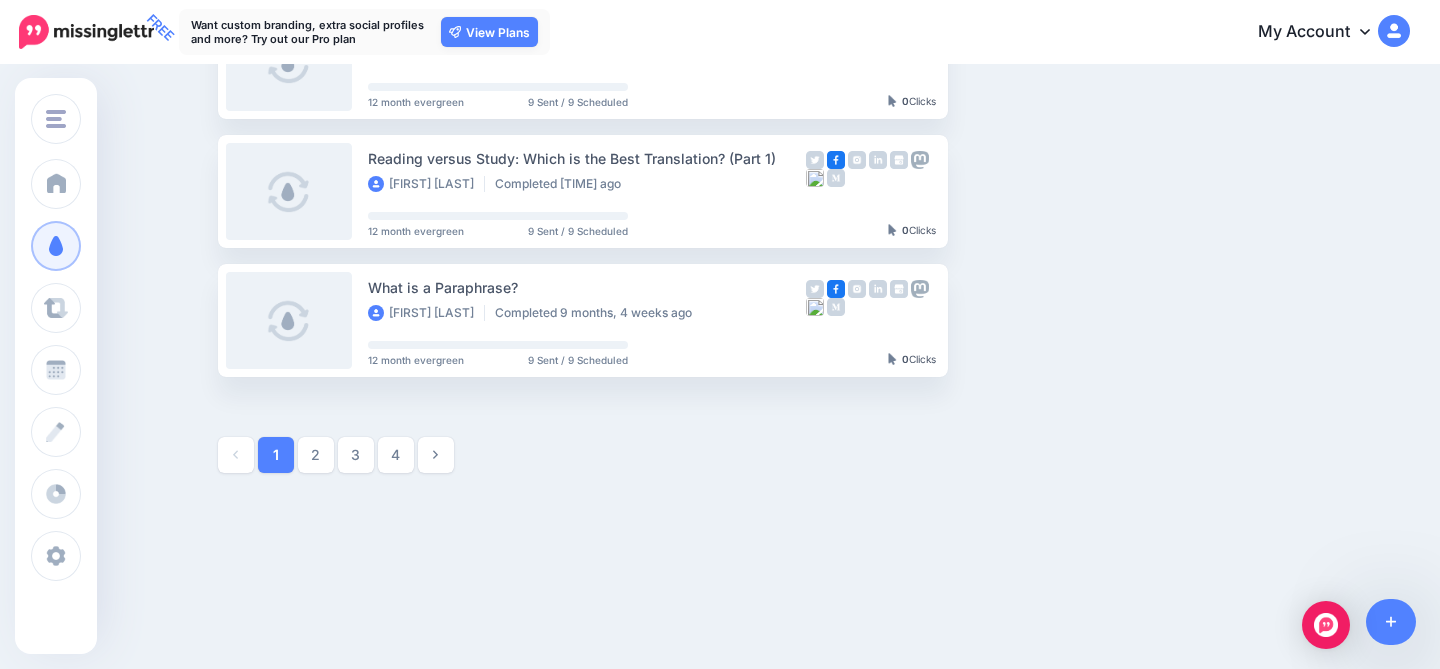 scroll, scrollTop: 1164, scrollLeft: 0, axis: vertical 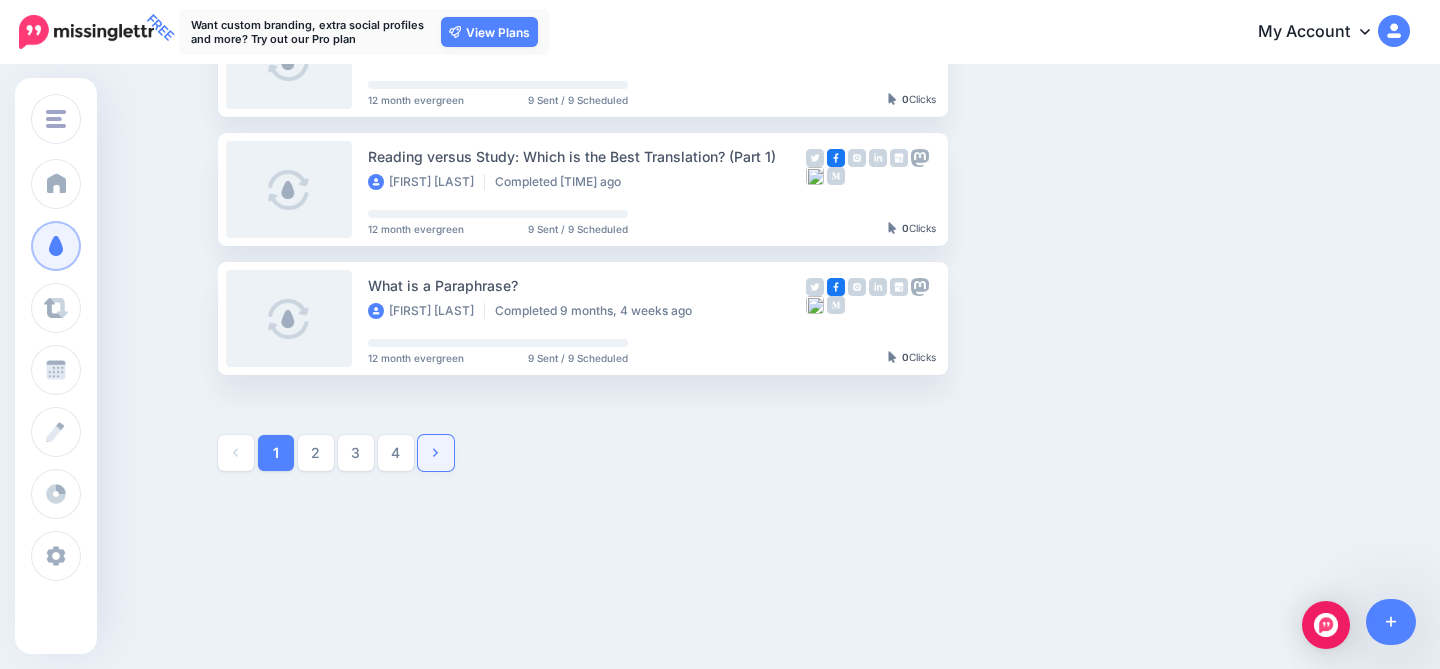 click 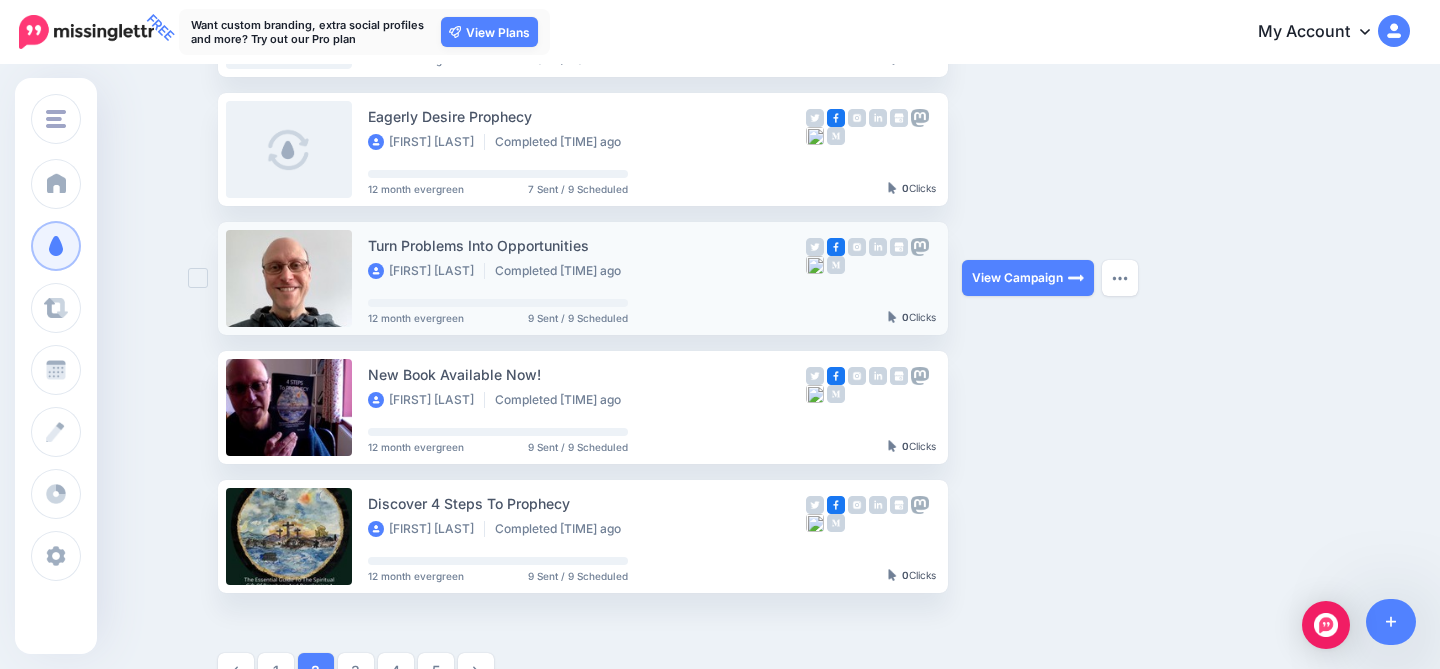 scroll, scrollTop: 950, scrollLeft: 0, axis: vertical 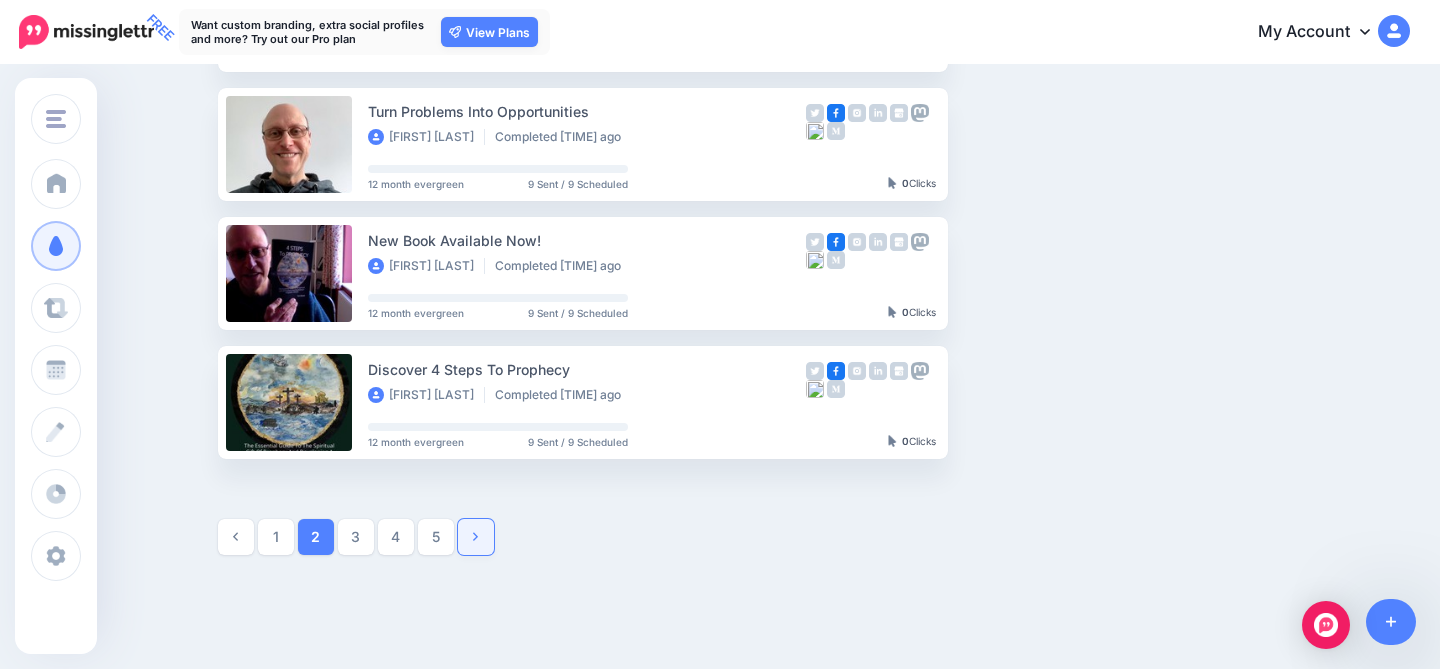 click 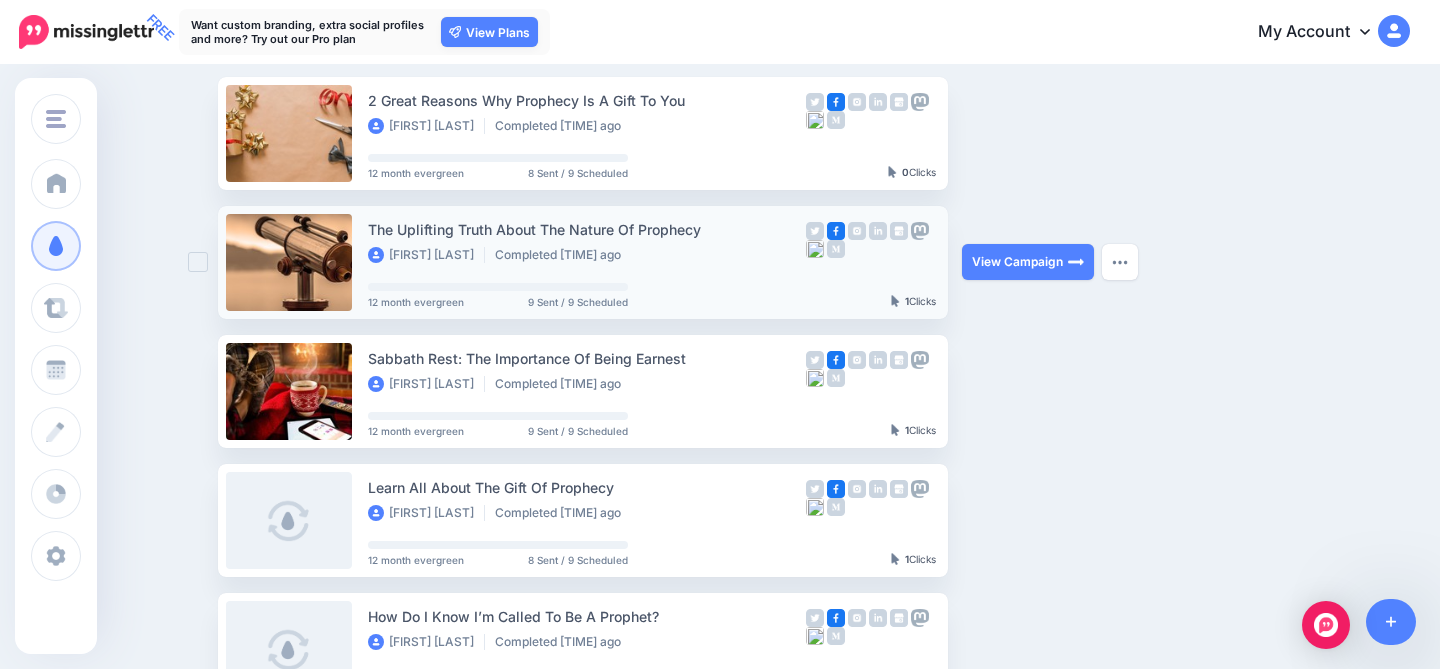 scroll, scrollTop: 226, scrollLeft: 0, axis: vertical 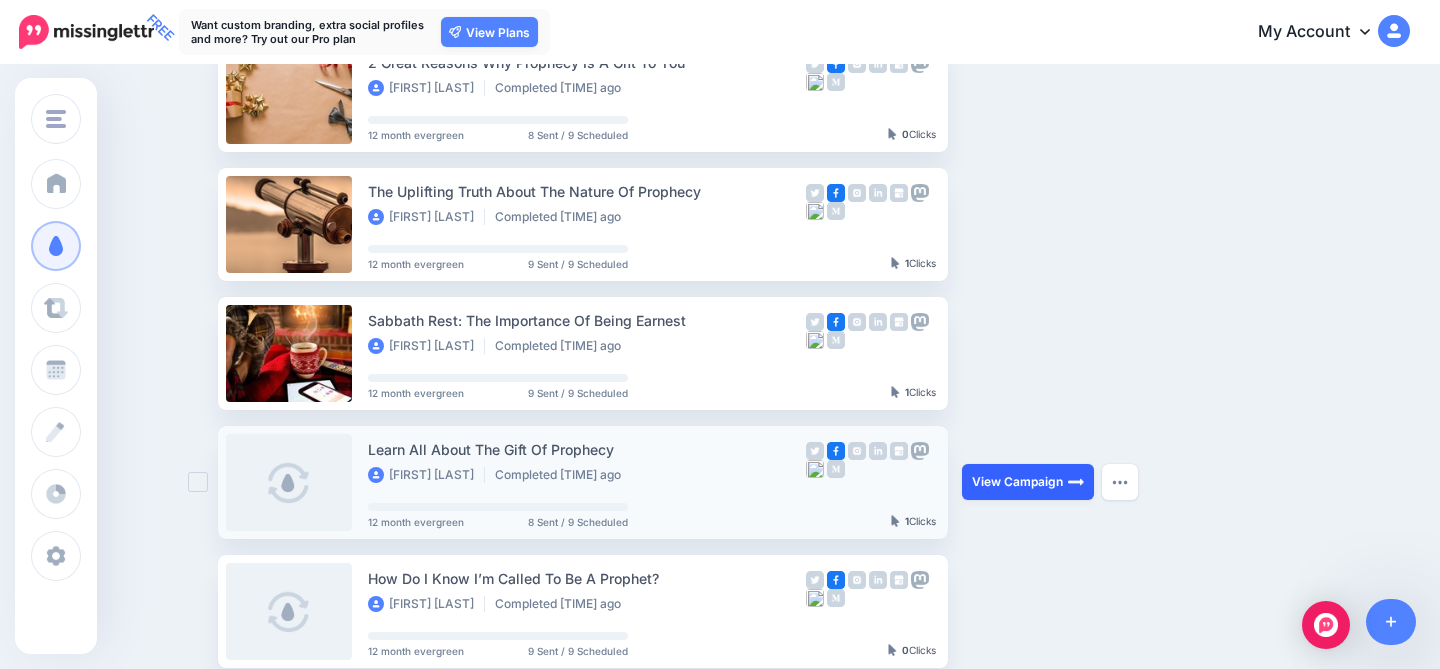 click on "View Campaign" at bounding box center [1028, 482] 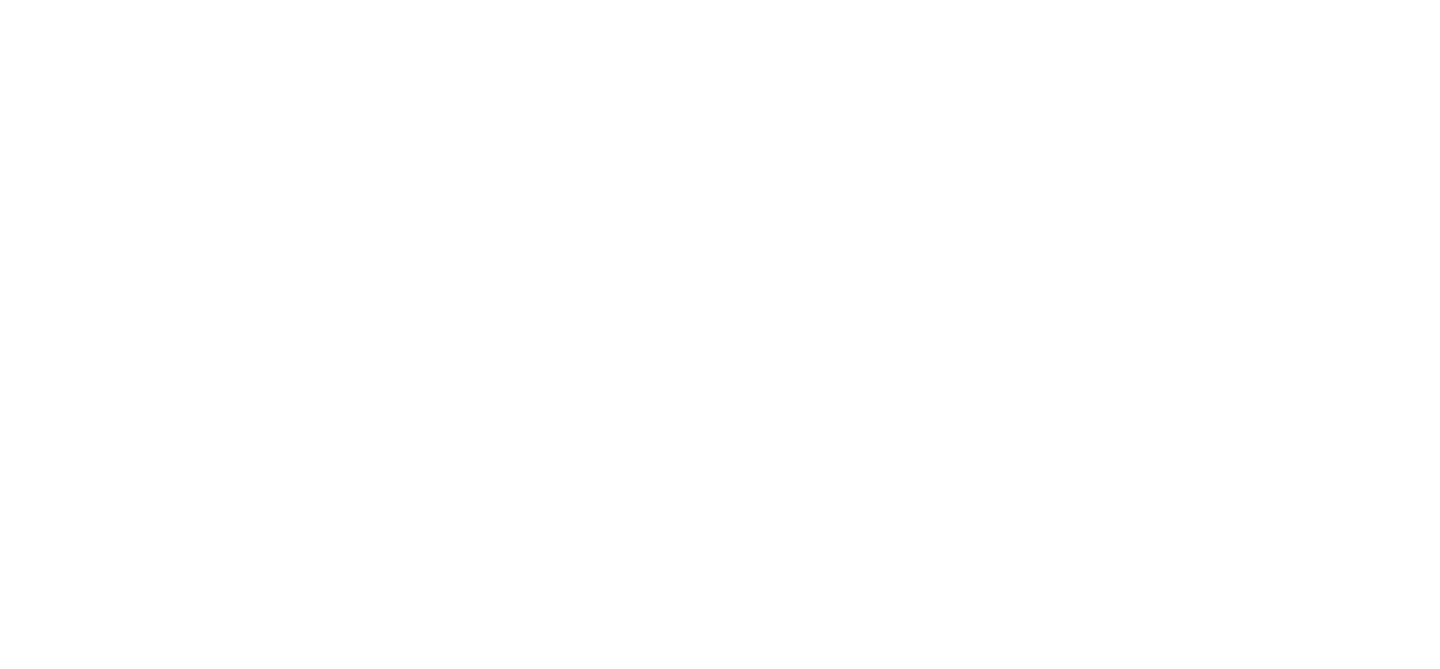 scroll, scrollTop: 0, scrollLeft: 0, axis: both 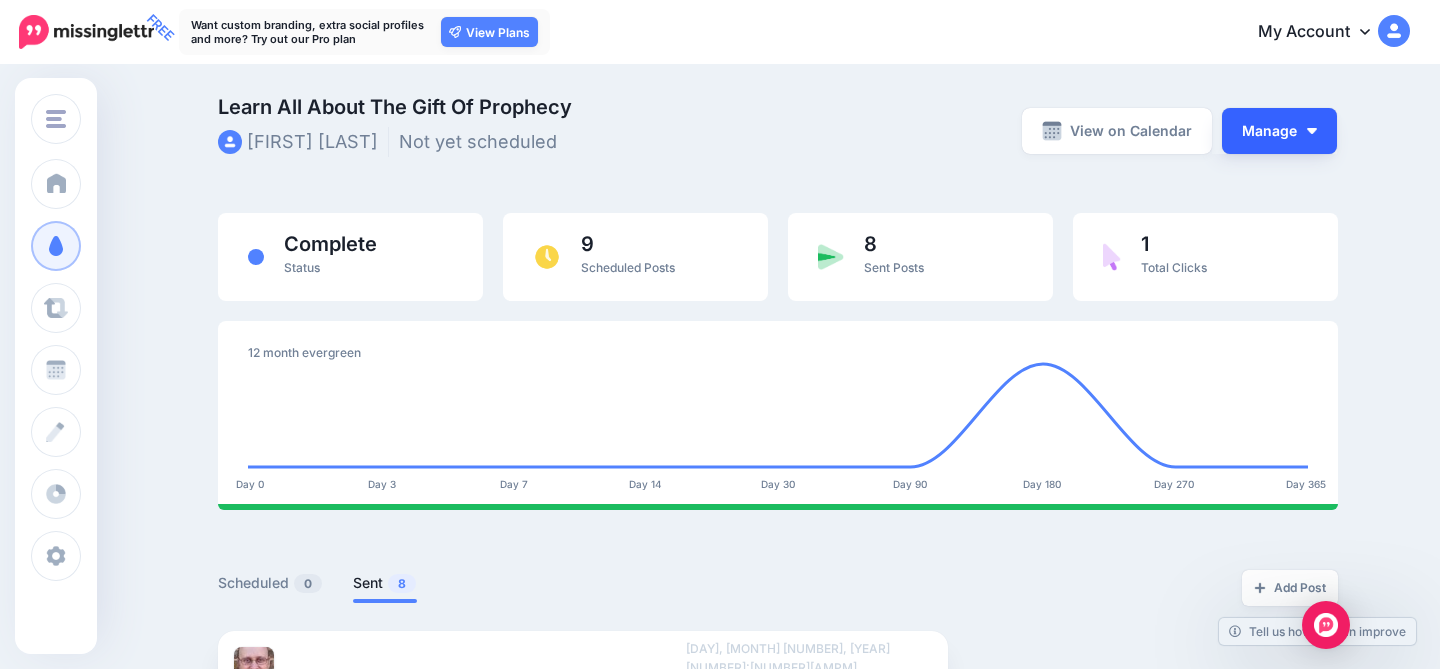 click on "Manage" at bounding box center [1279, 131] 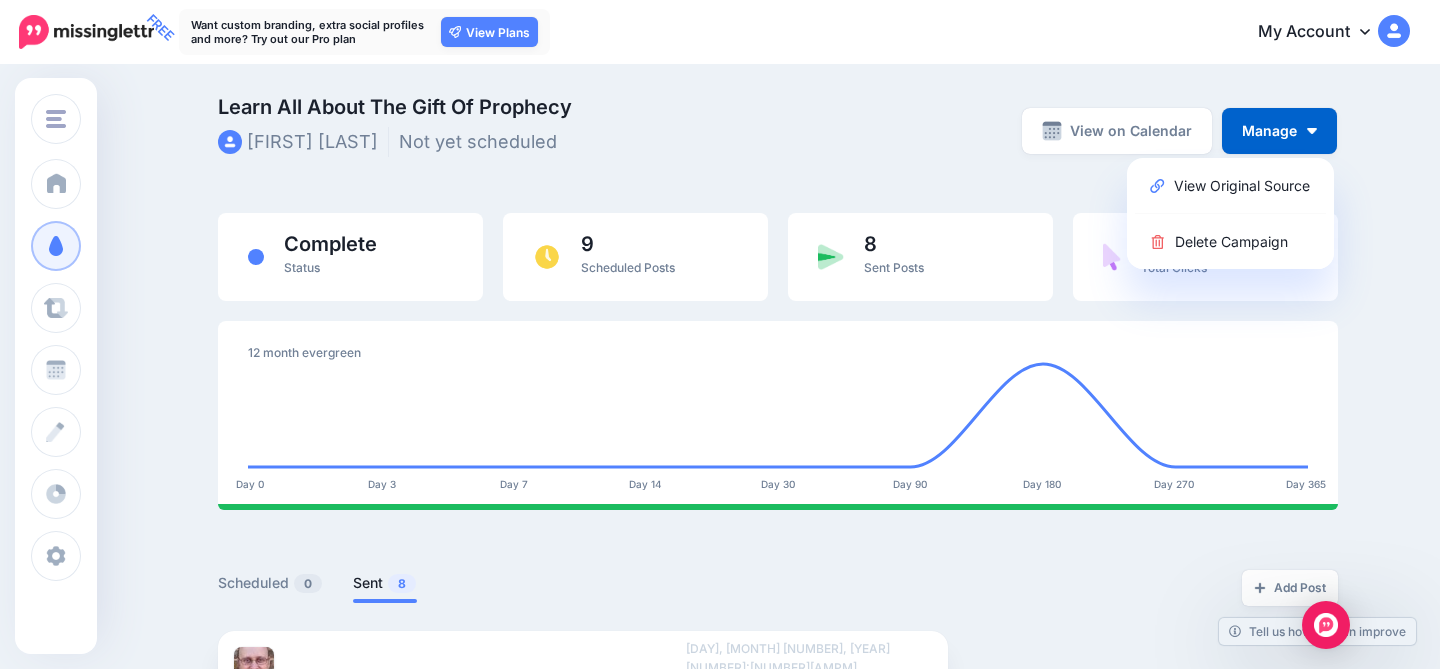 click on "Learn All About The Gift Of Prophecy" at bounding box center [586, 107] 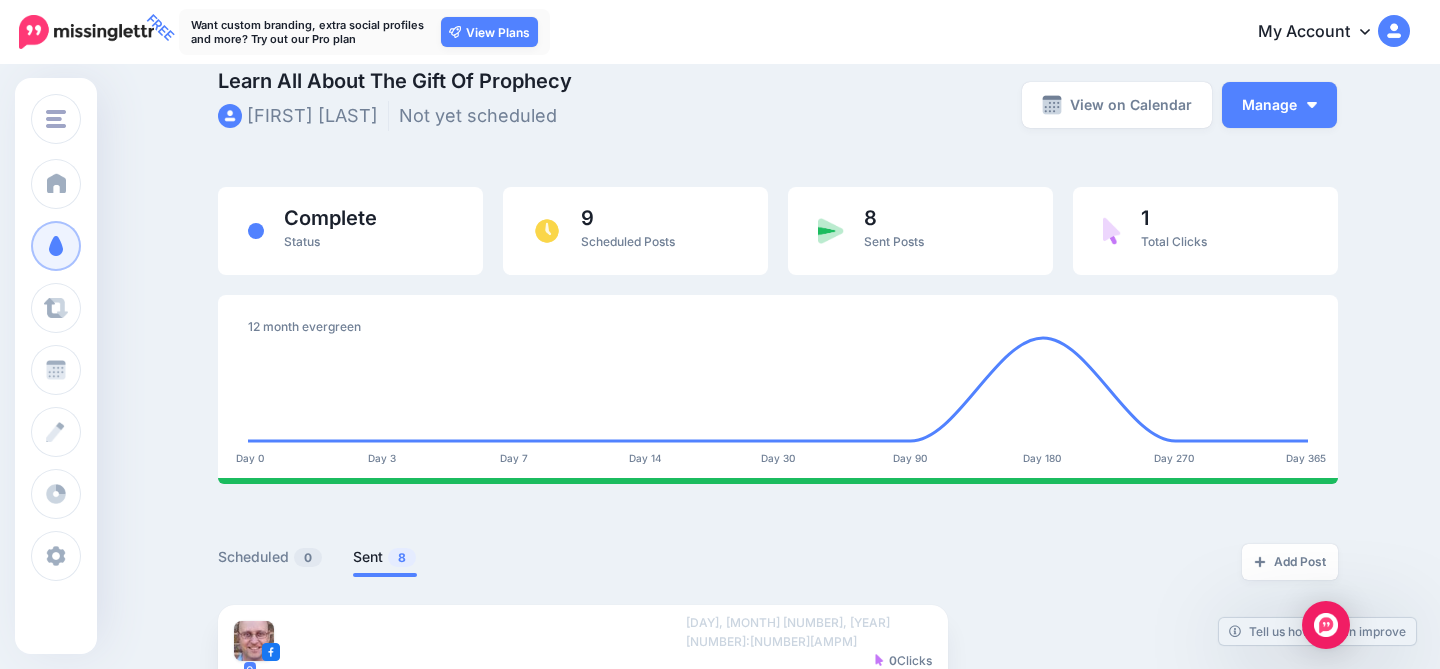 scroll, scrollTop: 10, scrollLeft: 0, axis: vertical 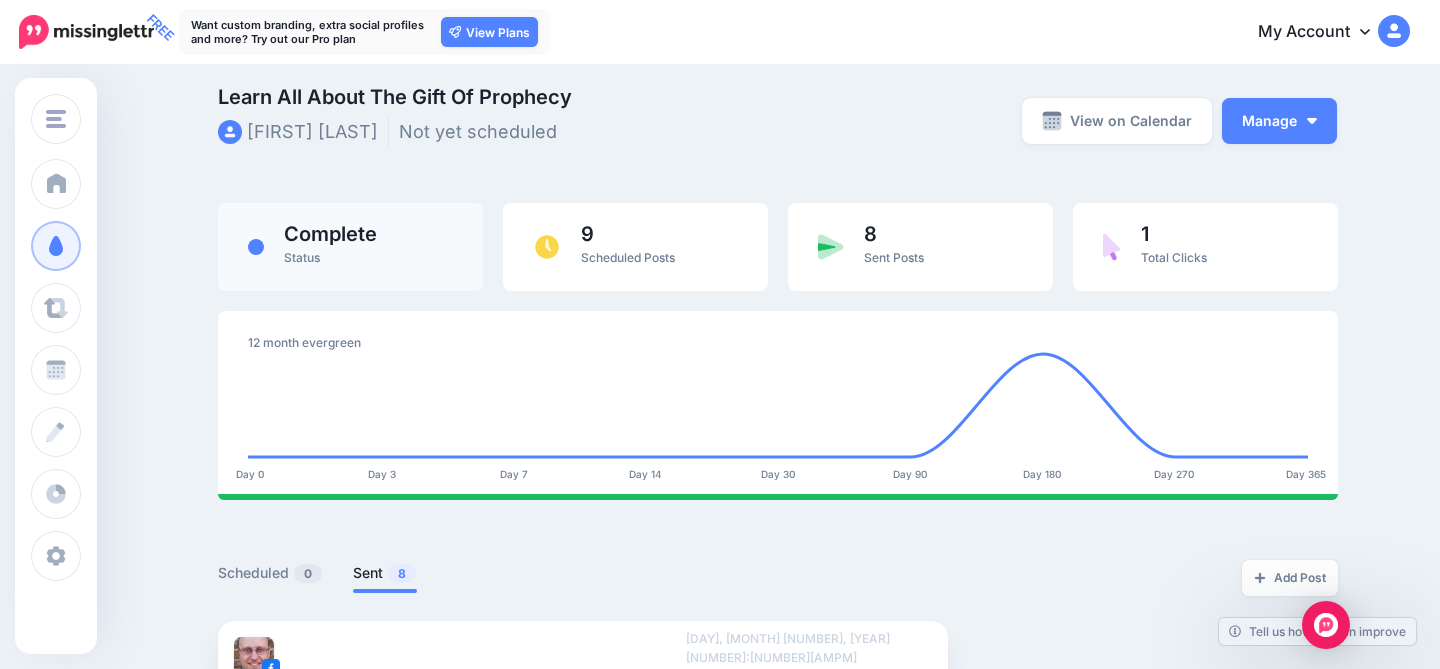 click on "Complete
Status" at bounding box center (350, 247) 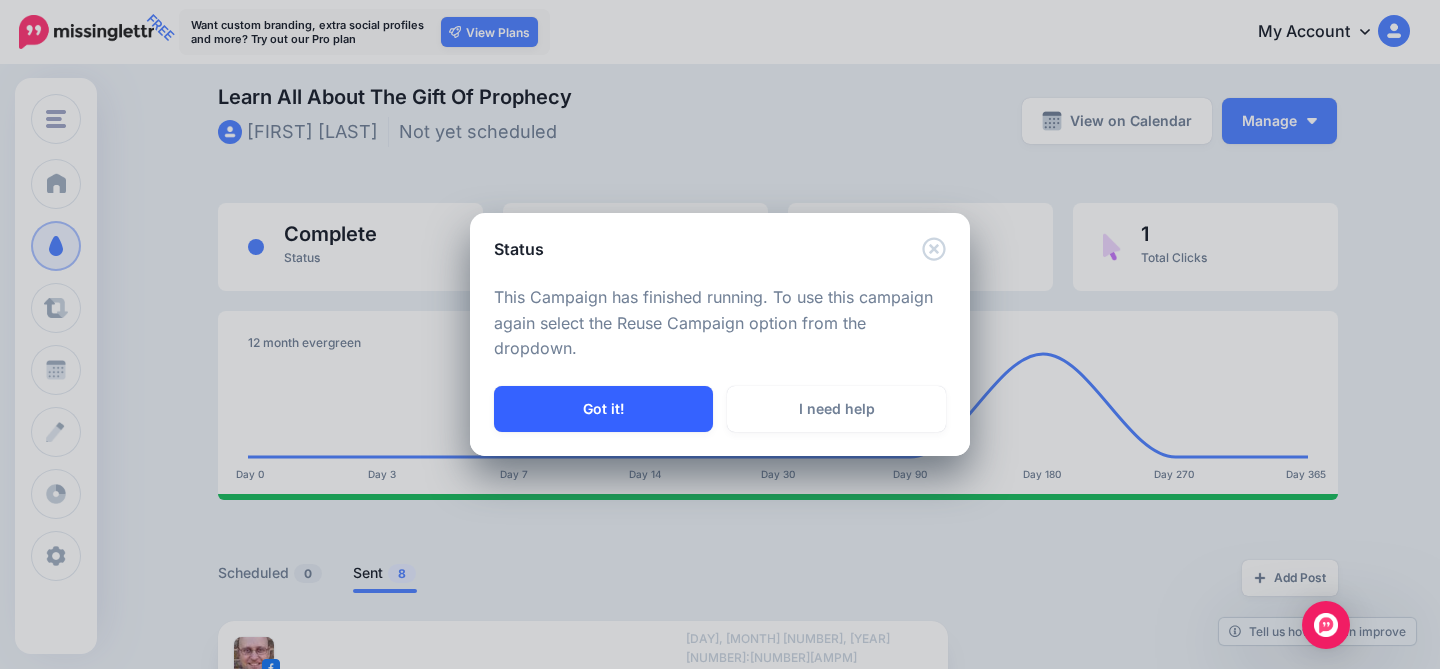 click on "Got it!" at bounding box center [603, 409] 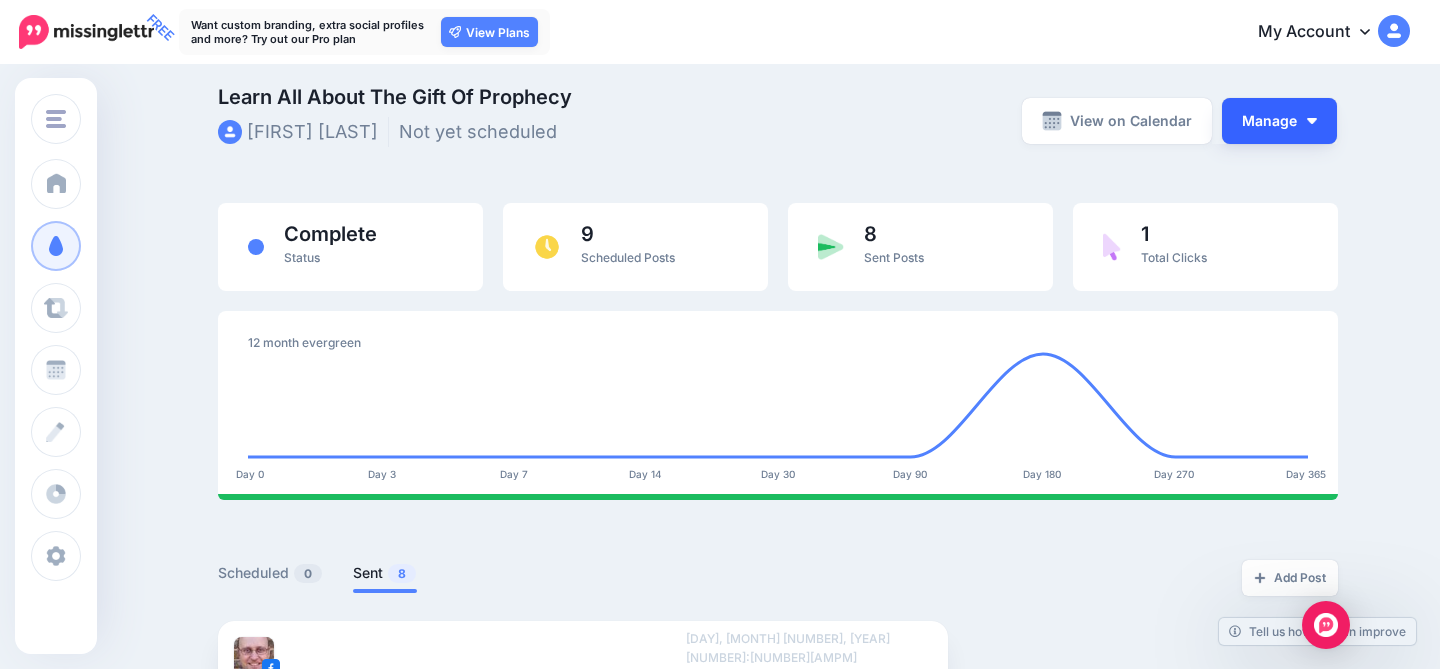 click on "Manage" at bounding box center (1279, 121) 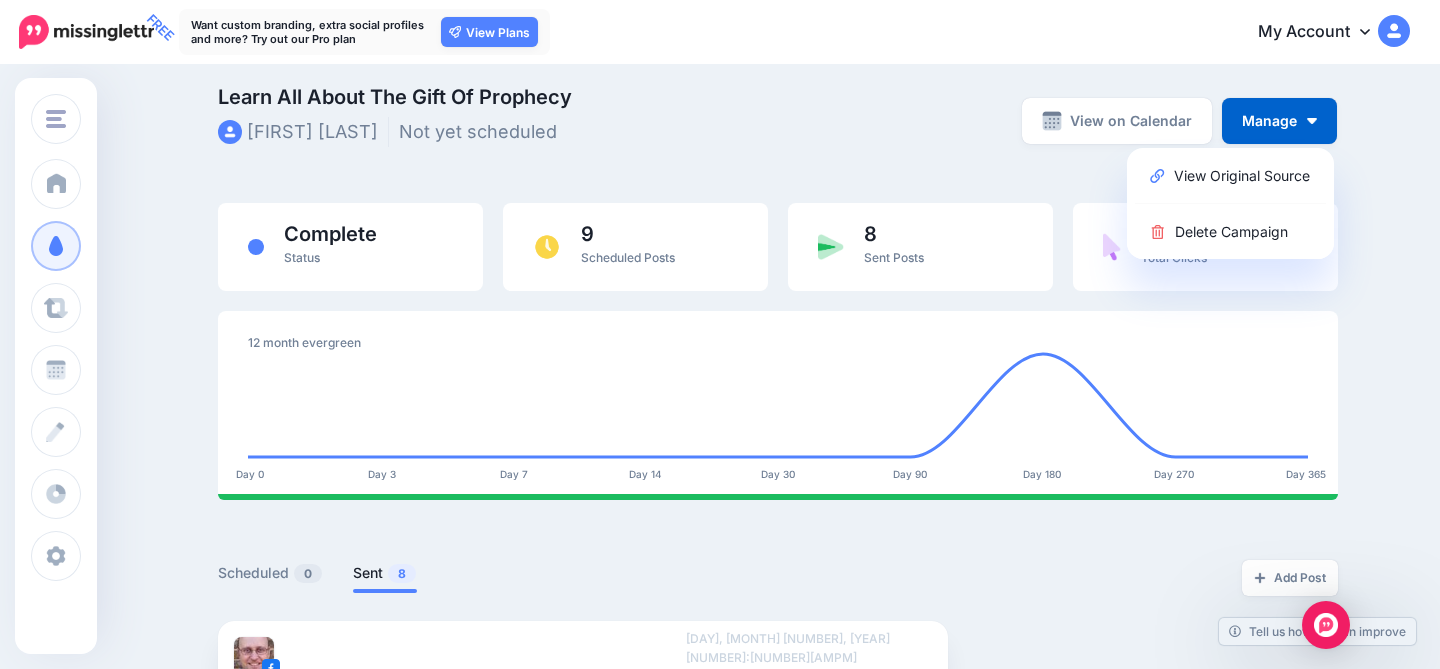 click on "Learn All About The Gift Of Prophecy
Tim Bader
Not yet scheduled" at bounding box center [586, 120] 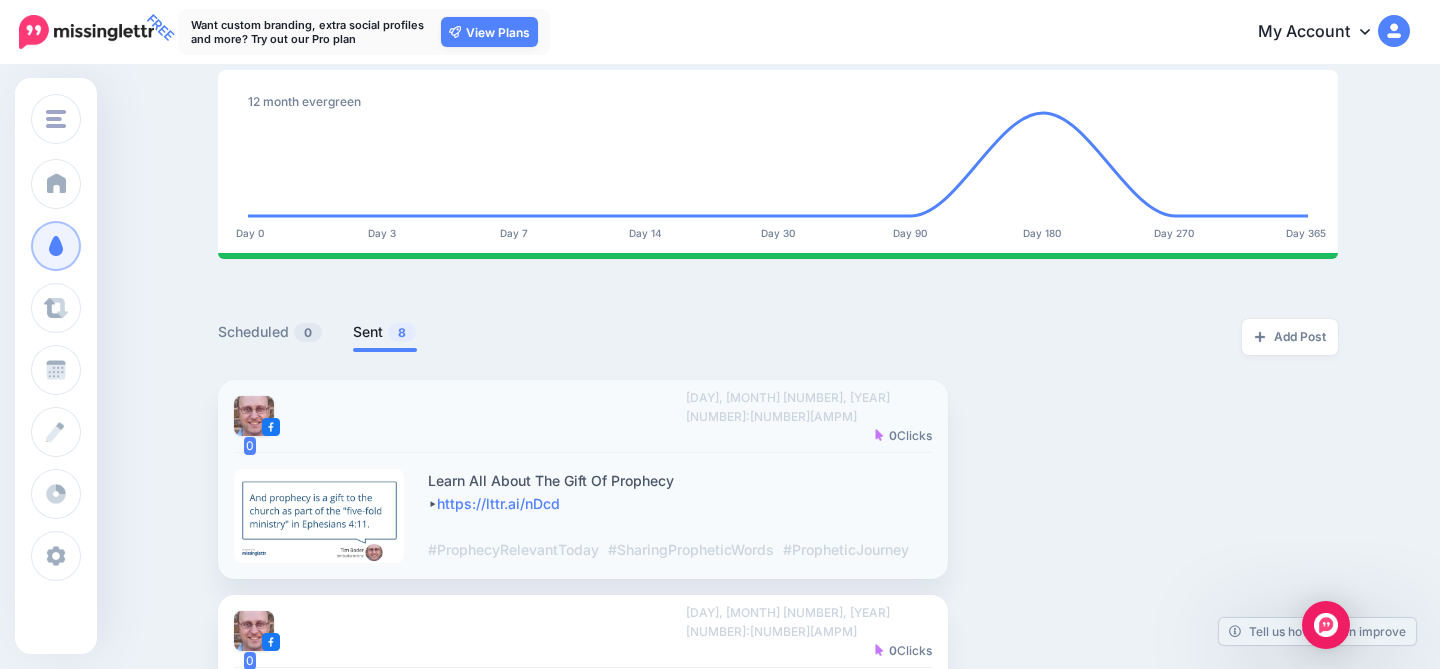 scroll, scrollTop: 0, scrollLeft: 0, axis: both 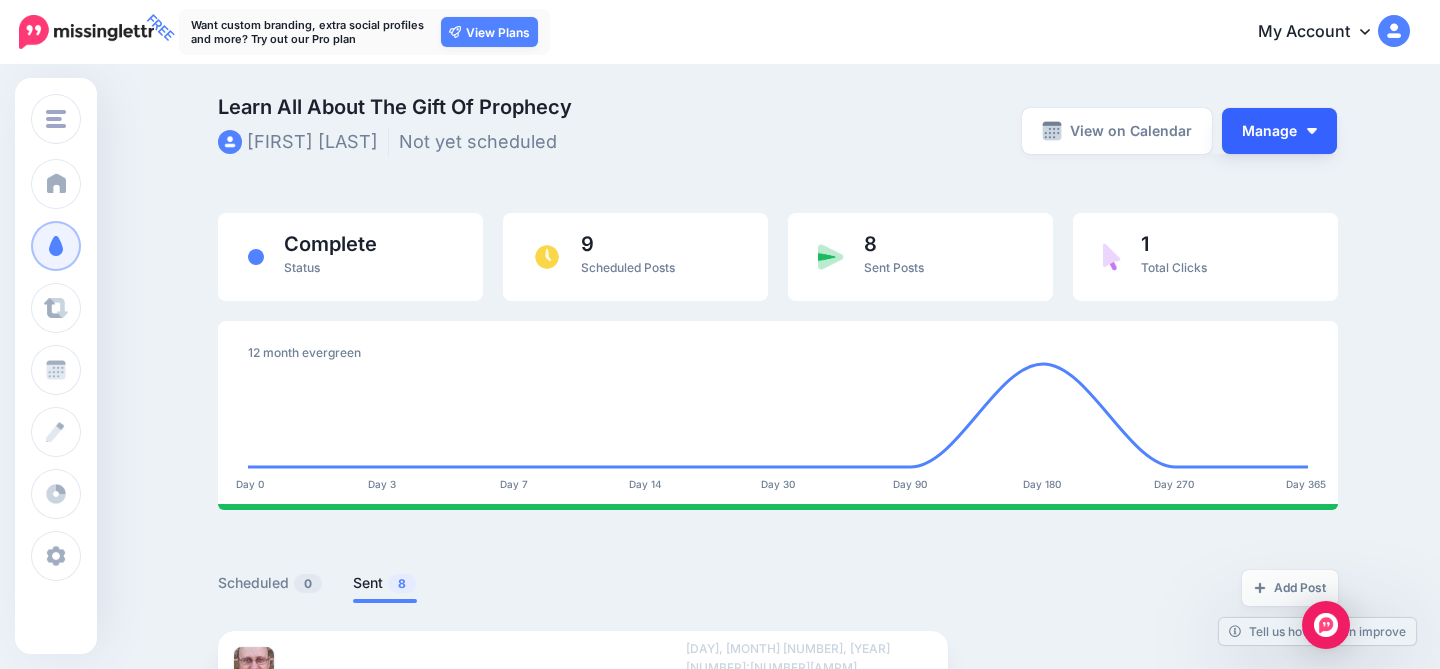 click on "Manage" at bounding box center [1279, 131] 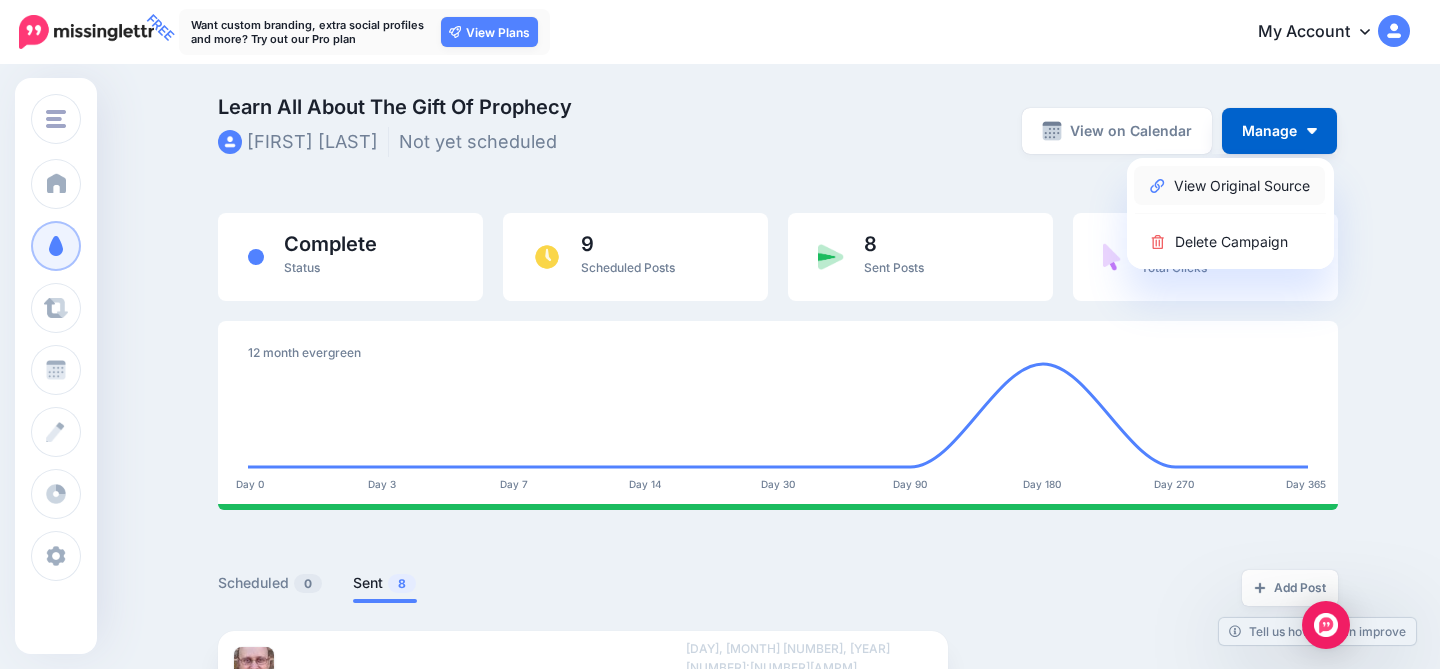 click on "View Original Source" at bounding box center (1229, 185) 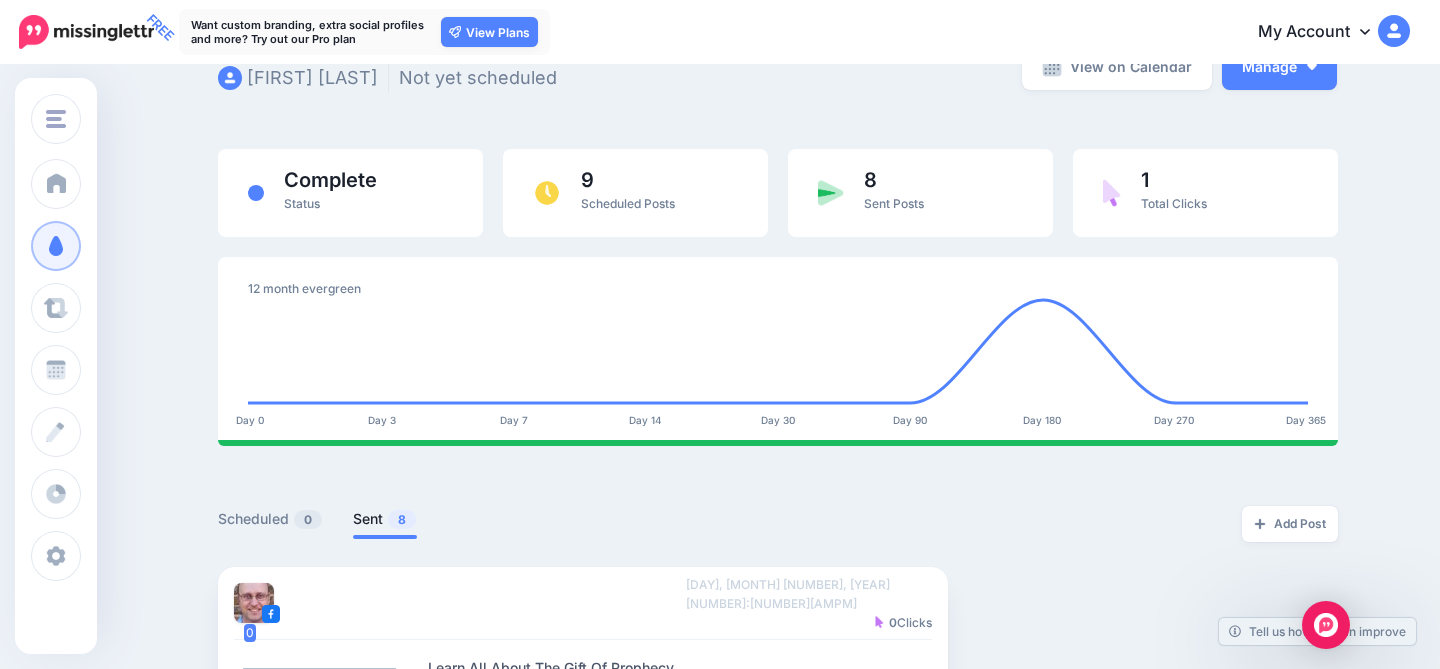 scroll, scrollTop: 0, scrollLeft: 0, axis: both 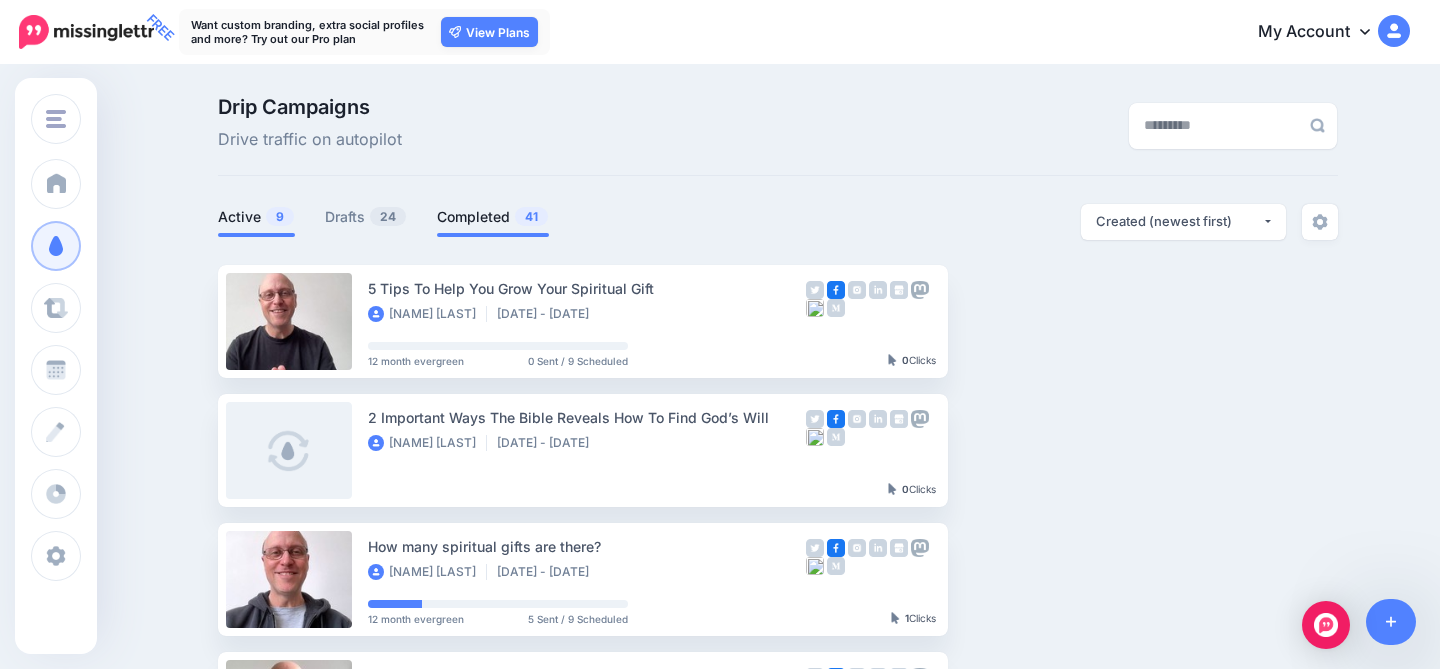 click on "Completed  41" at bounding box center [493, 217] 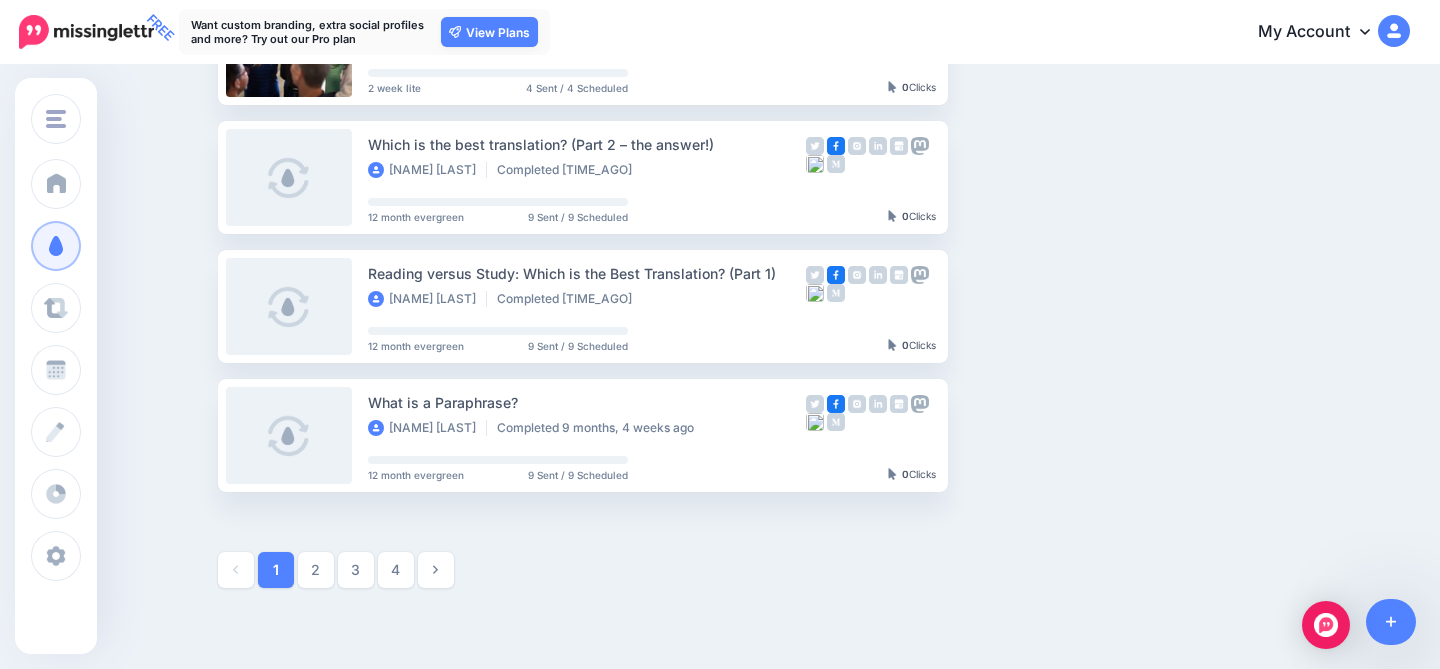 scroll, scrollTop: 1167, scrollLeft: 0, axis: vertical 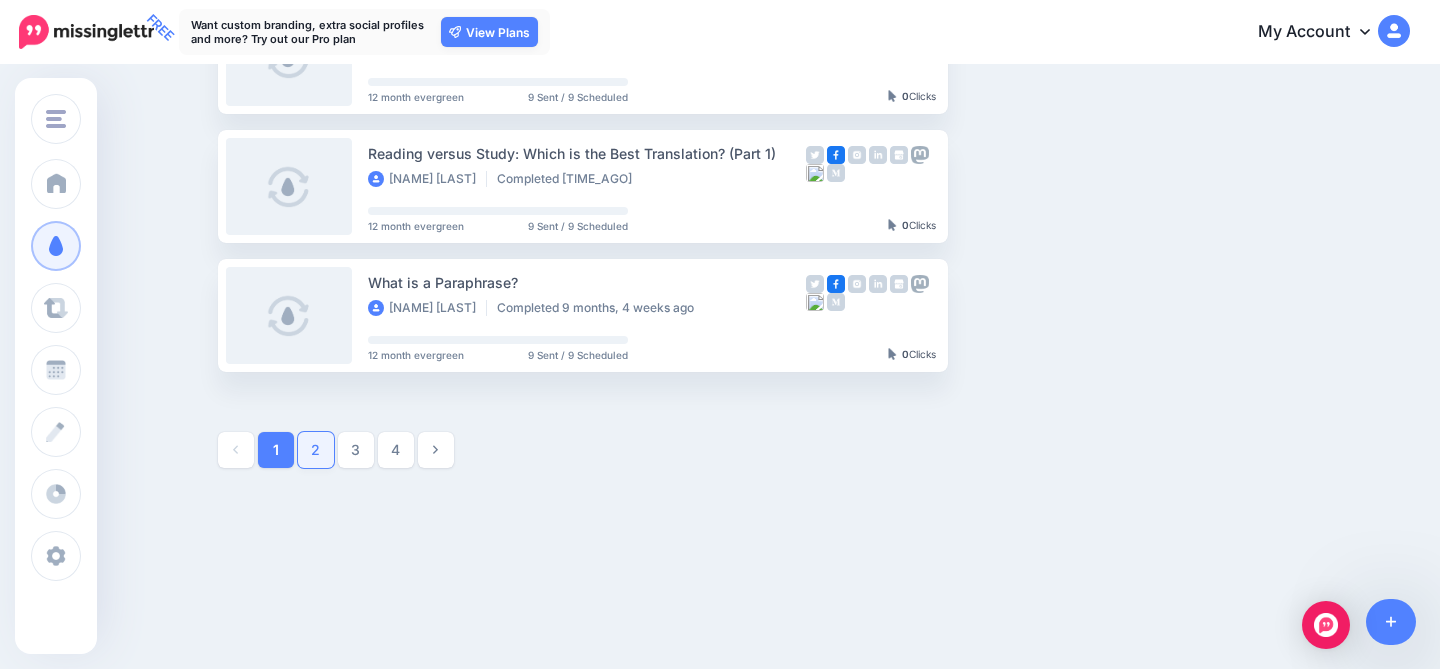 click on "2" at bounding box center (316, 450) 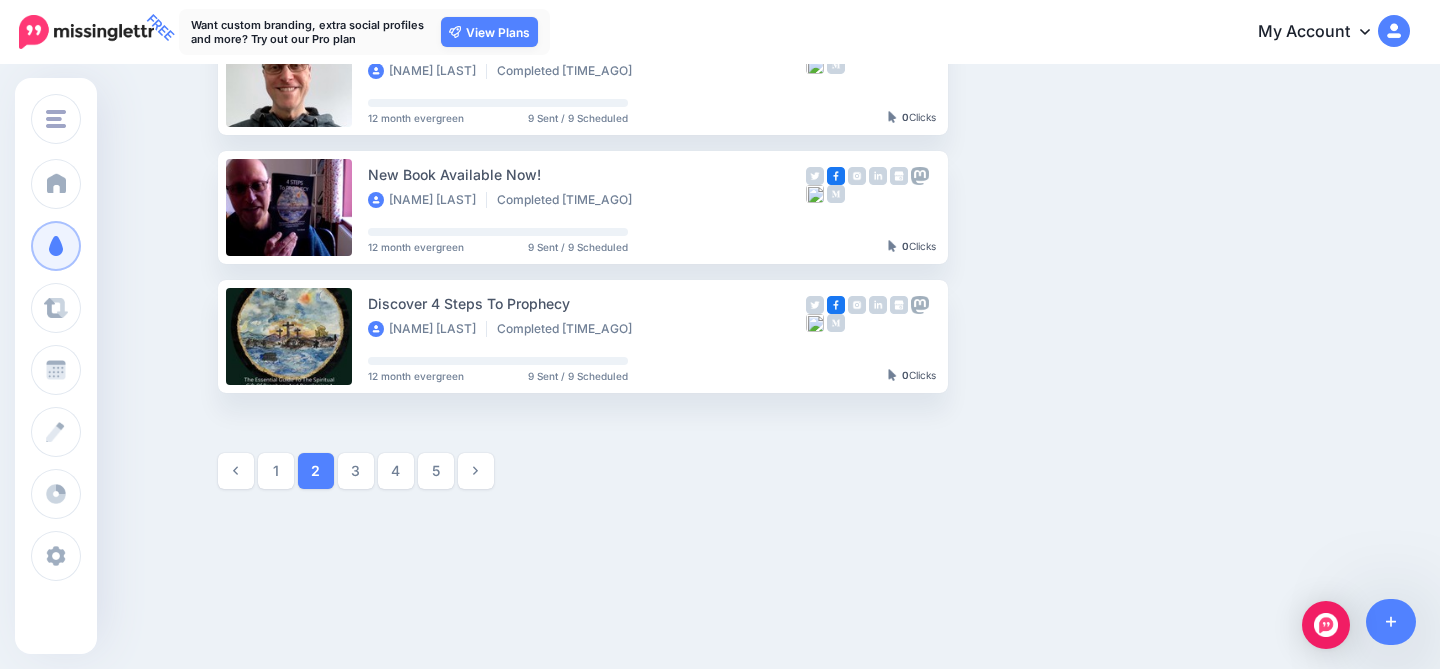 scroll, scrollTop: 1167, scrollLeft: 0, axis: vertical 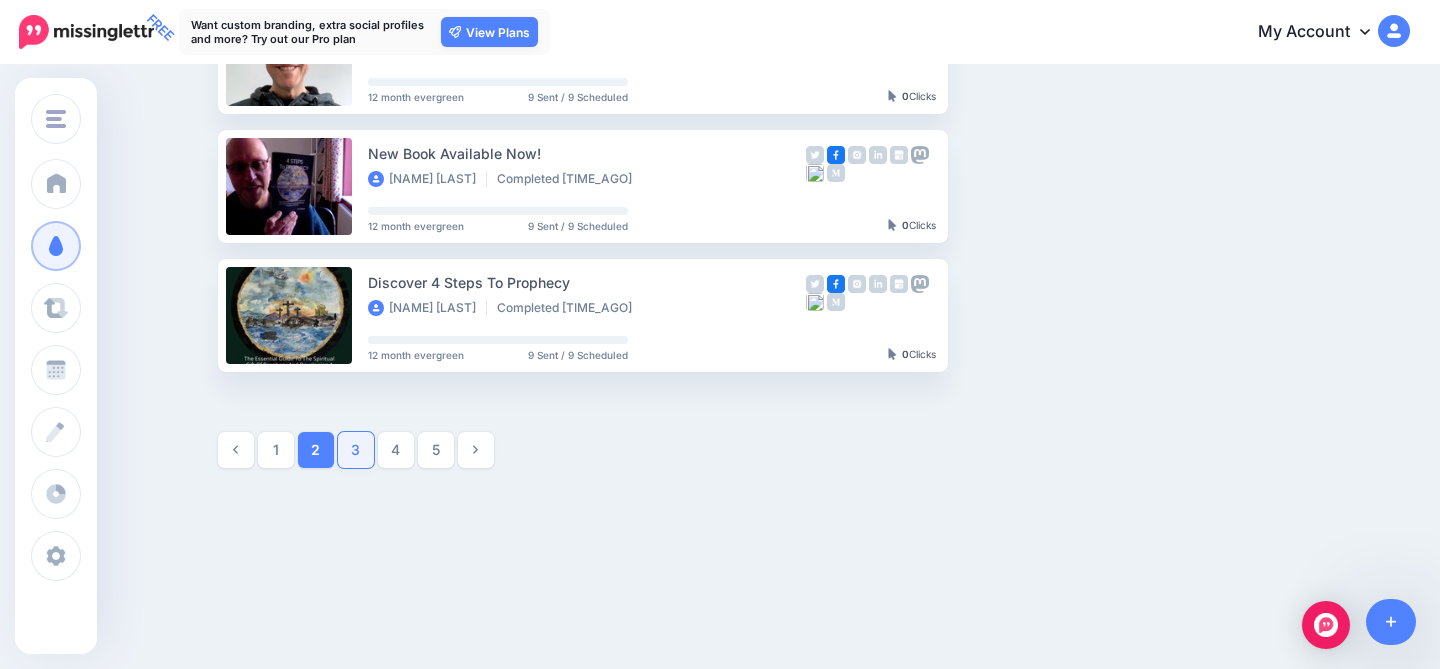 click on "3" at bounding box center [356, 450] 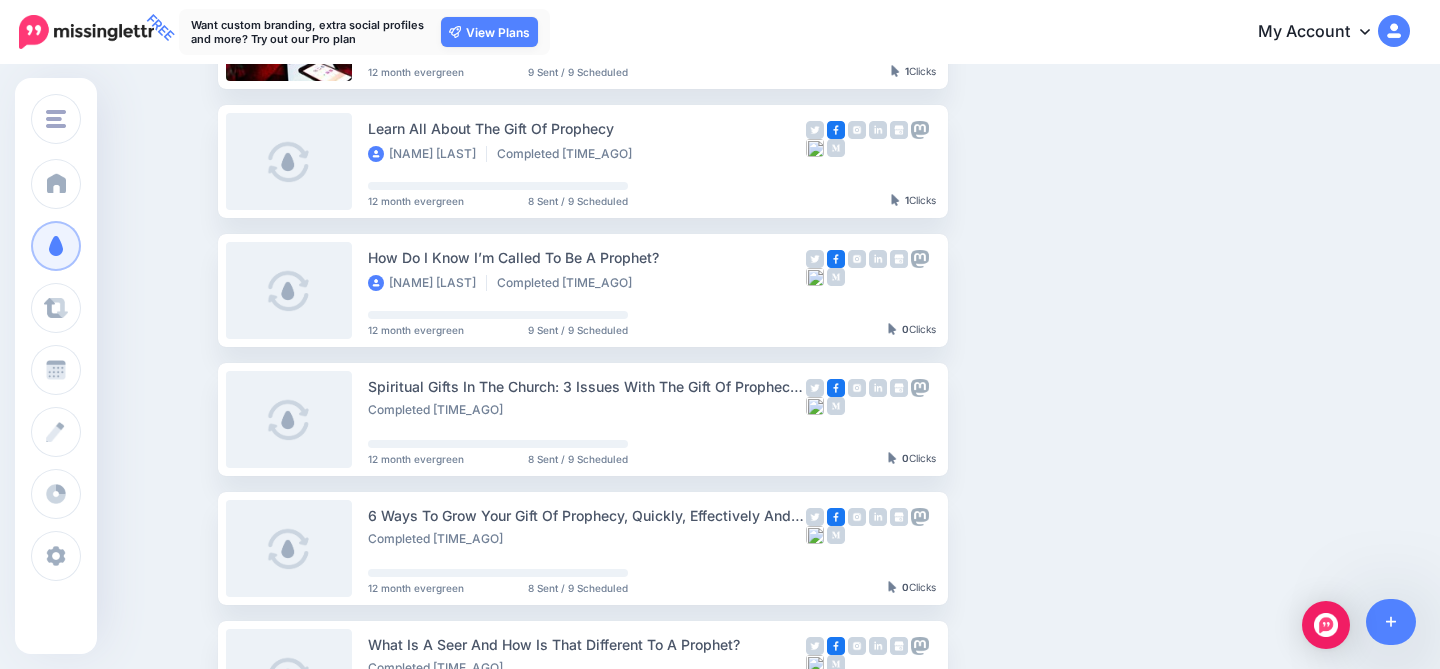 scroll, scrollTop: 552, scrollLeft: 0, axis: vertical 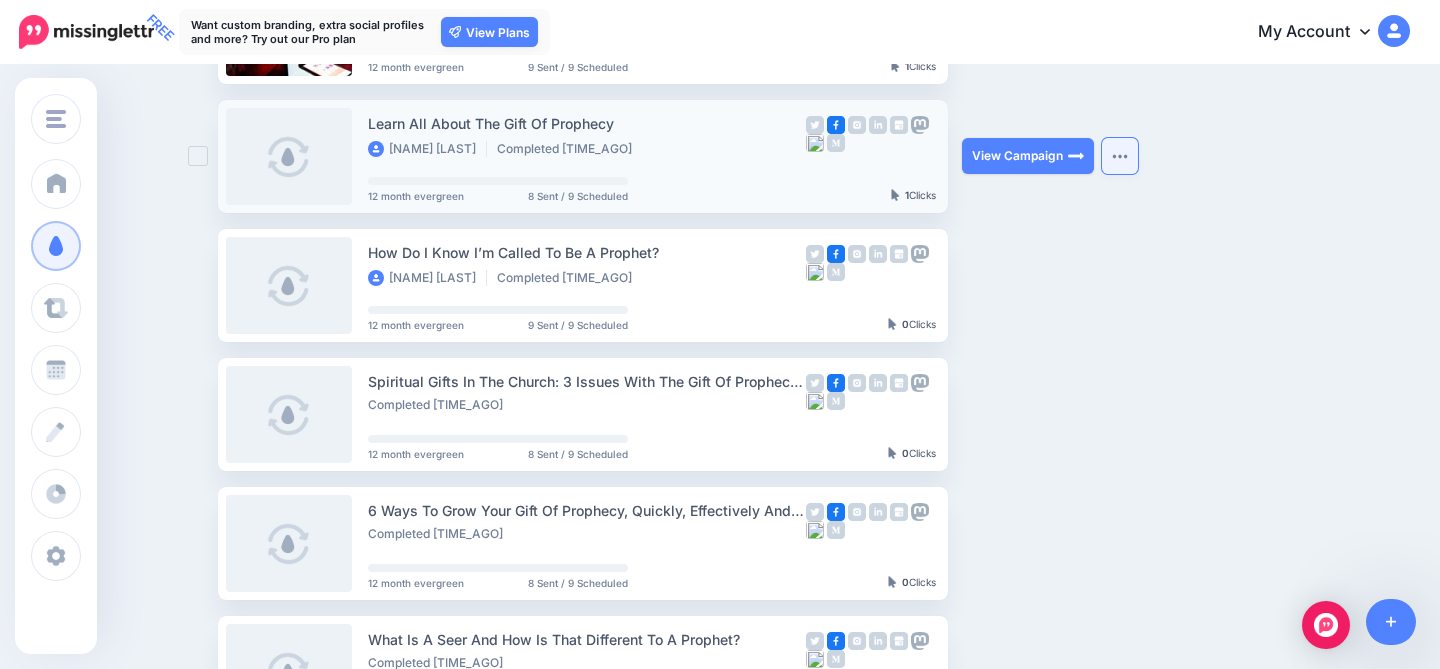 click at bounding box center [1120, 156] 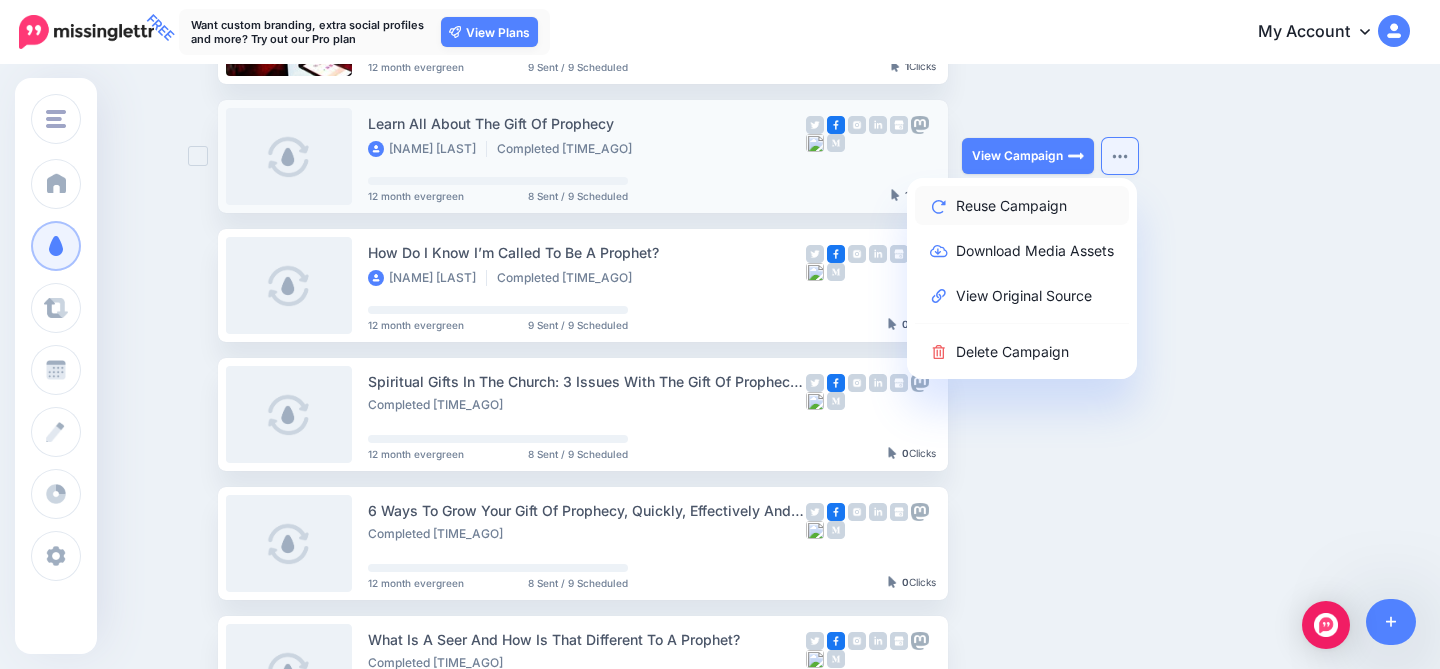 click on "Reuse Campaign" at bounding box center [1022, 205] 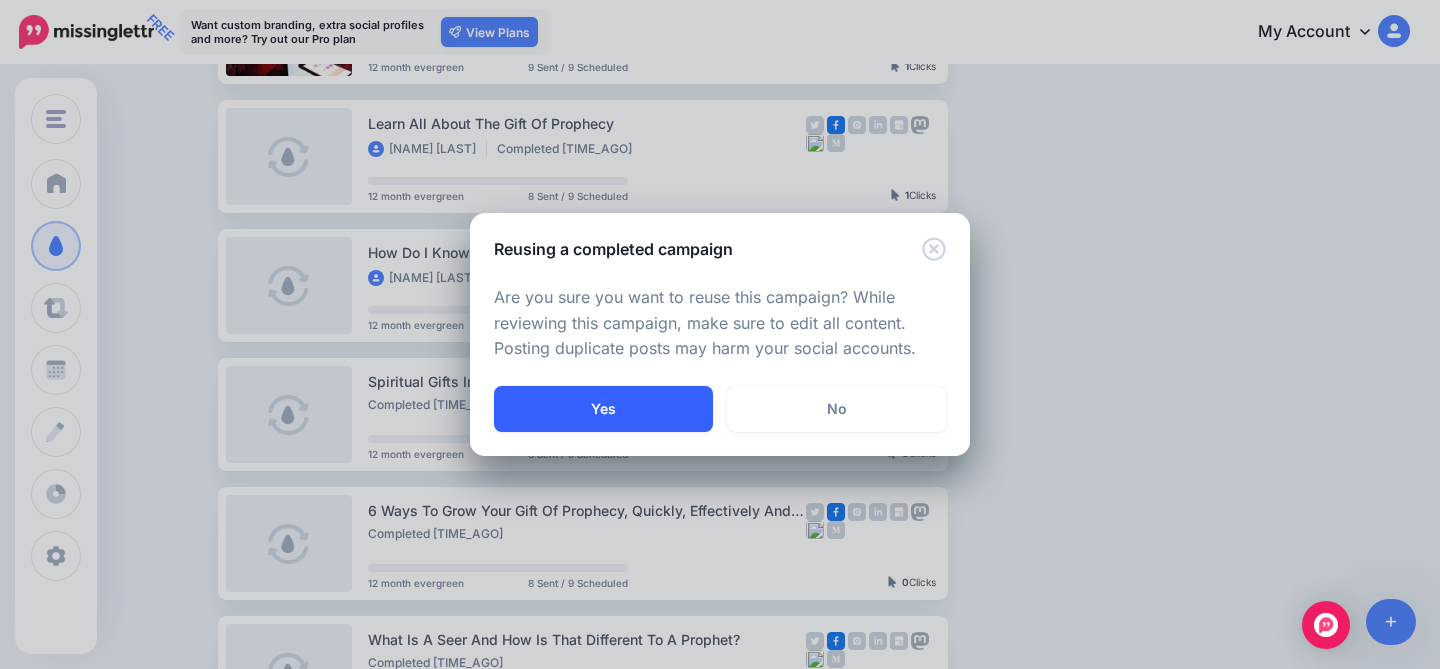 click on "Yes" at bounding box center [603, 409] 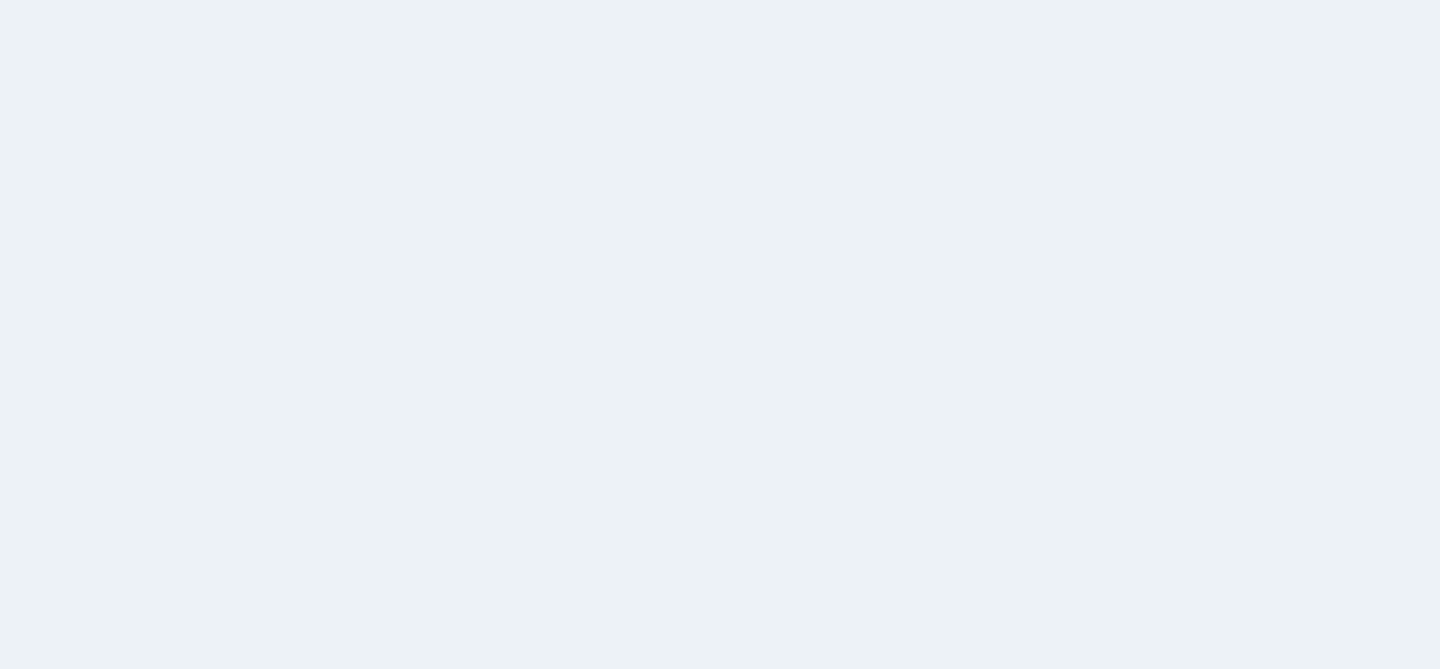 scroll, scrollTop: 0, scrollLeft: 0, axis: both 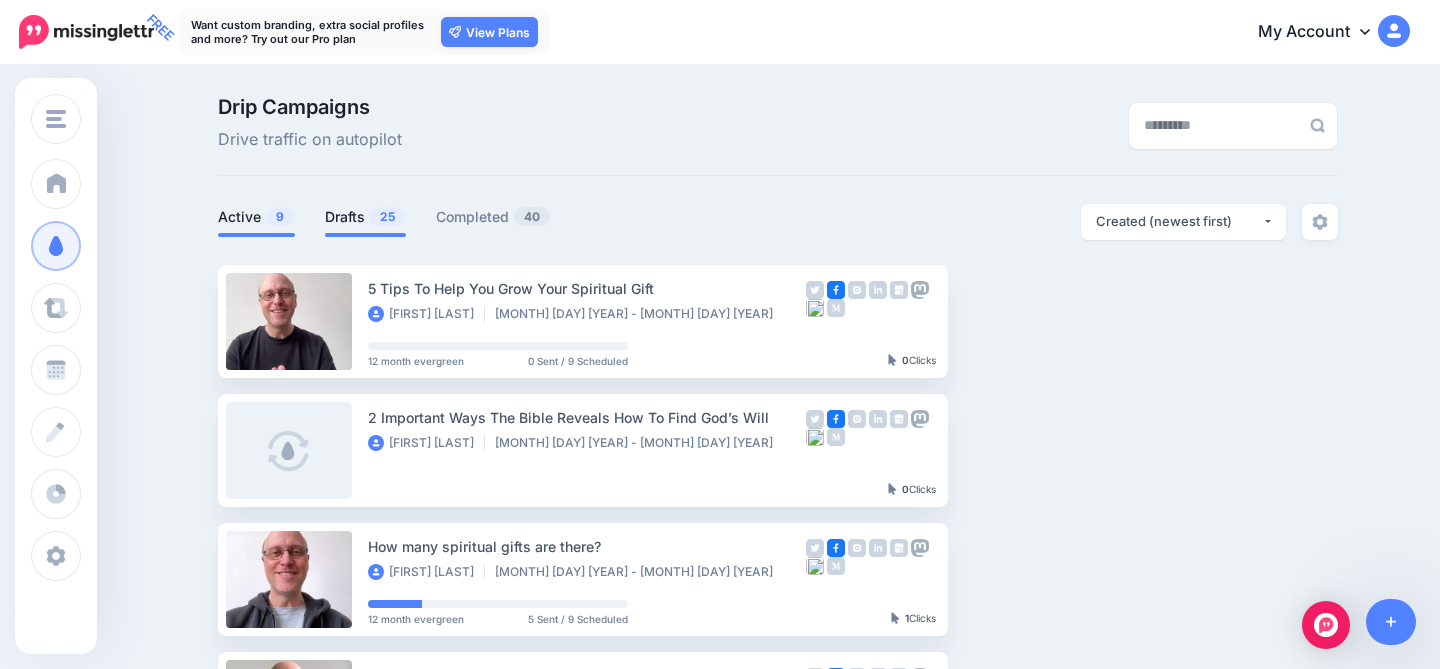 click on "Drafts  25" at bounding box center [365, 217] 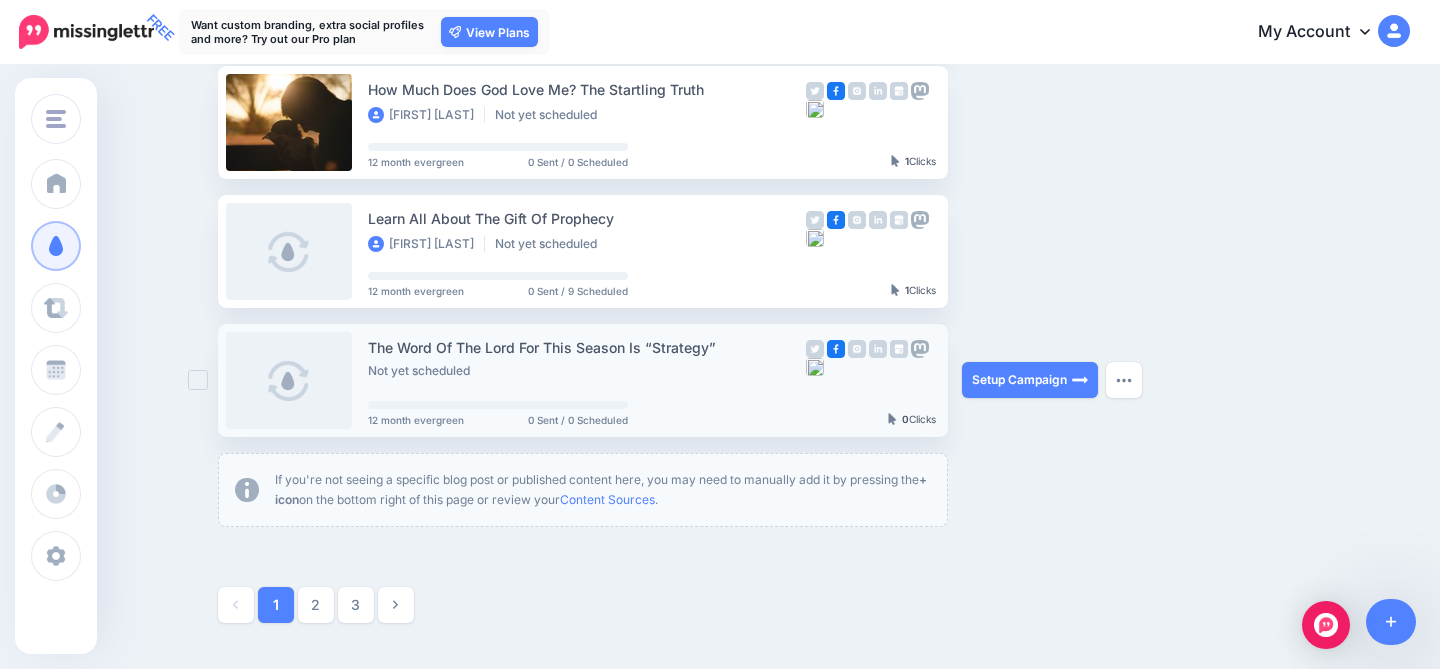 scroll, scrollTop: 1106, scrollLeft: 0, axis: vertical 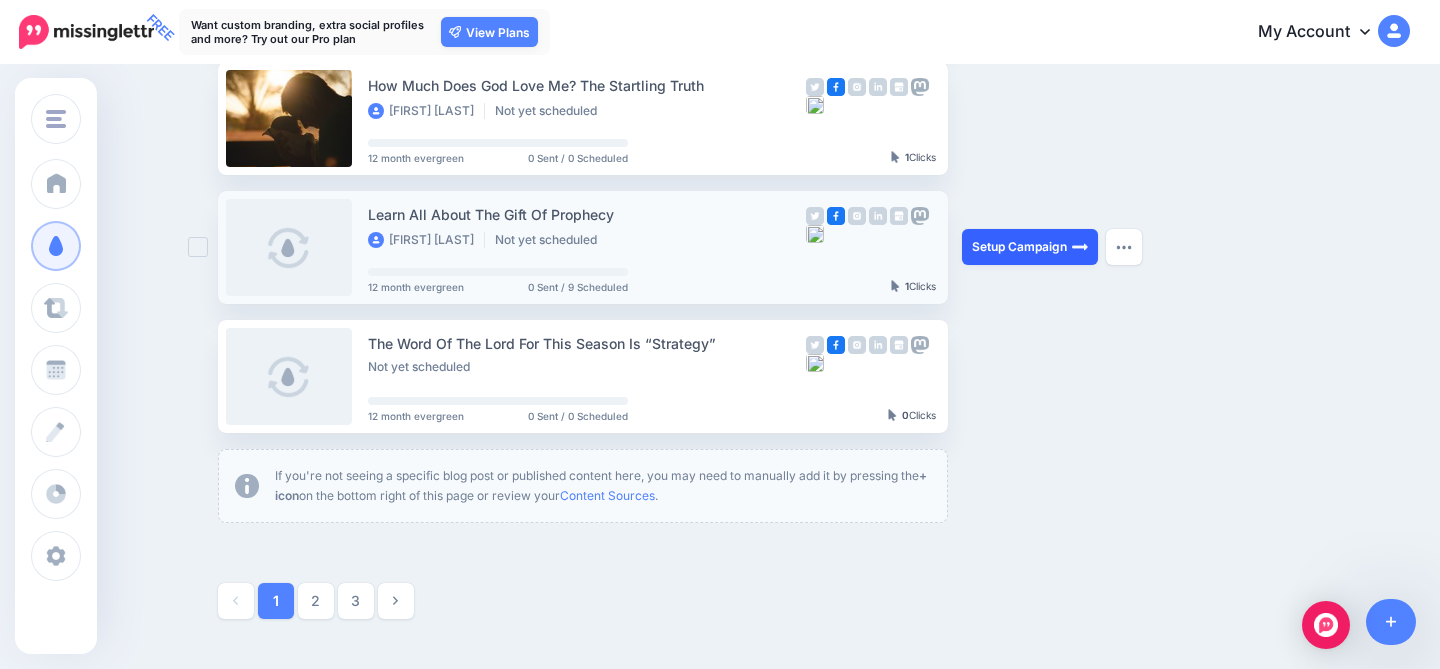 click on "Setup Campaign" at bounding box center [1030, 247] 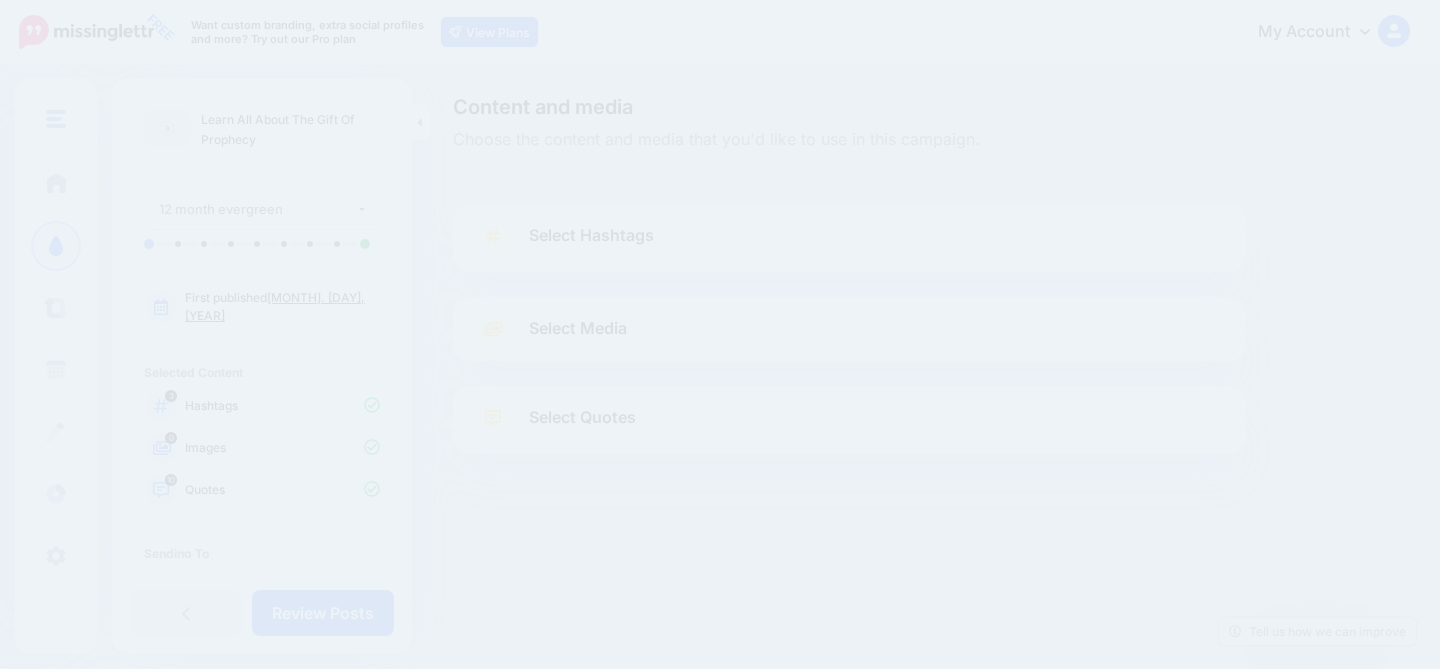 scroll, scrollTop: 0, scrollLeft: 0, axis: both 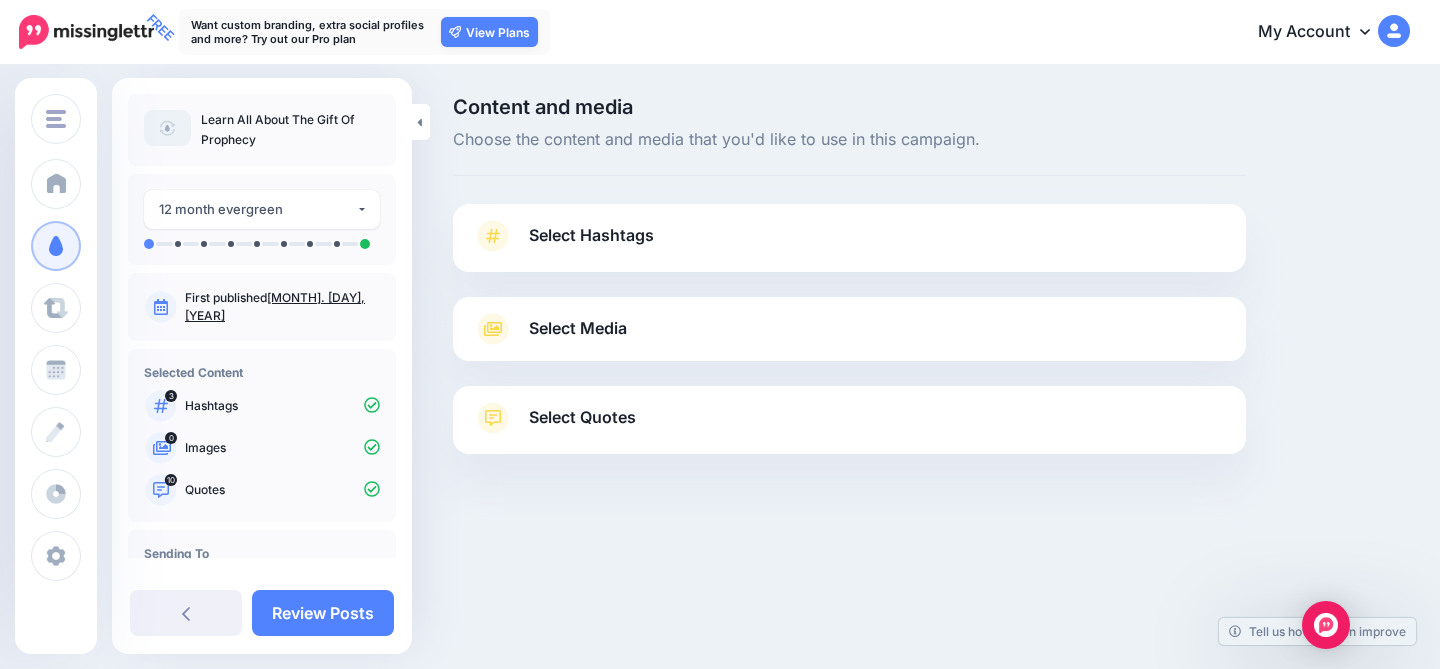 click on "Select Hashtags" at bounding box center [849, 246] 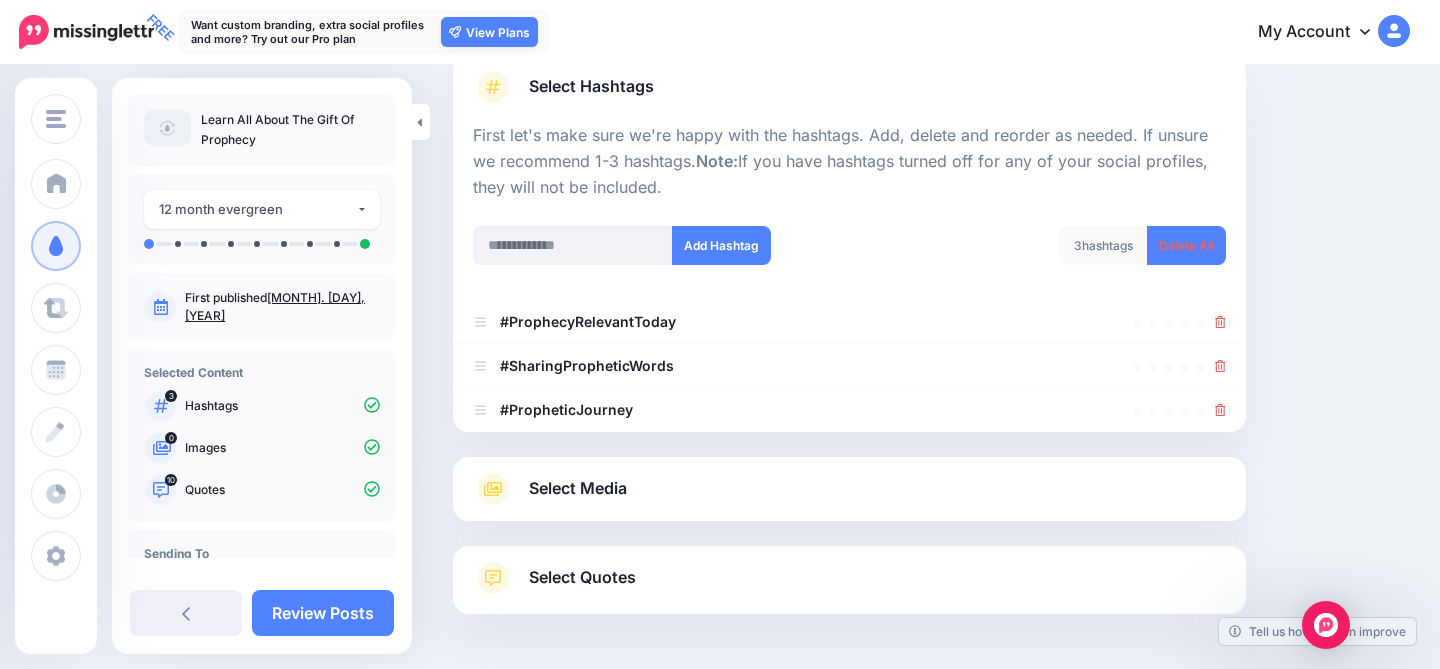 scroll, scrollTop: 223, scrollLeft: 0, axis: vertical 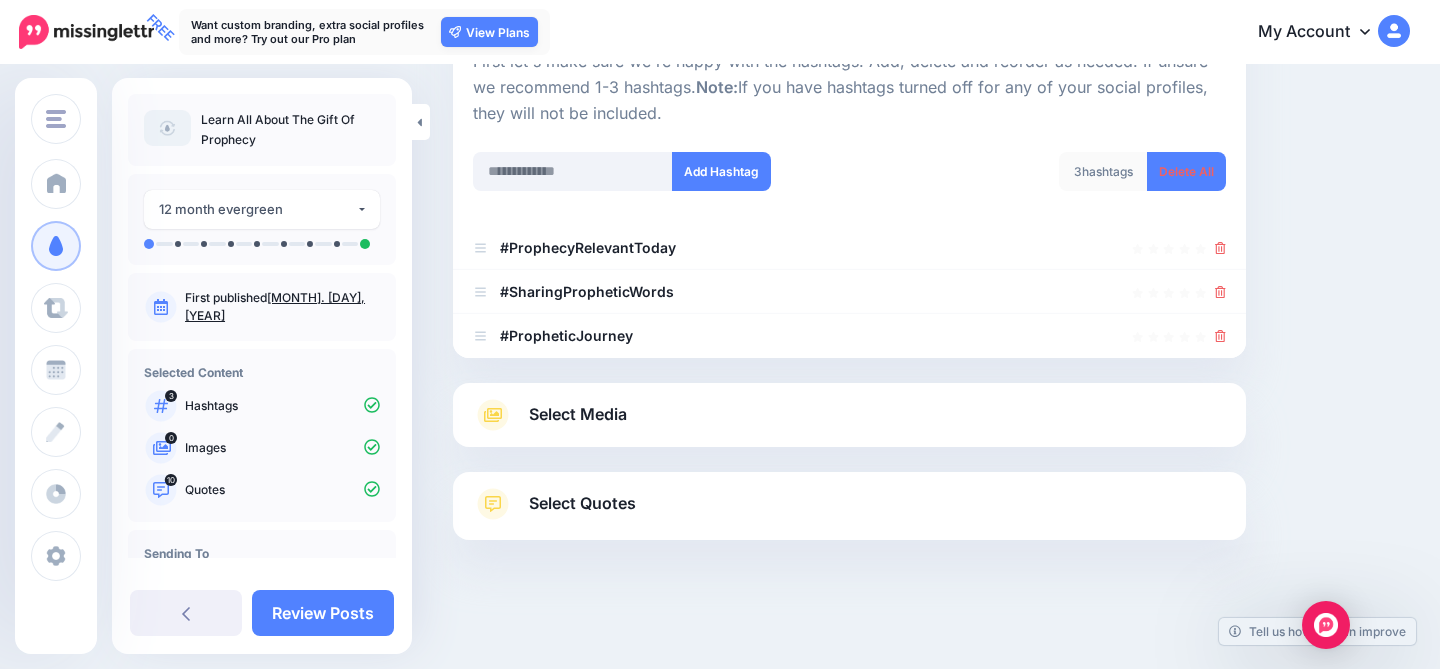 click on "Select Media" at bounding box center [849, 415] 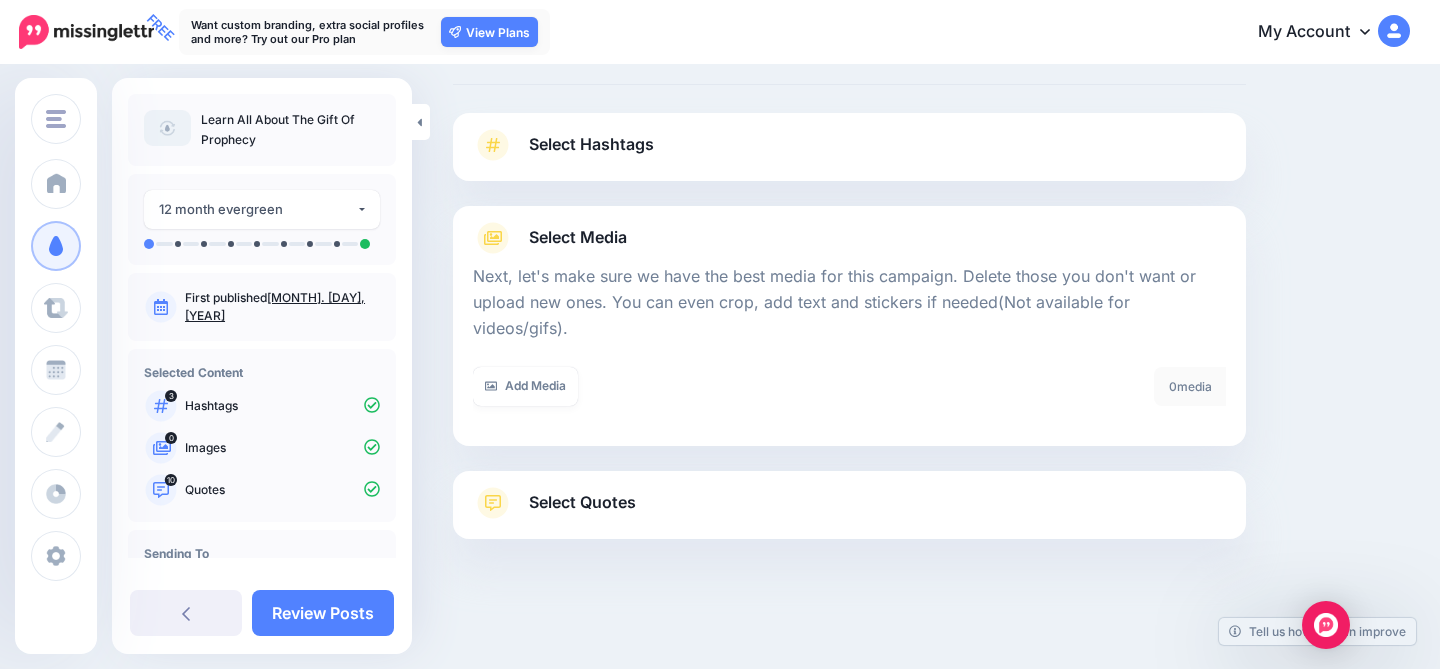 scroll, scrollTop: 91, scrollLeft: 0, axis: vertical 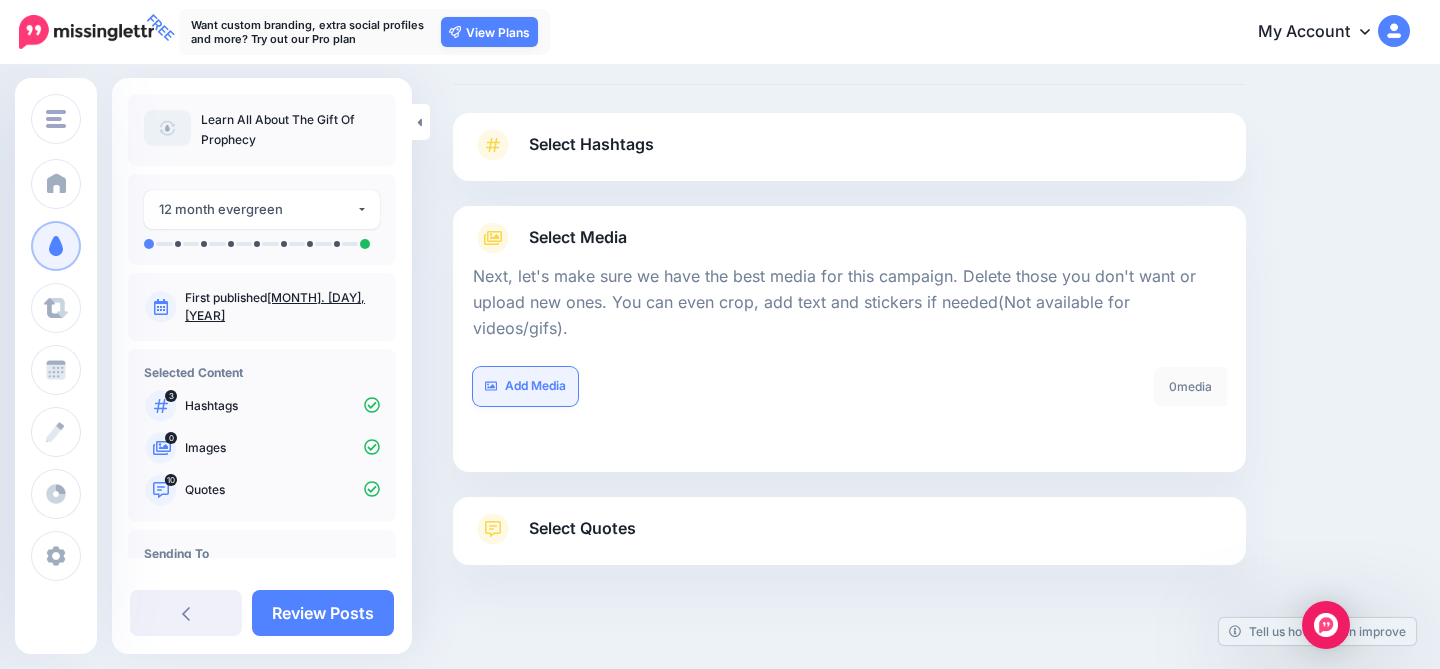 click on "Add Media" at bounding box center [525, 386] 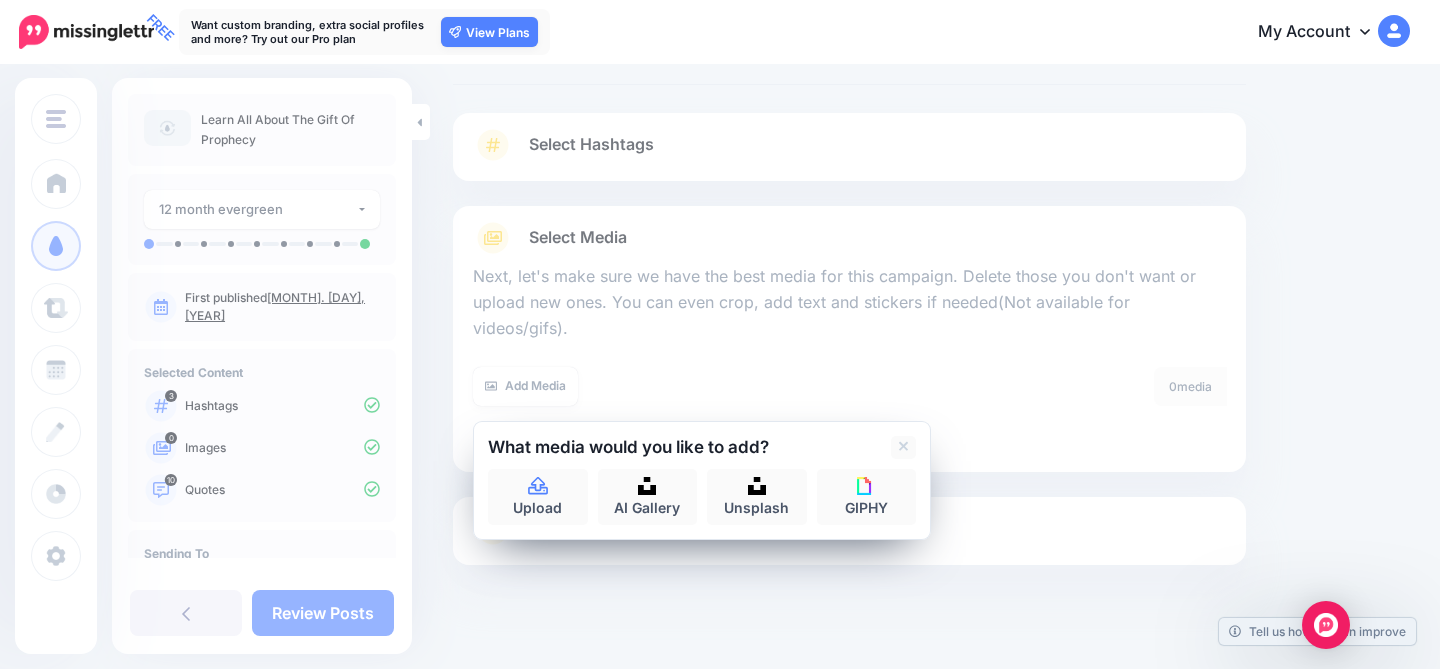 click on "Add Media" at bounding box center [653, 386] 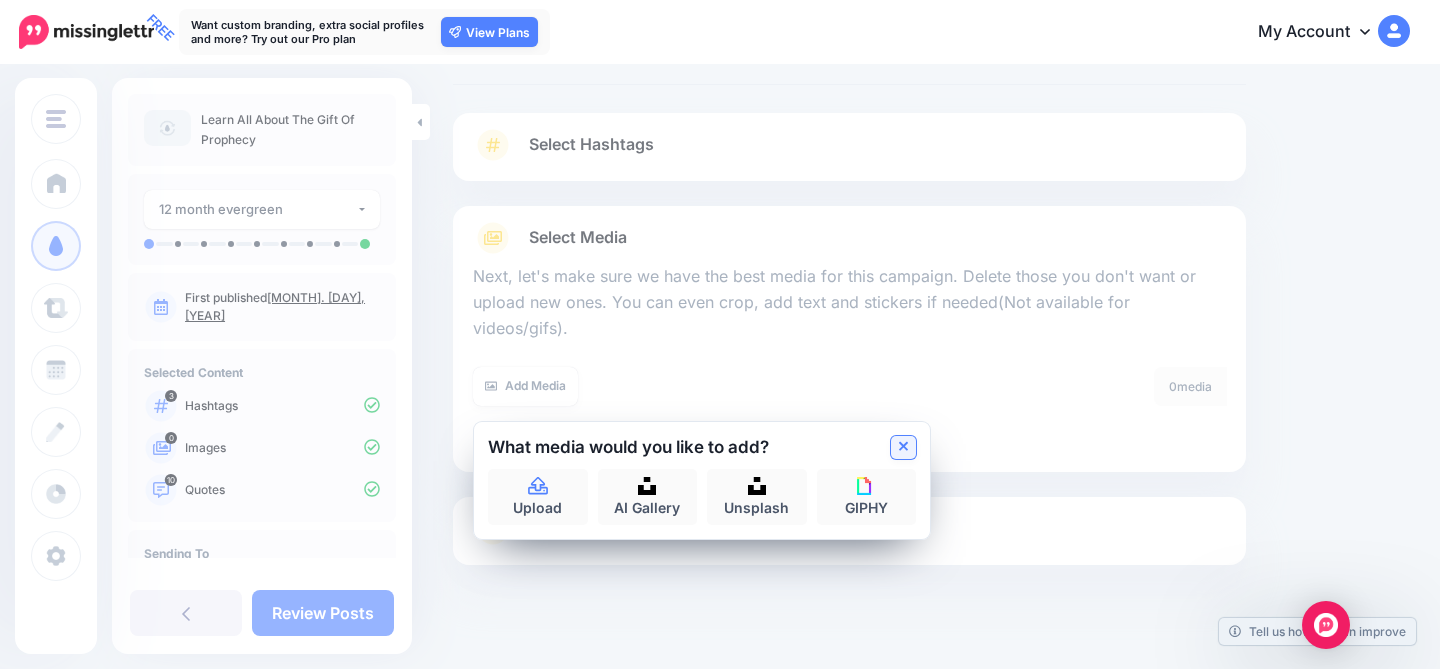 click at bounding box center [903, 447] 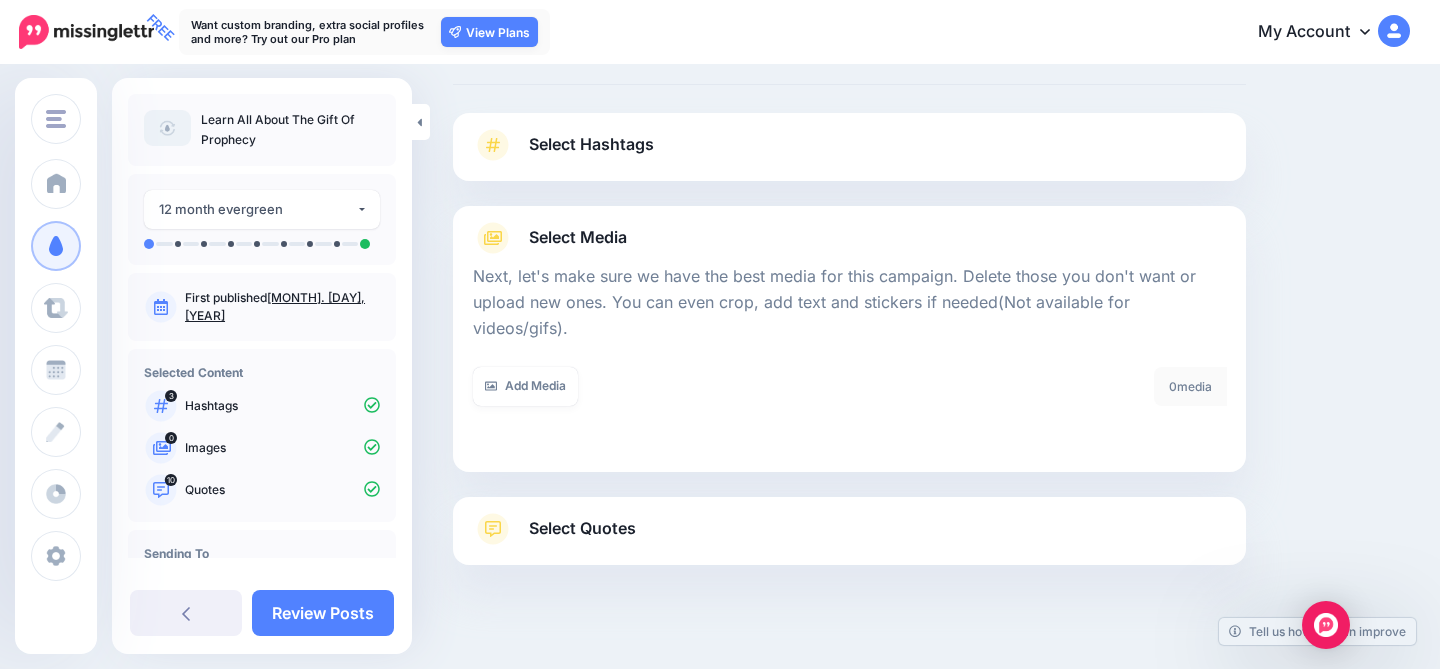 click on "Select Quotes" at bounding box center (582, 528) 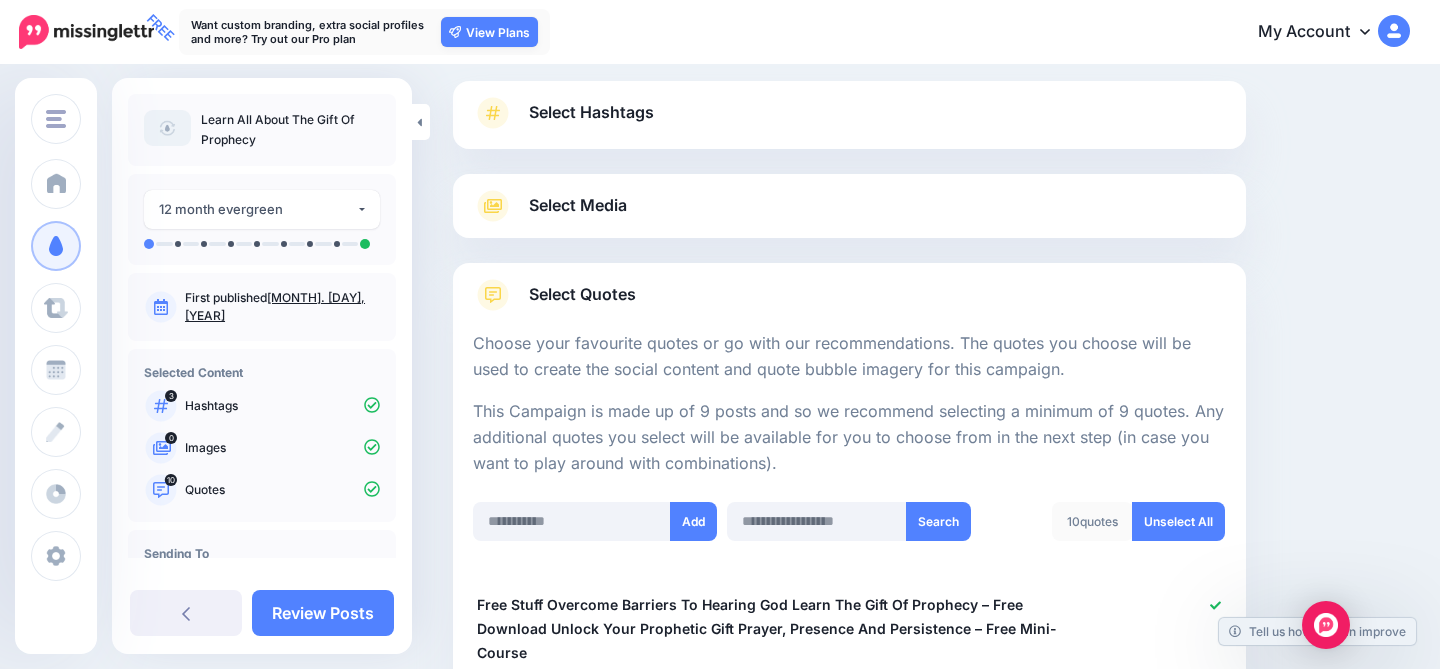 scroll, scrollTop: 127, scrollLeft: 0, axis: vertical 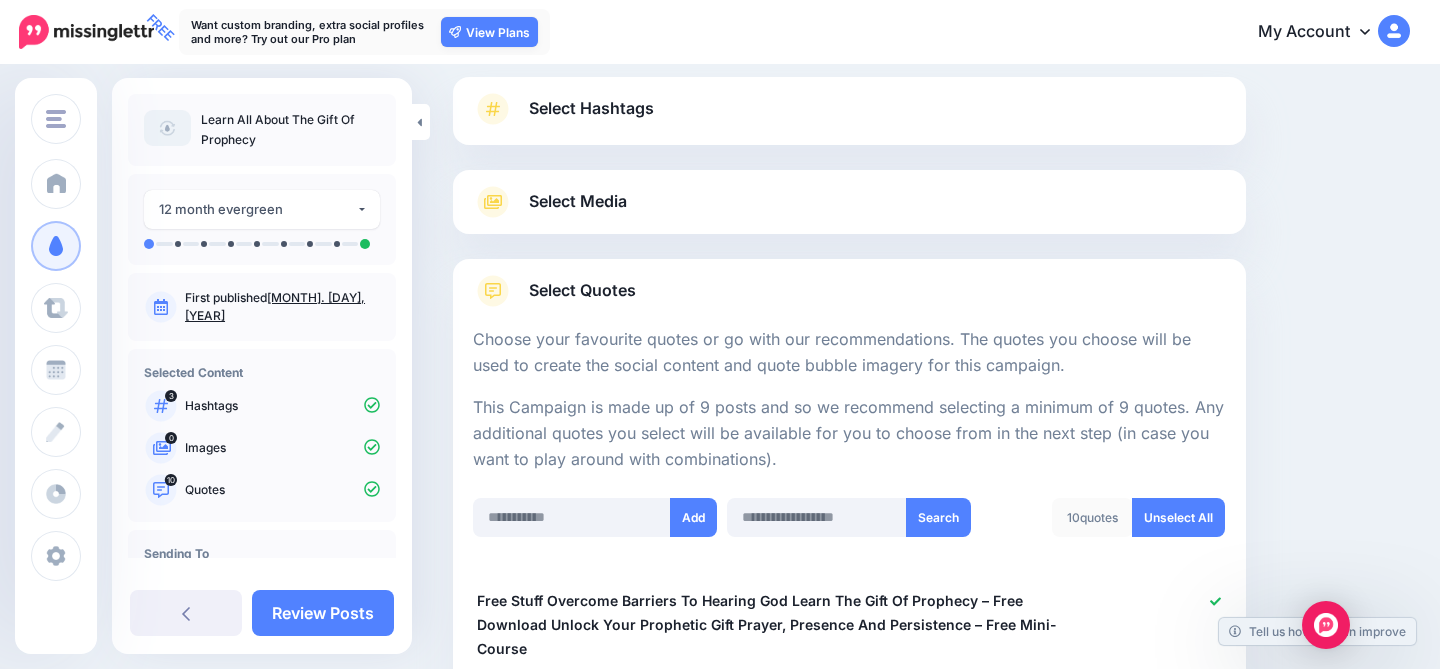 click on "Select Media" at bounding box center [578, 201] 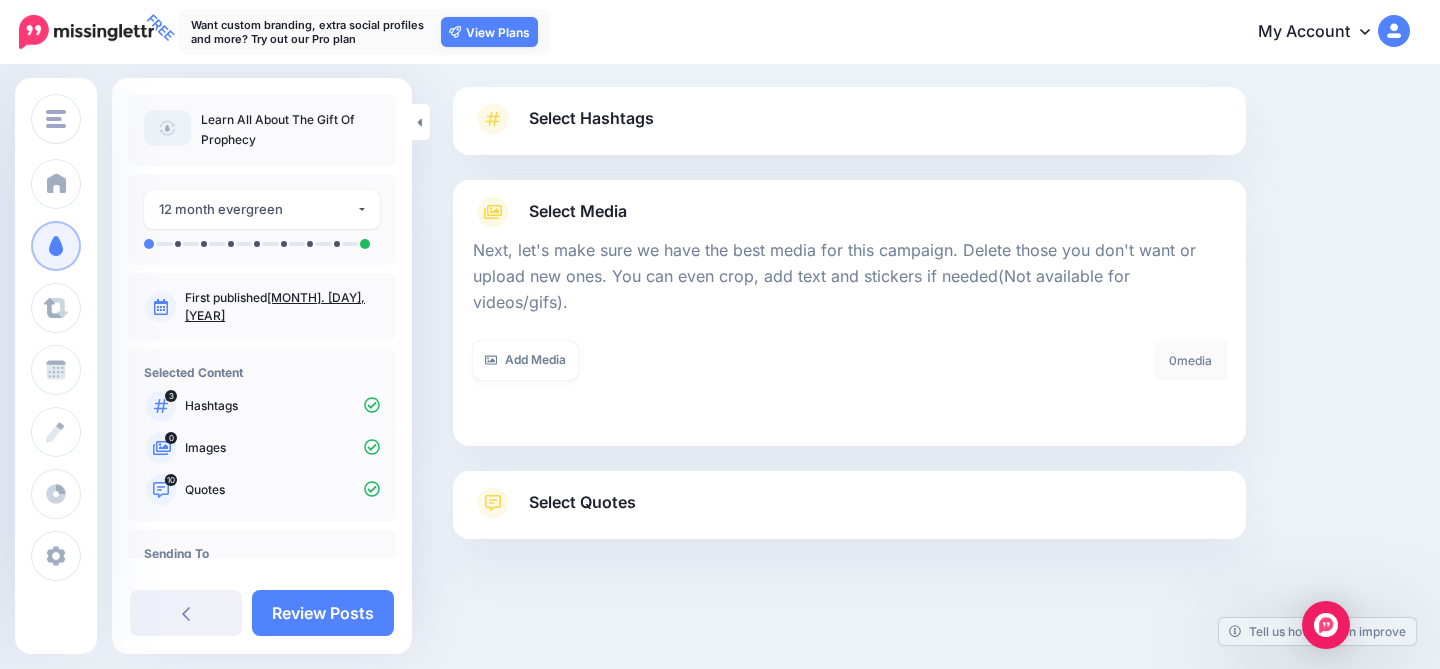 scroll, scrollTop: 91, scrollLeft: 0, axis: vertical 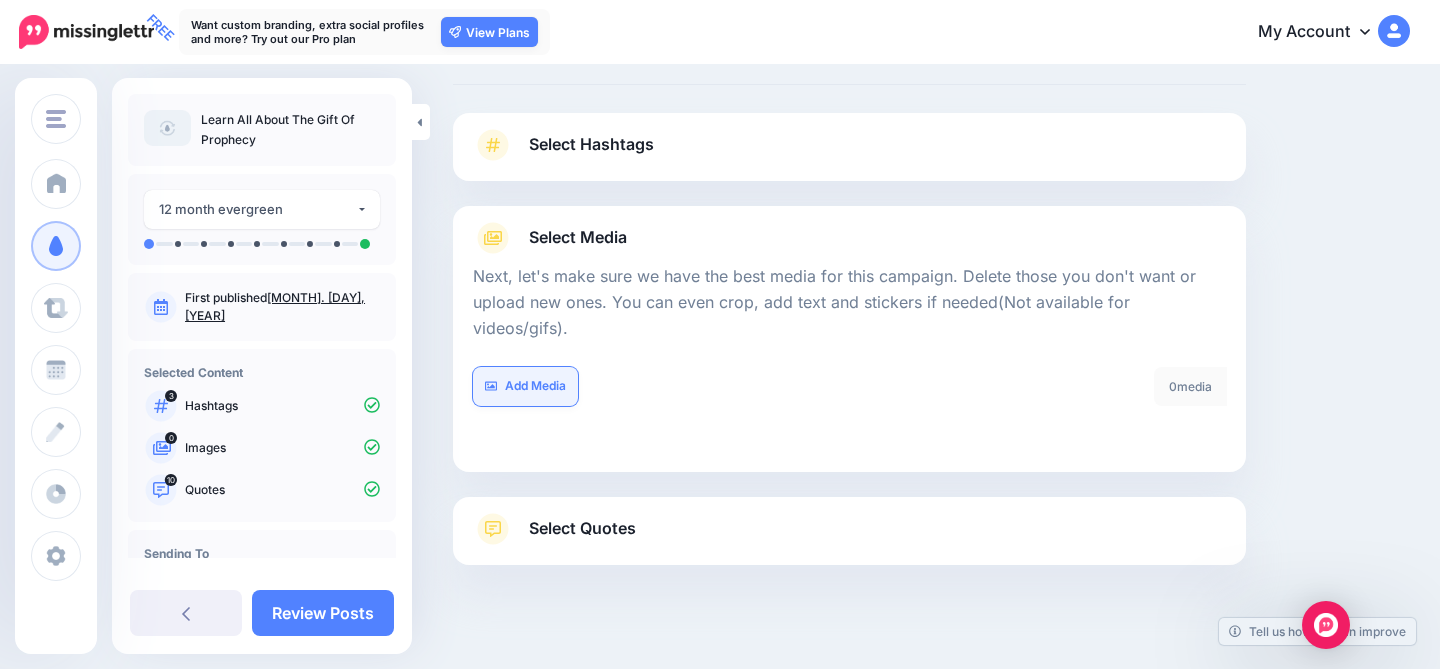 click on "Add Media" at bounding box center (525, 386) 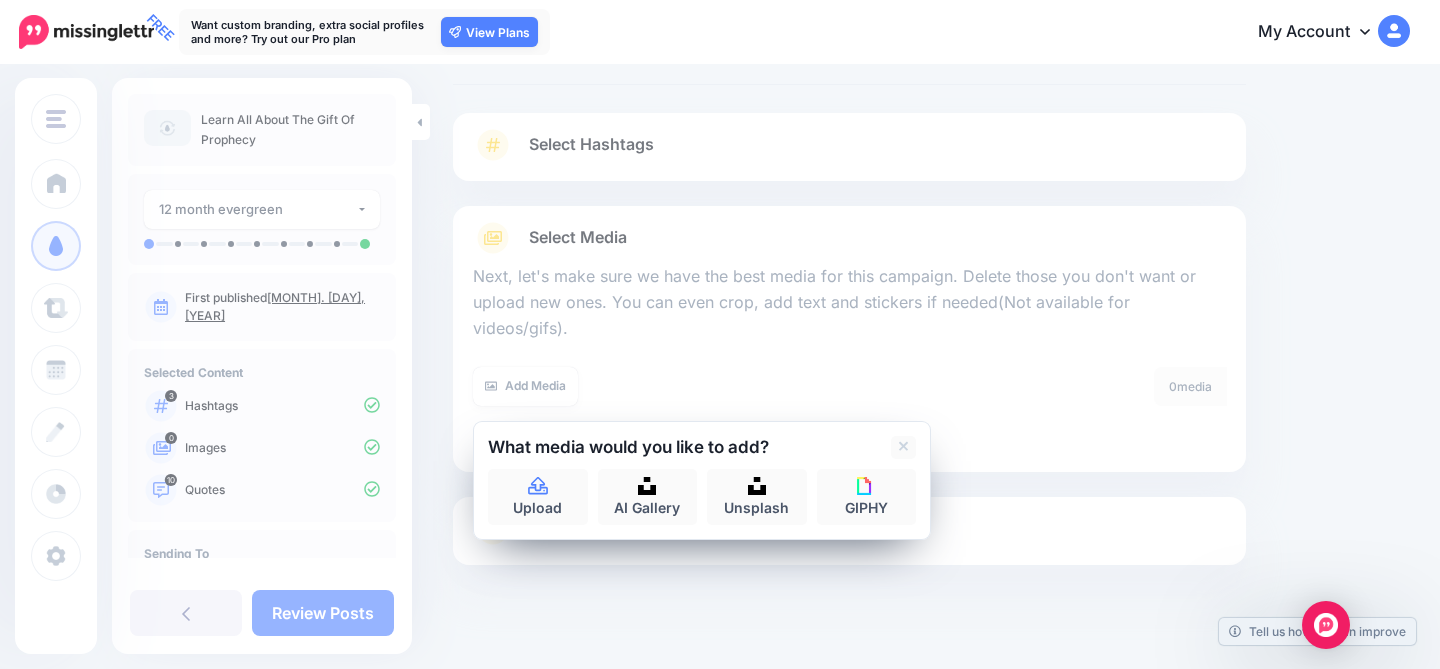 click on "Add Media" at bounding box center (653, 386) 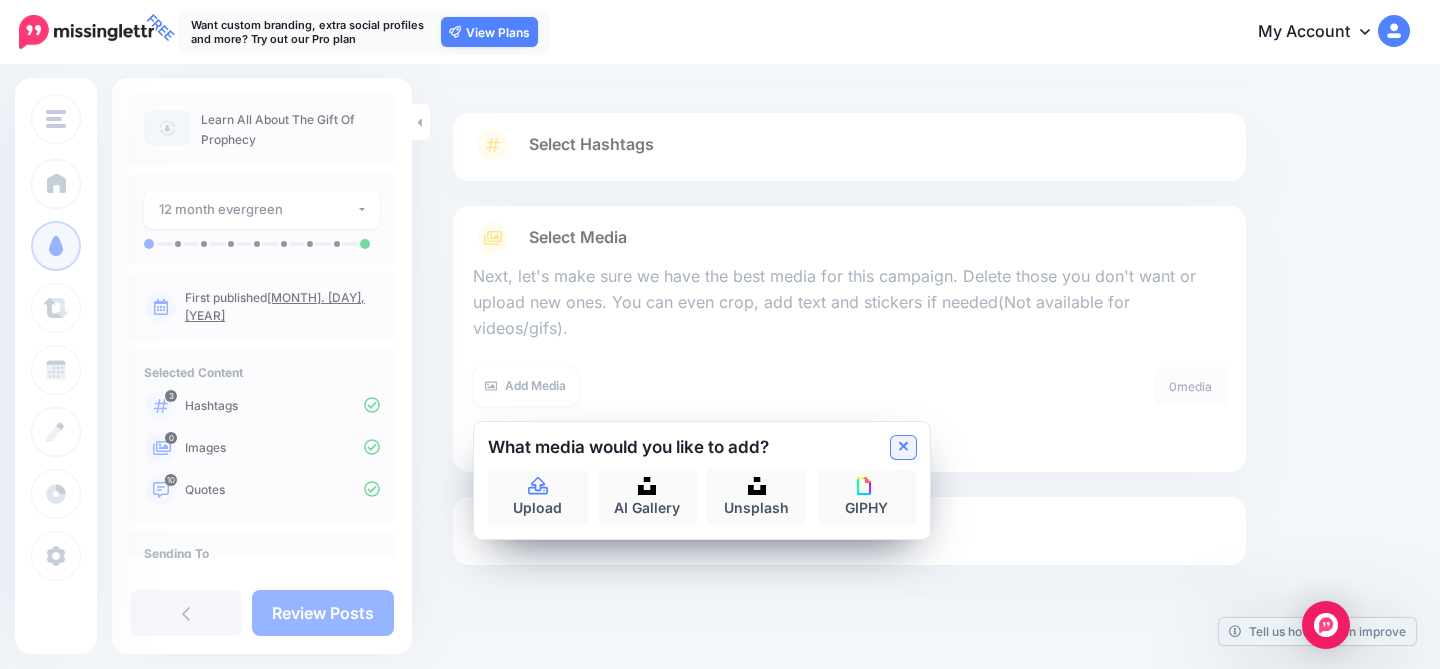 click 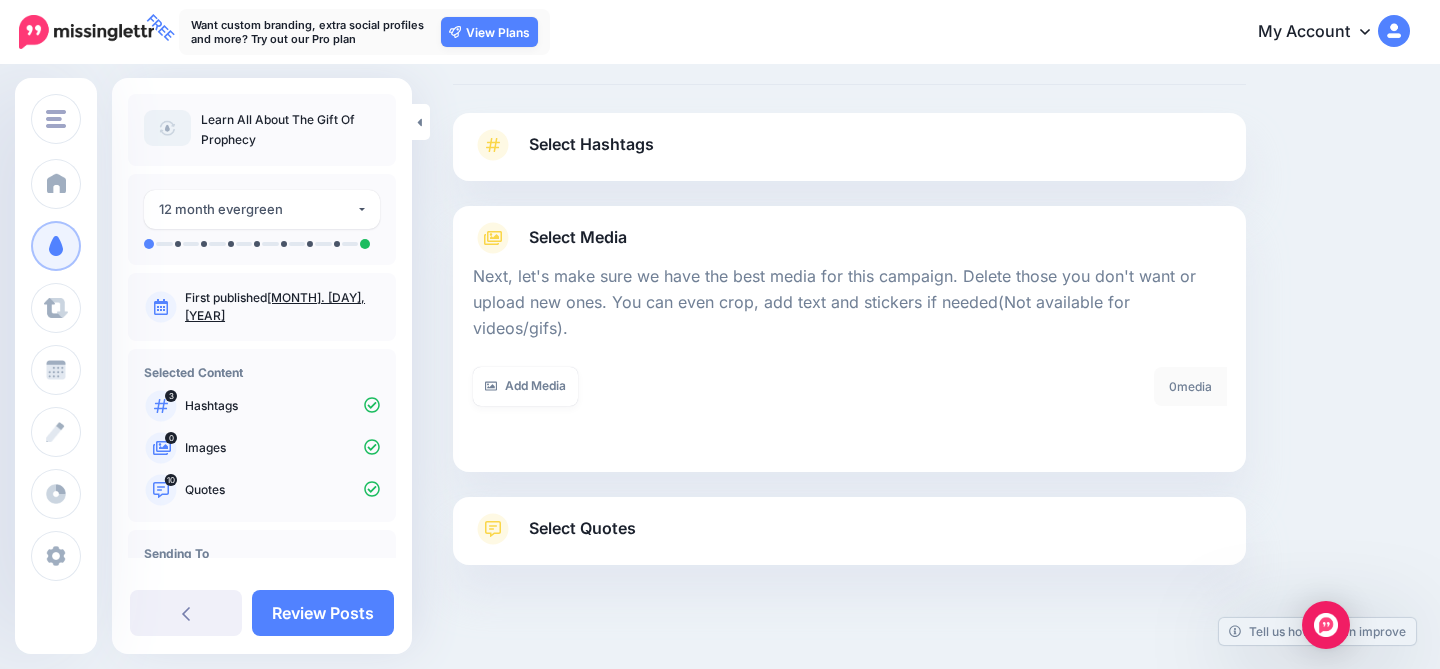 scroll, scrollTop: 75, scrollLeft: 0, axis: vertical 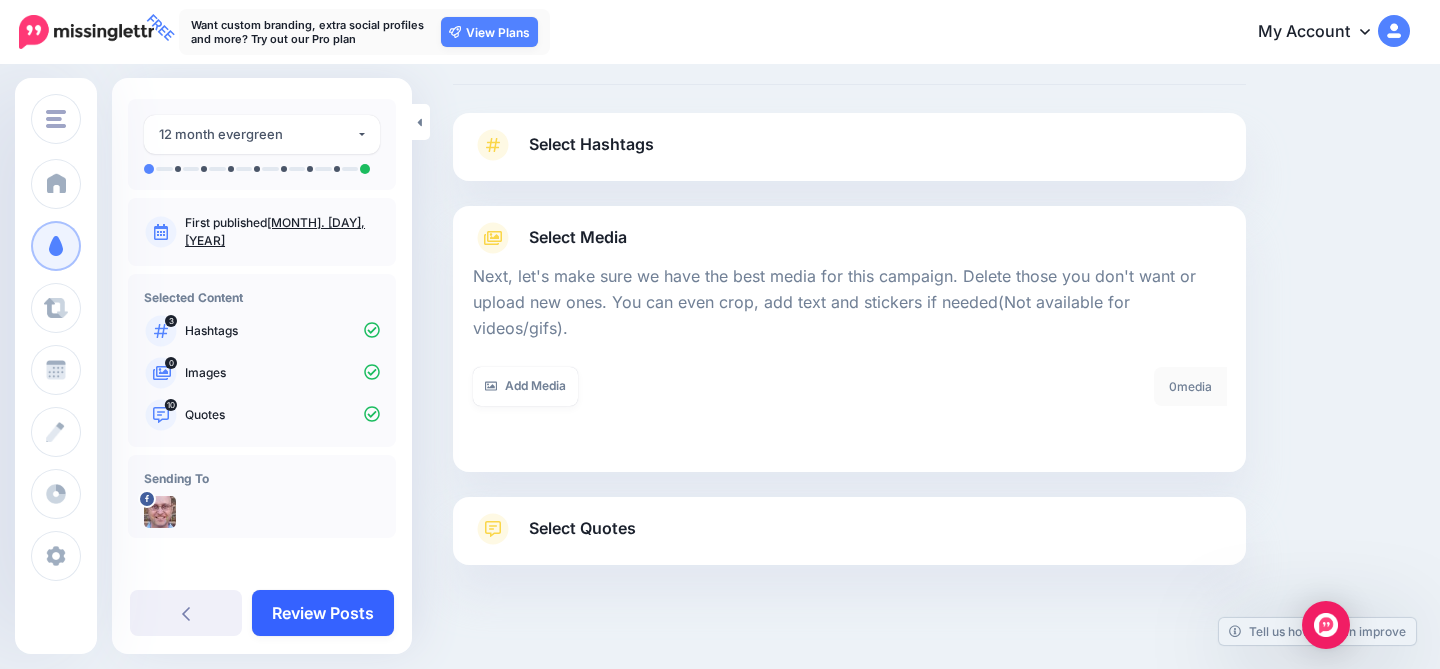 click on "Review Posts" at bounding box center (323, 613) 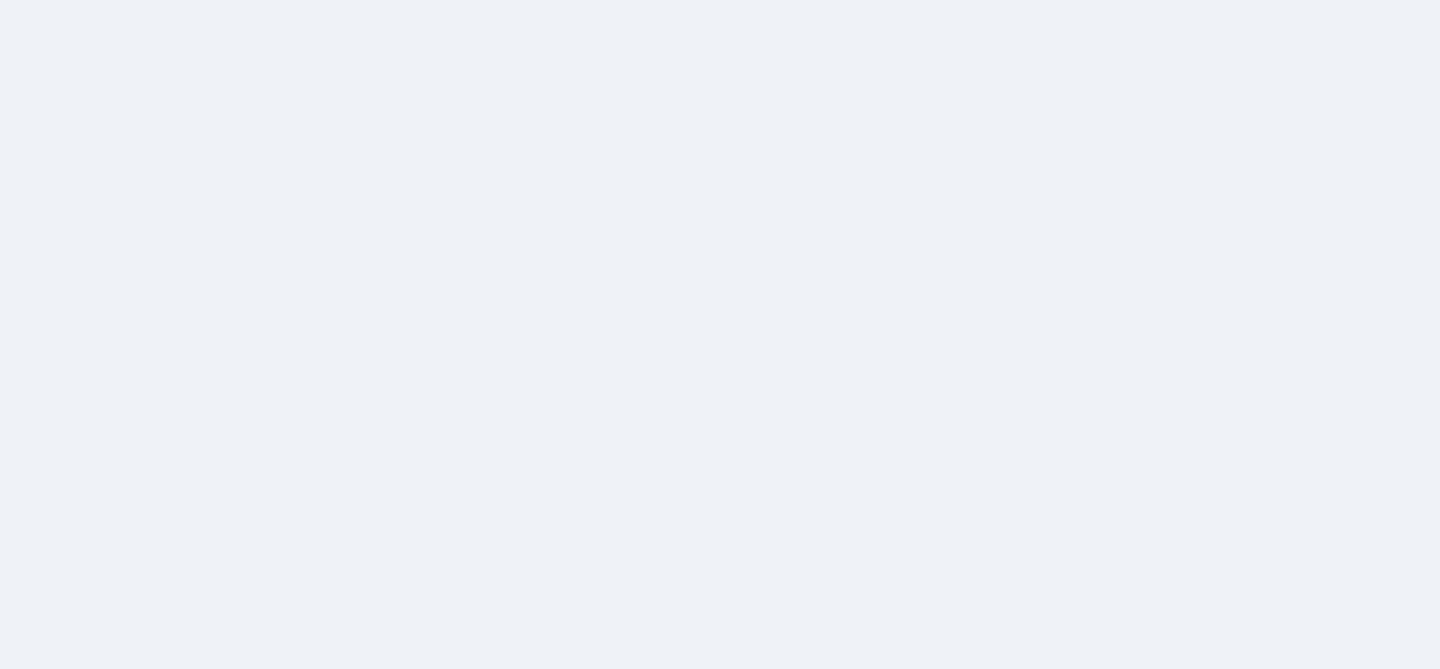 scroll, scrollTop: 0, scrollLeft: 0, axis: both 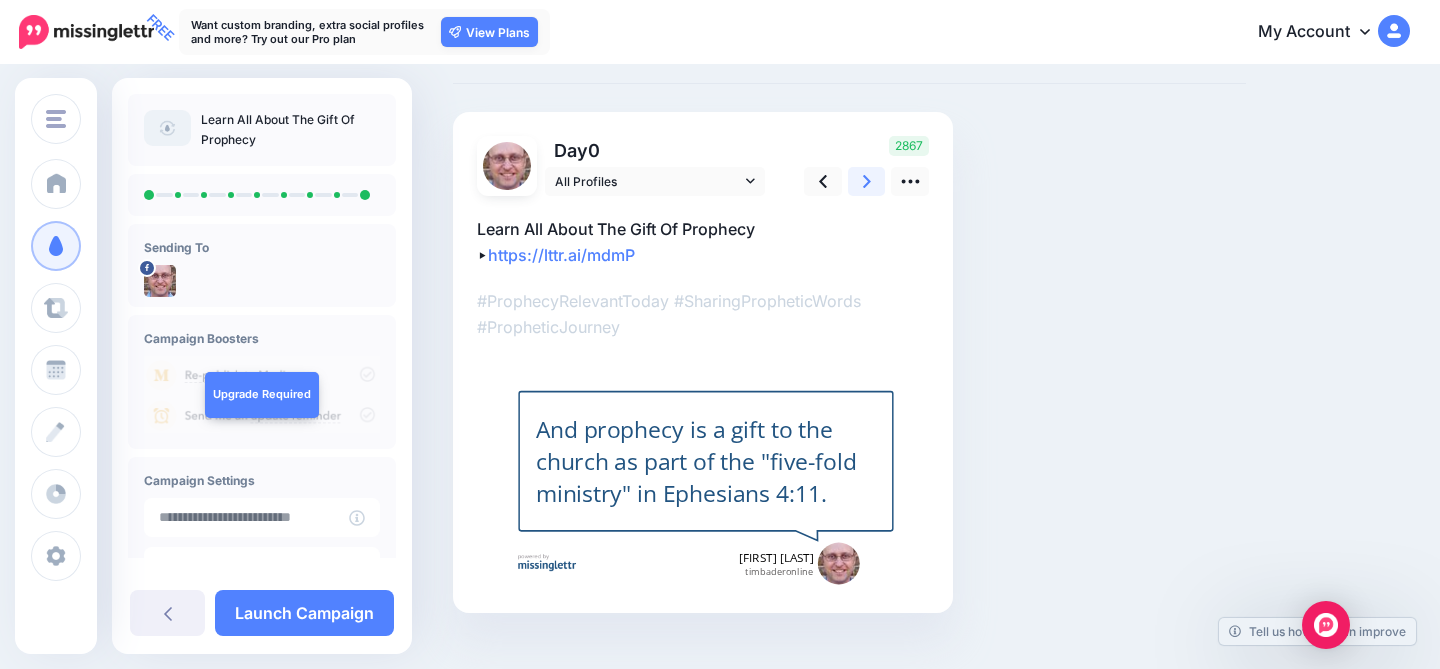 click 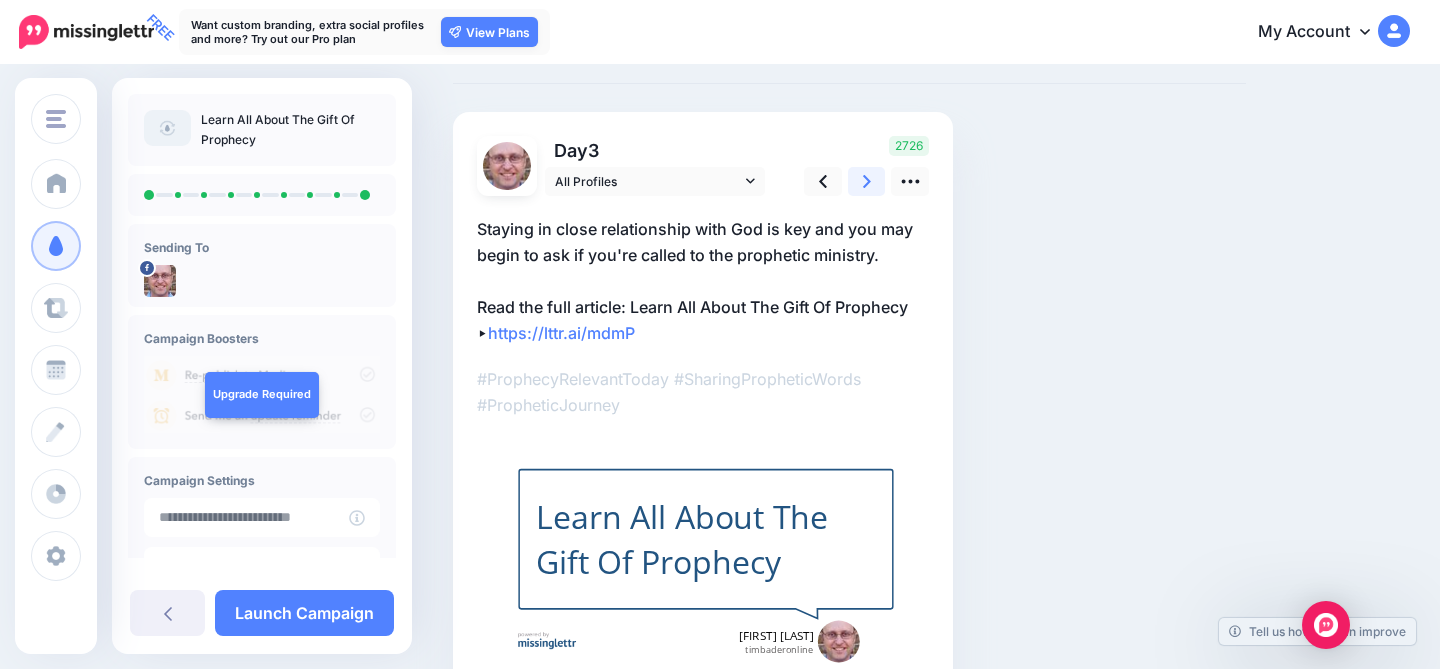 click 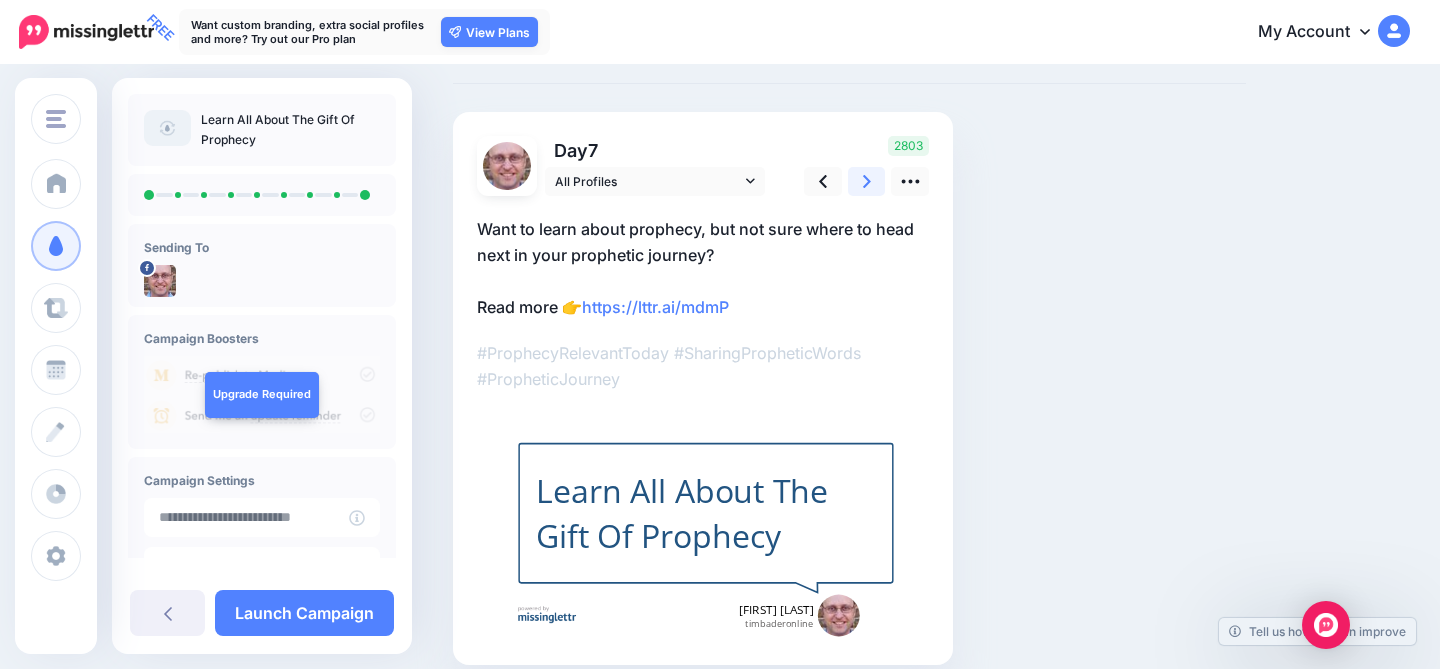 click 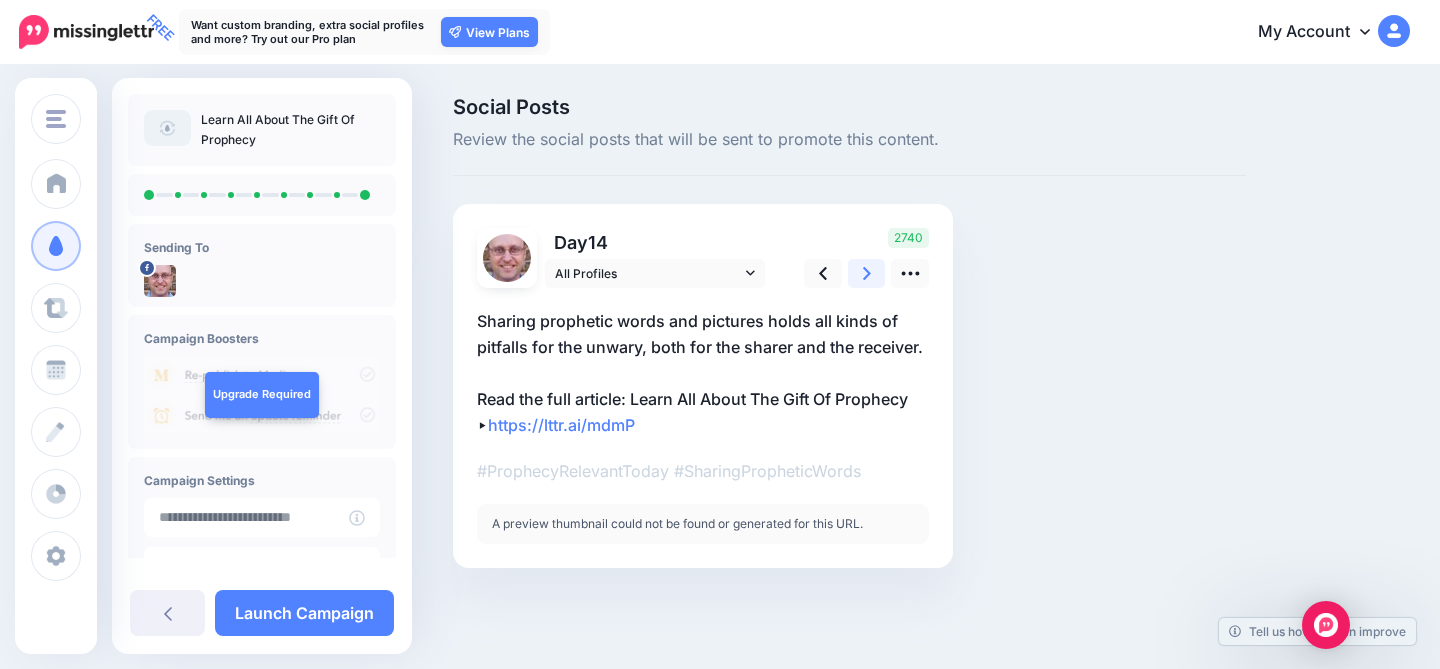 scroll, scrollTop: 0, scrollLeft: 0, axis: both 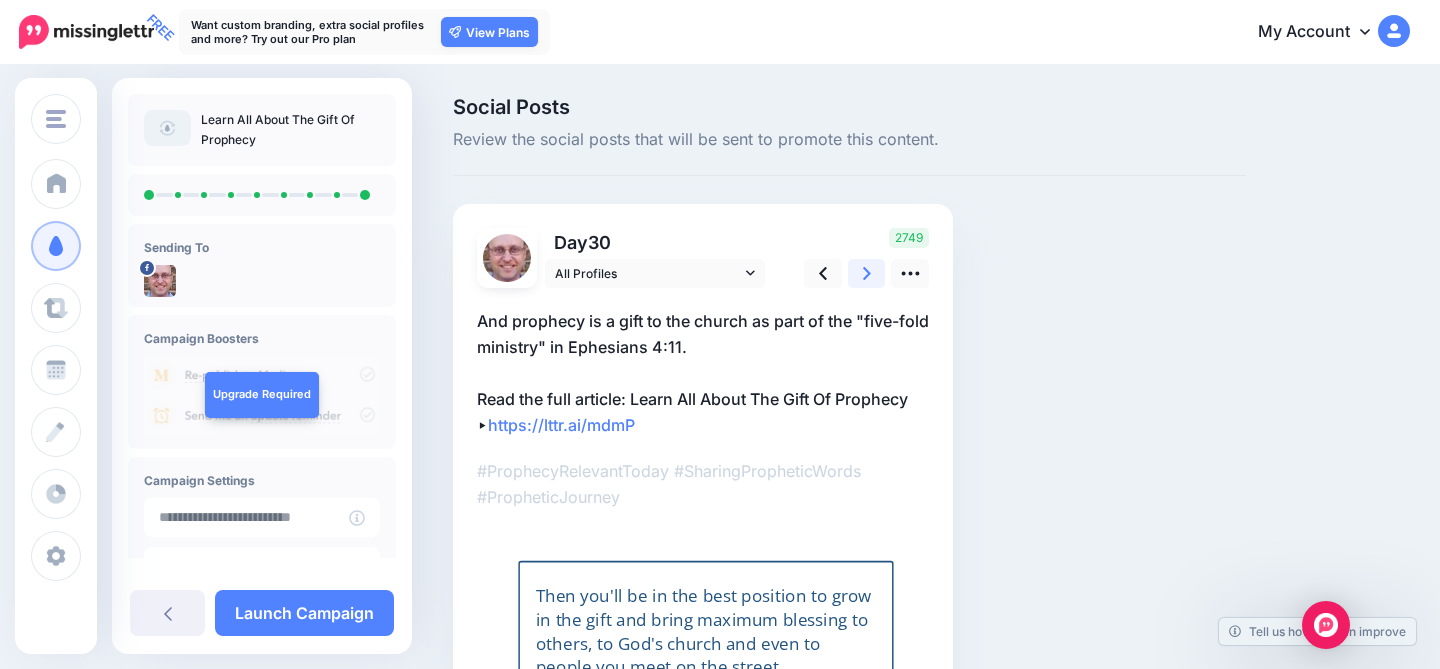 click at bounding box center (867, 273) 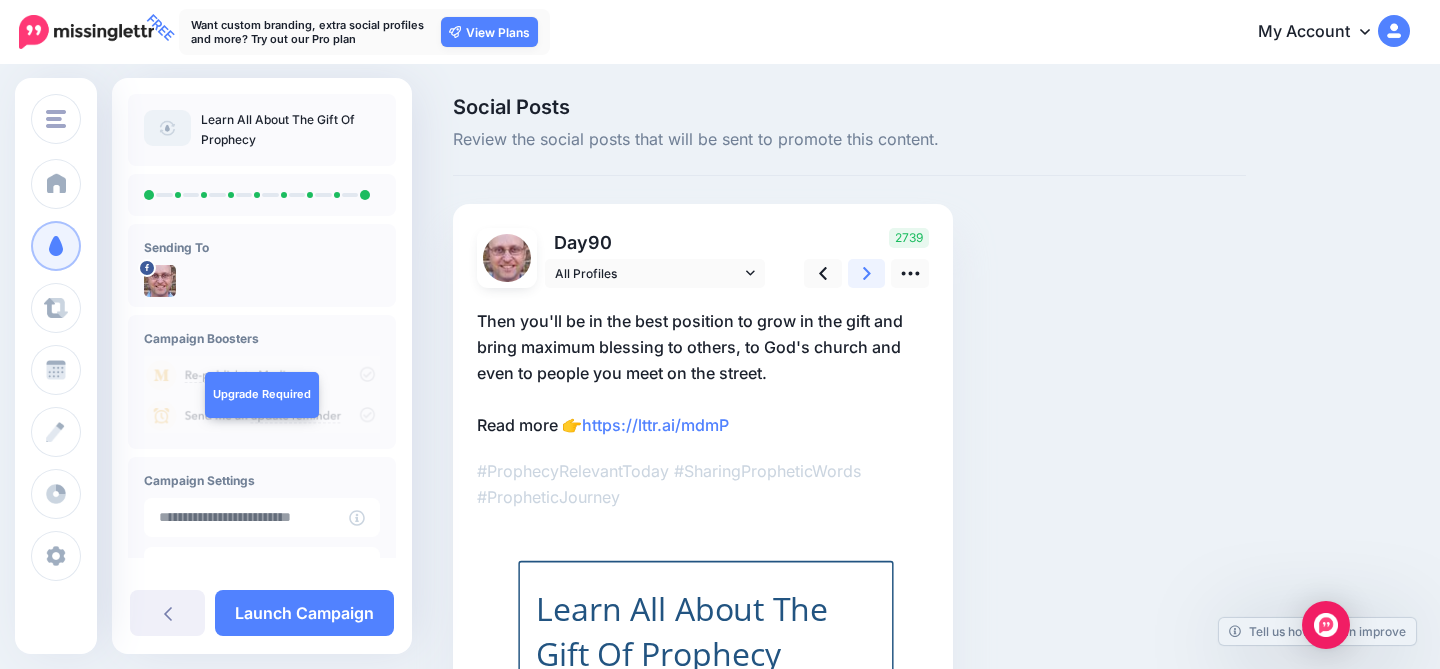click at bounding box center [867, 273] 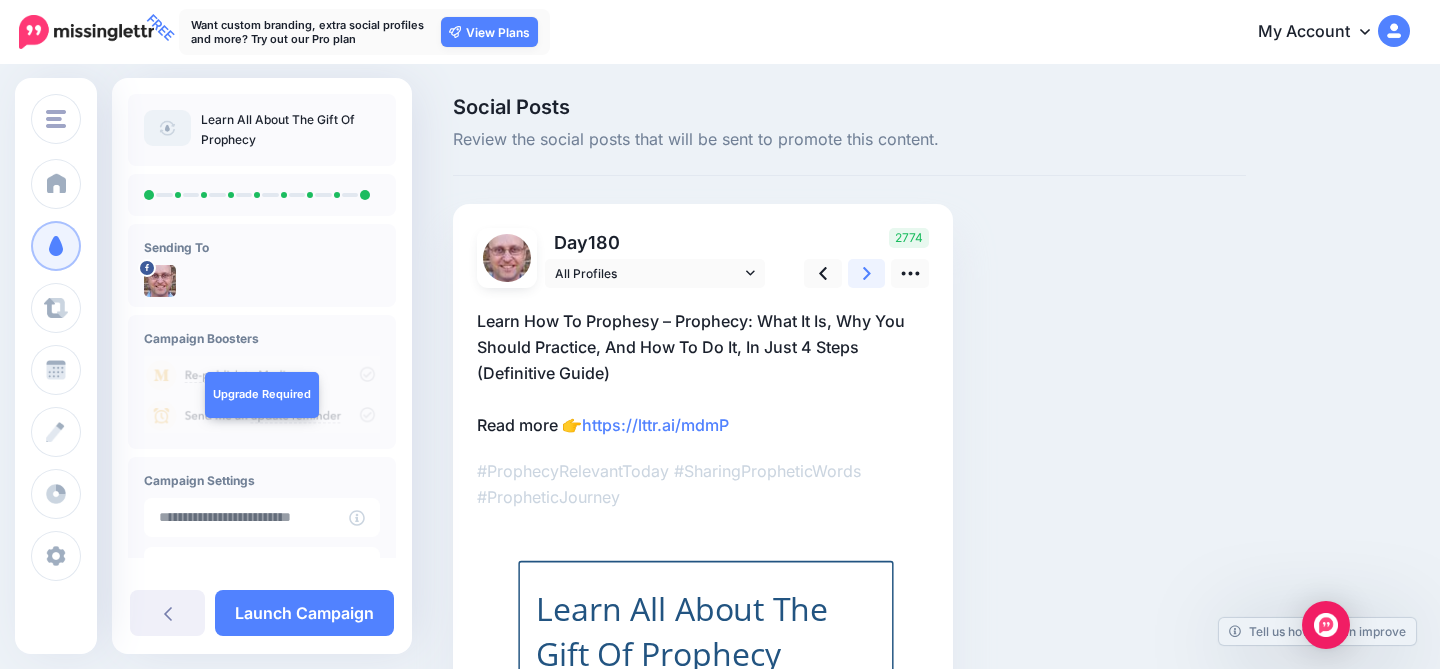 click at bounding box center [867, 273] 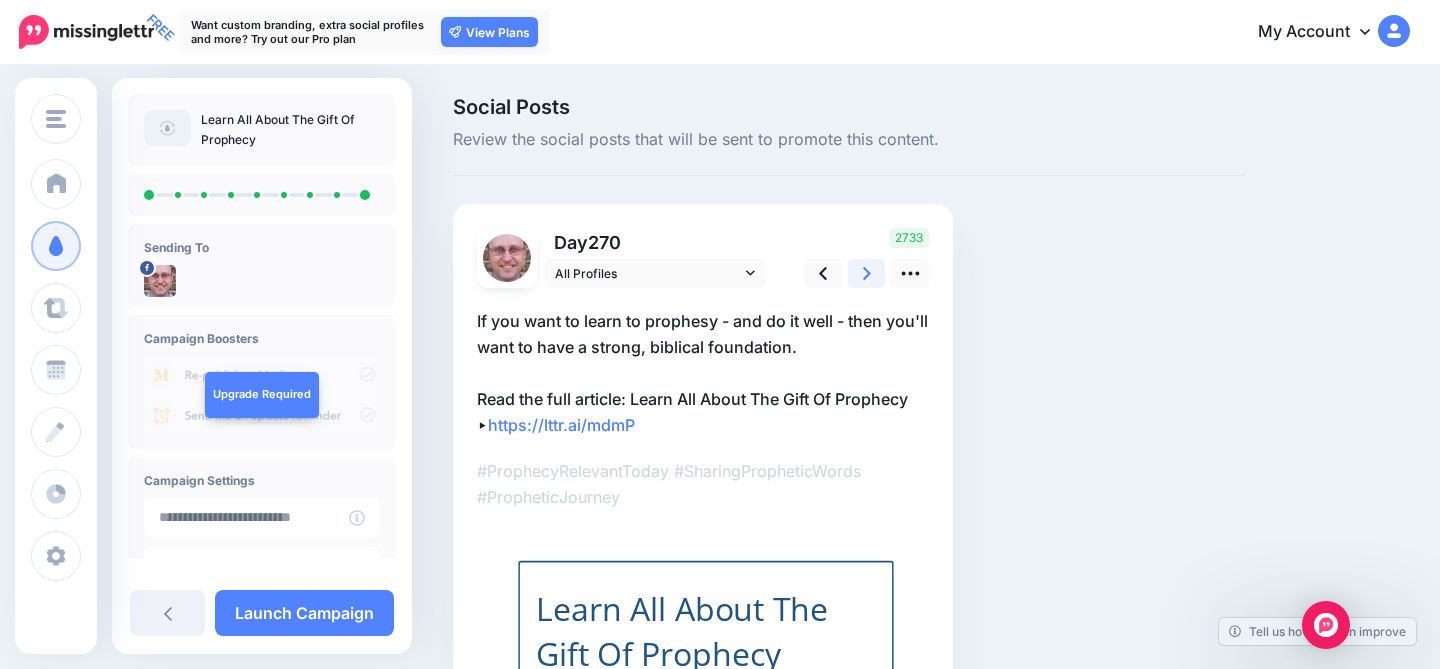 click at bounding box center (867, 273) 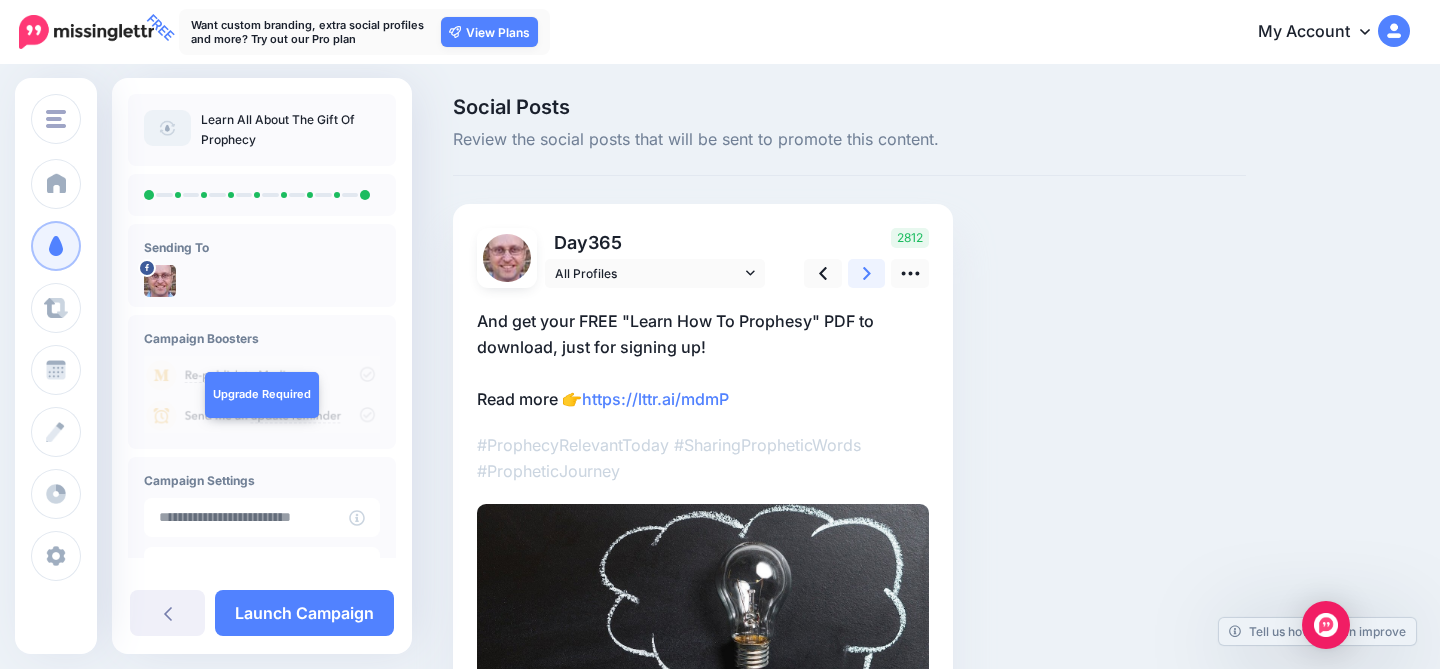 scroll, scrollTop: 158, scrollLeft: 0, axis: vertical 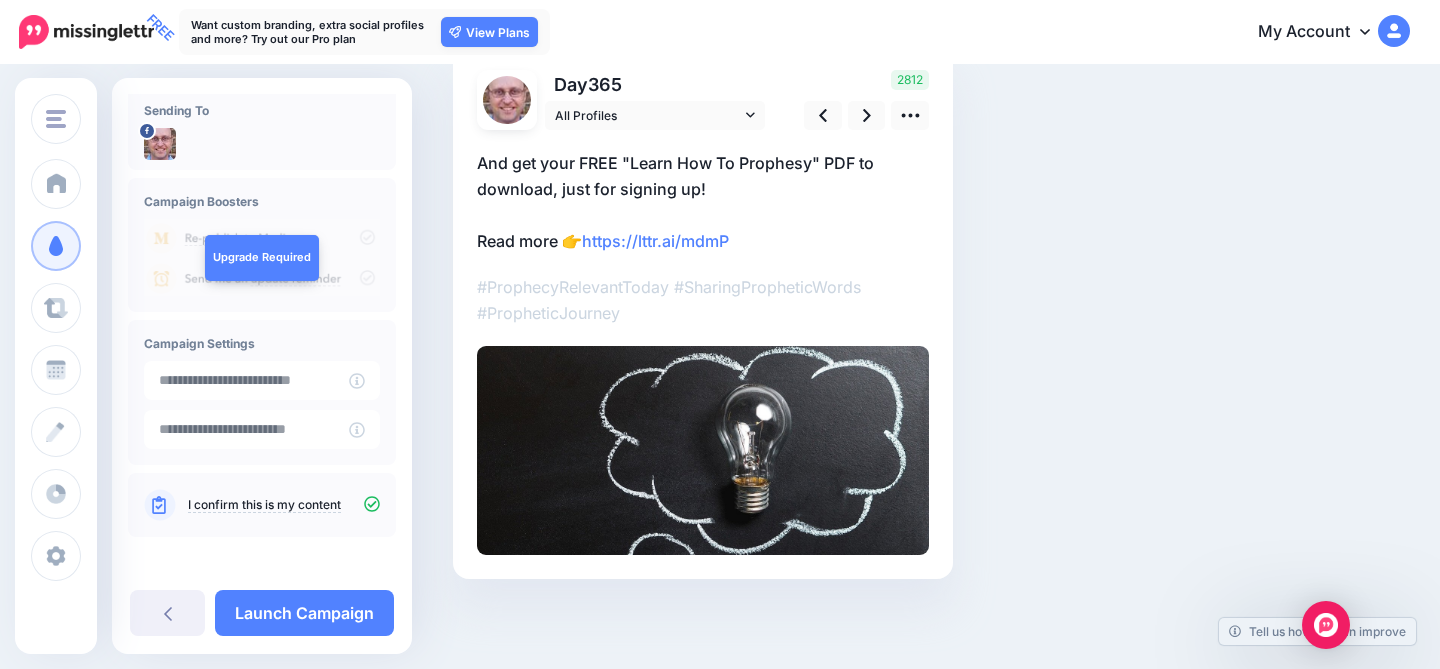 click on "I confirm this is my content" at bounding box center [264, 505] 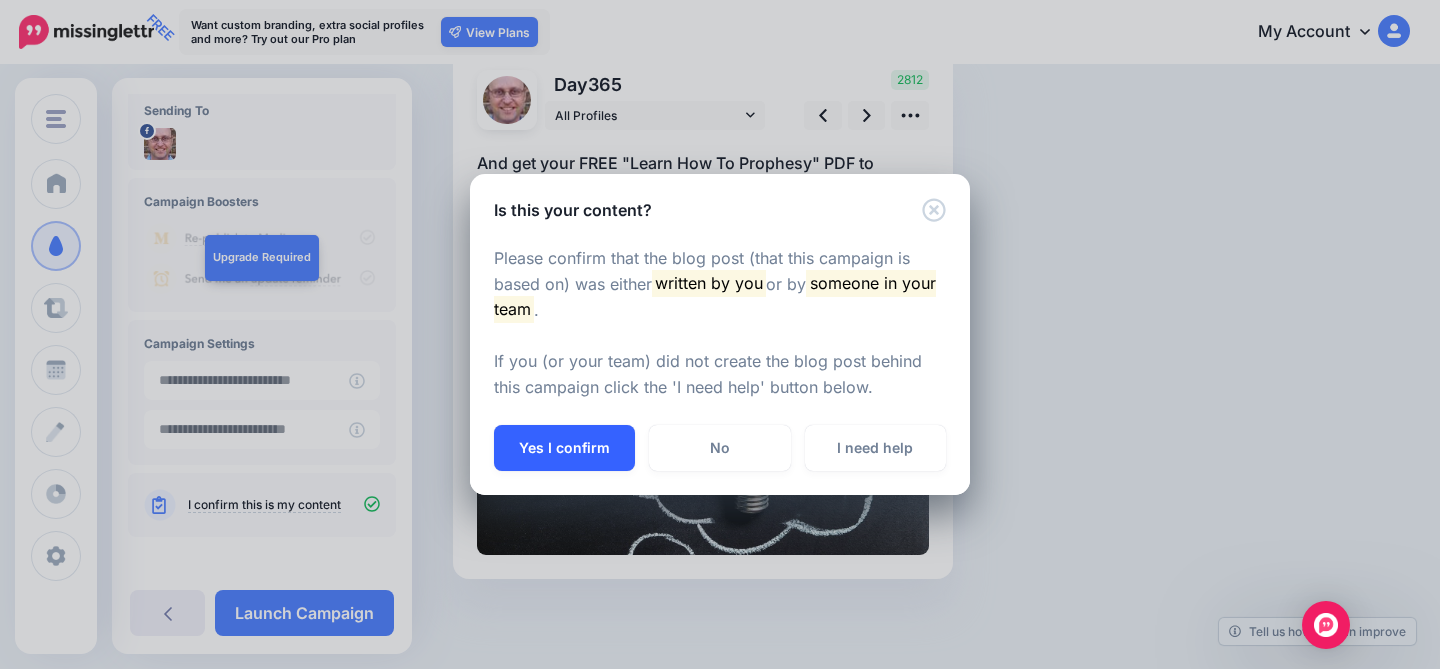 click on "Yes I confirm" at bounding box center (564, 448) 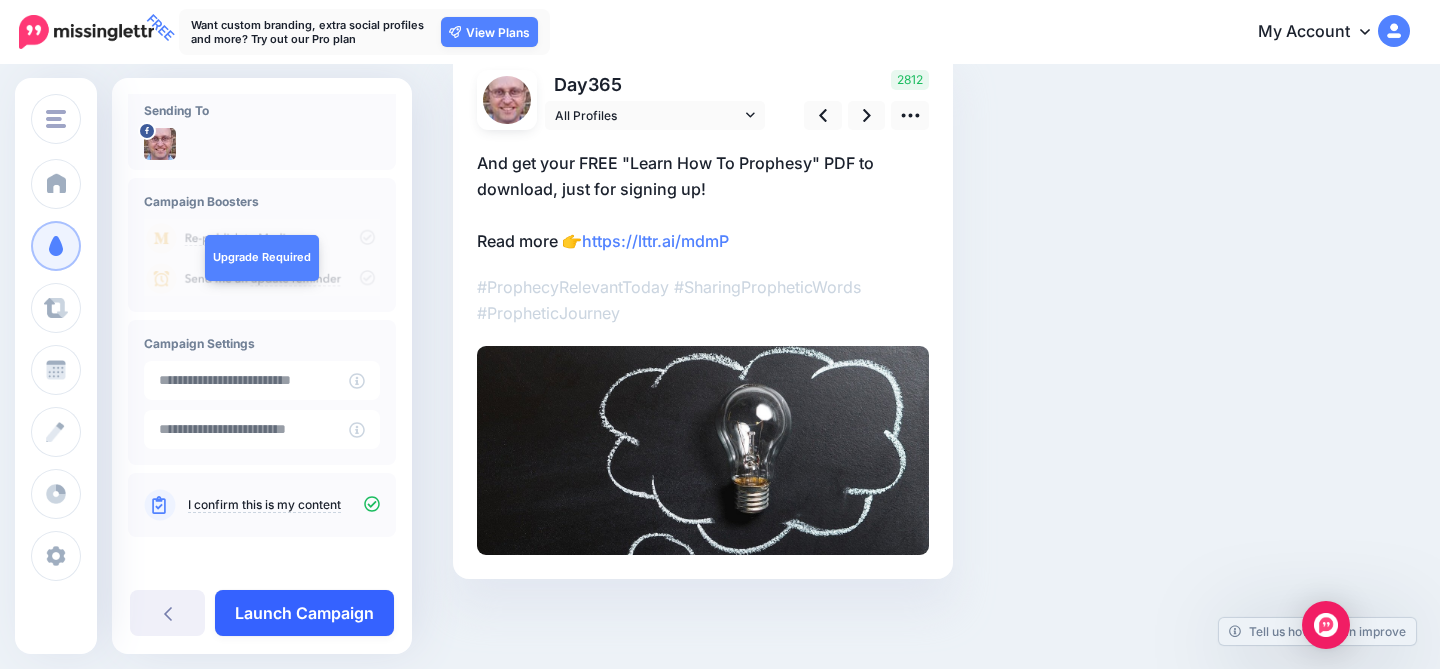 click on "Launch Campaign" at bounding box center (304, 613) 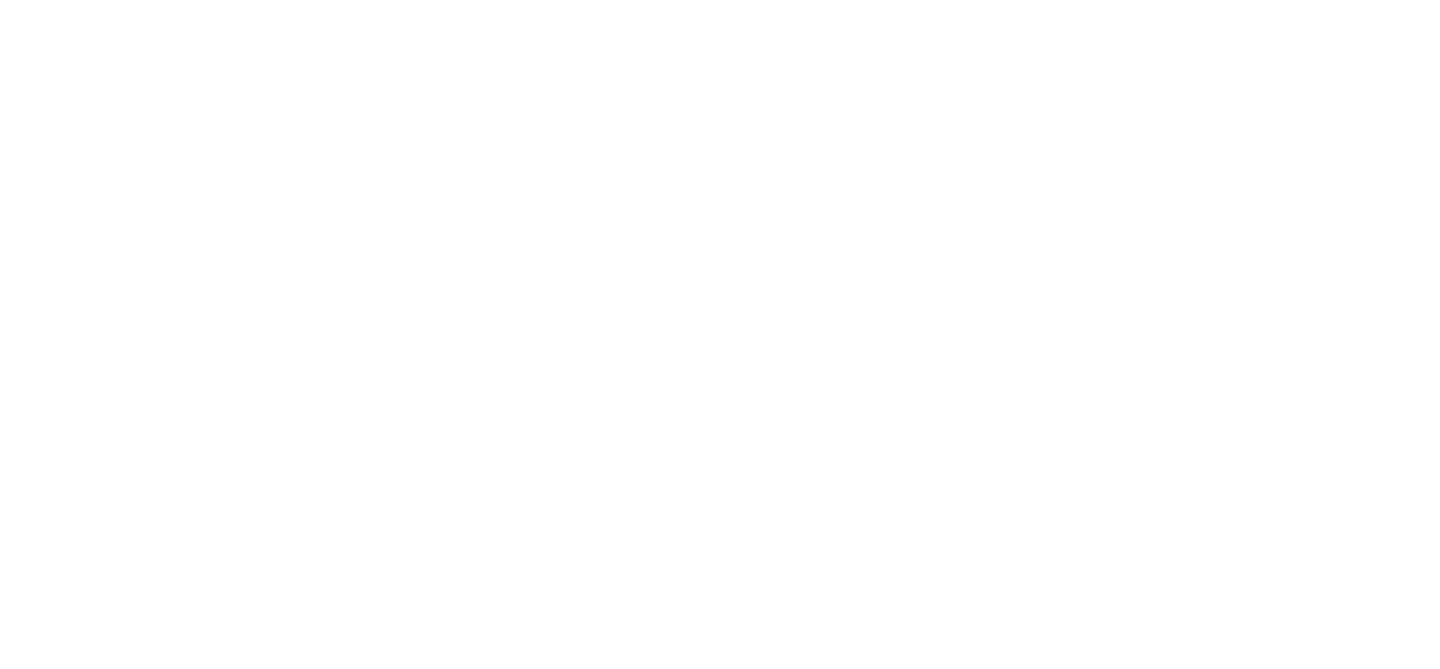 scroll, scrollTop: 0, scrollLeft: 0, axis: both 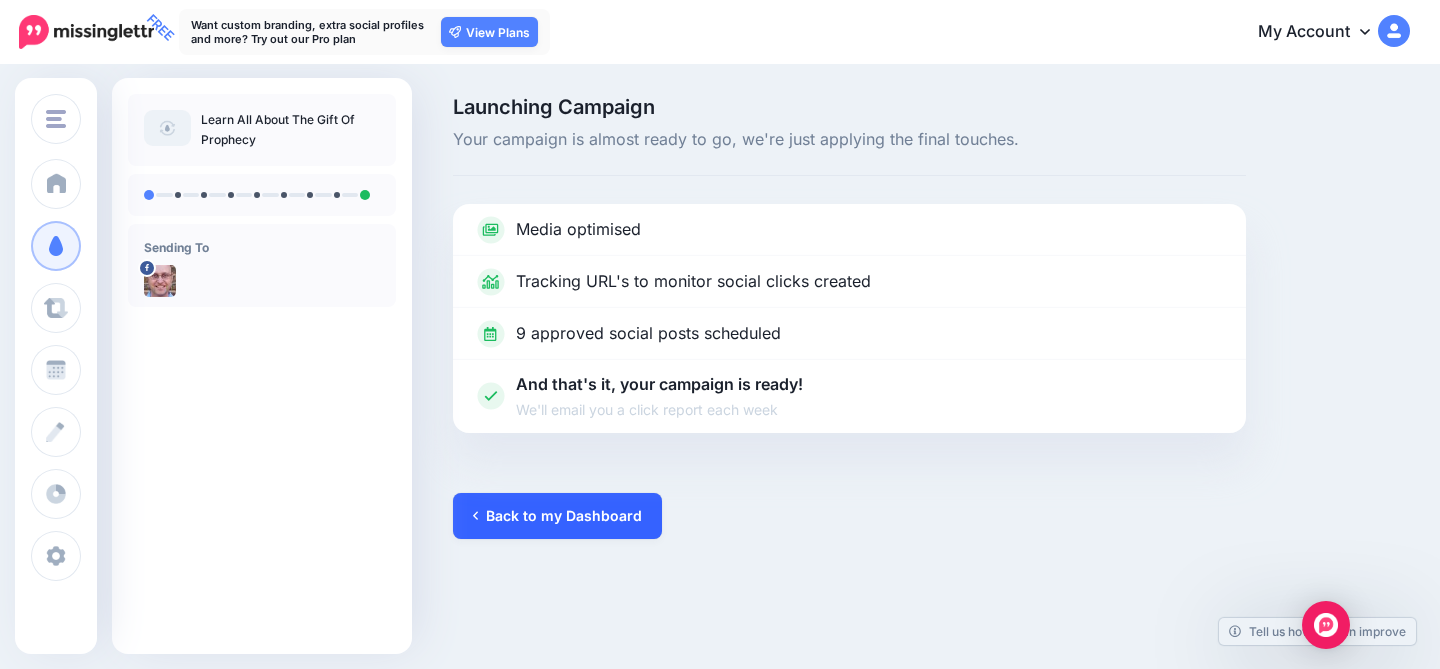 click on "Back to my Dashboard" at bounding box center (557, 516) 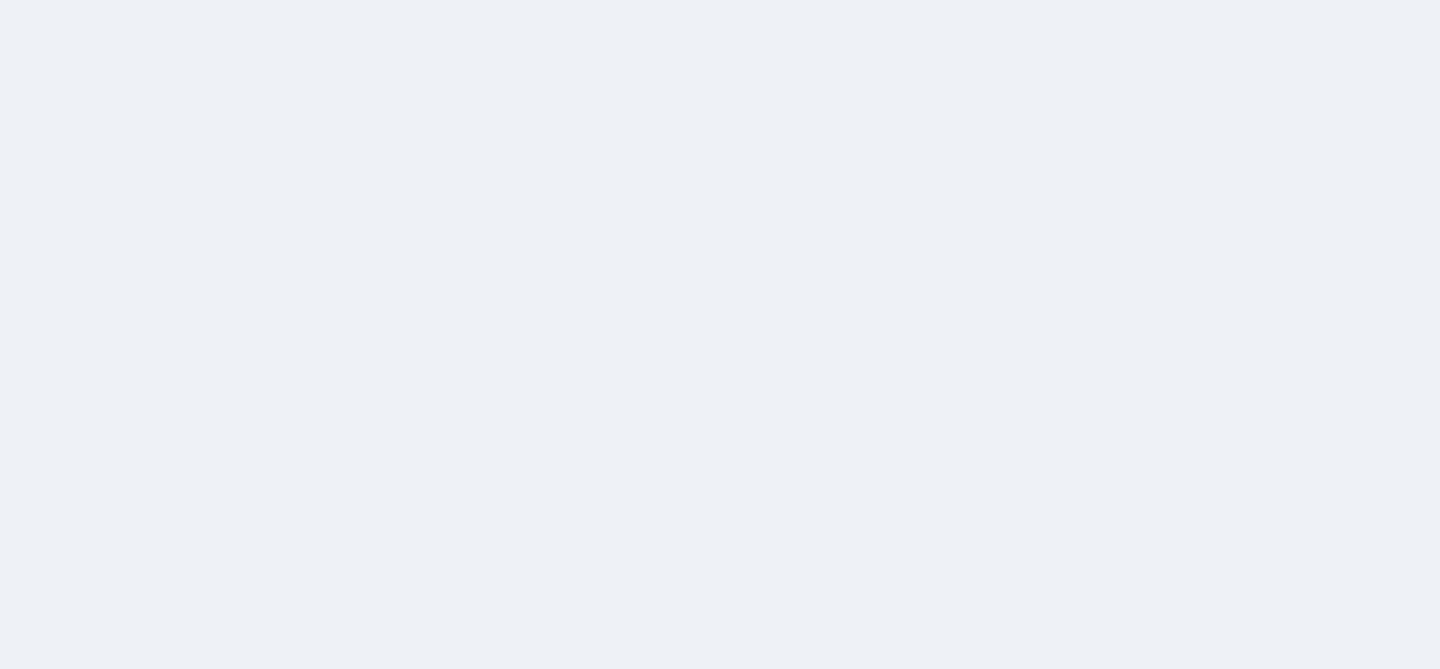 scroll, scrollTop: 0, scrollLeft: 0, axis: both 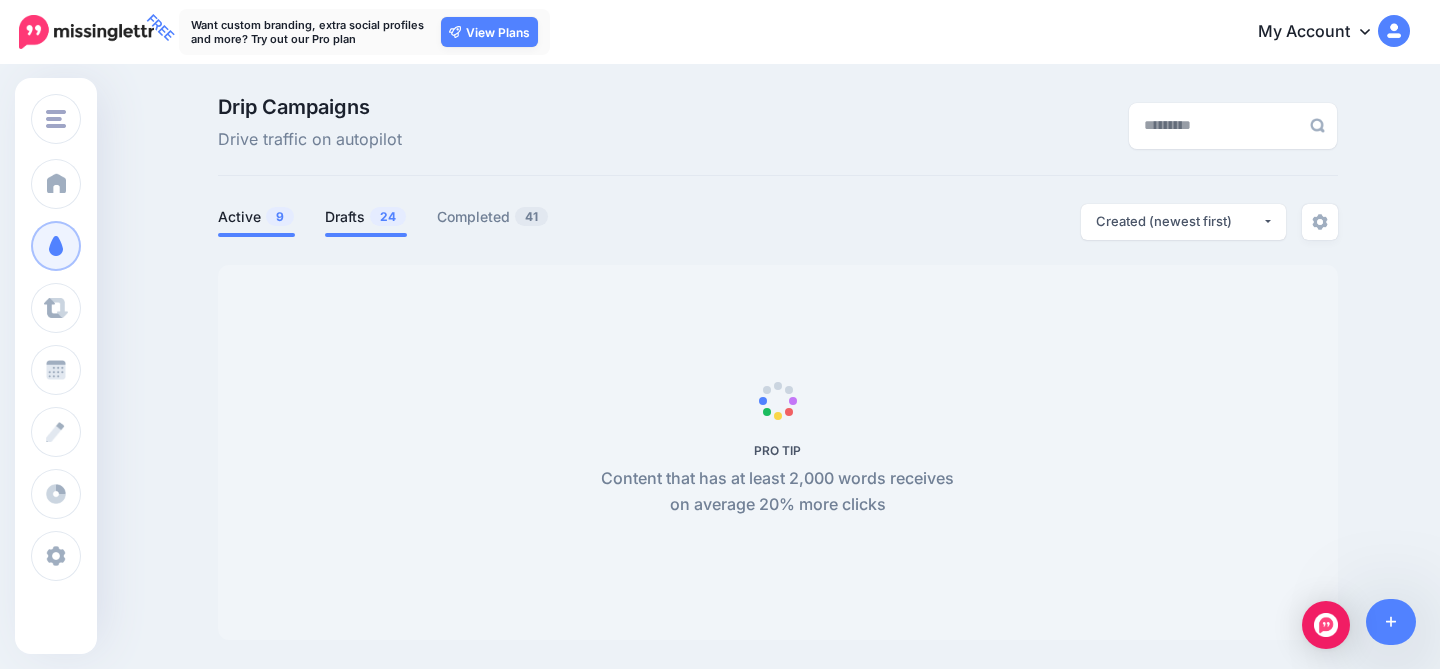 click on "Drafts  24" at bounding box center [366, 217] 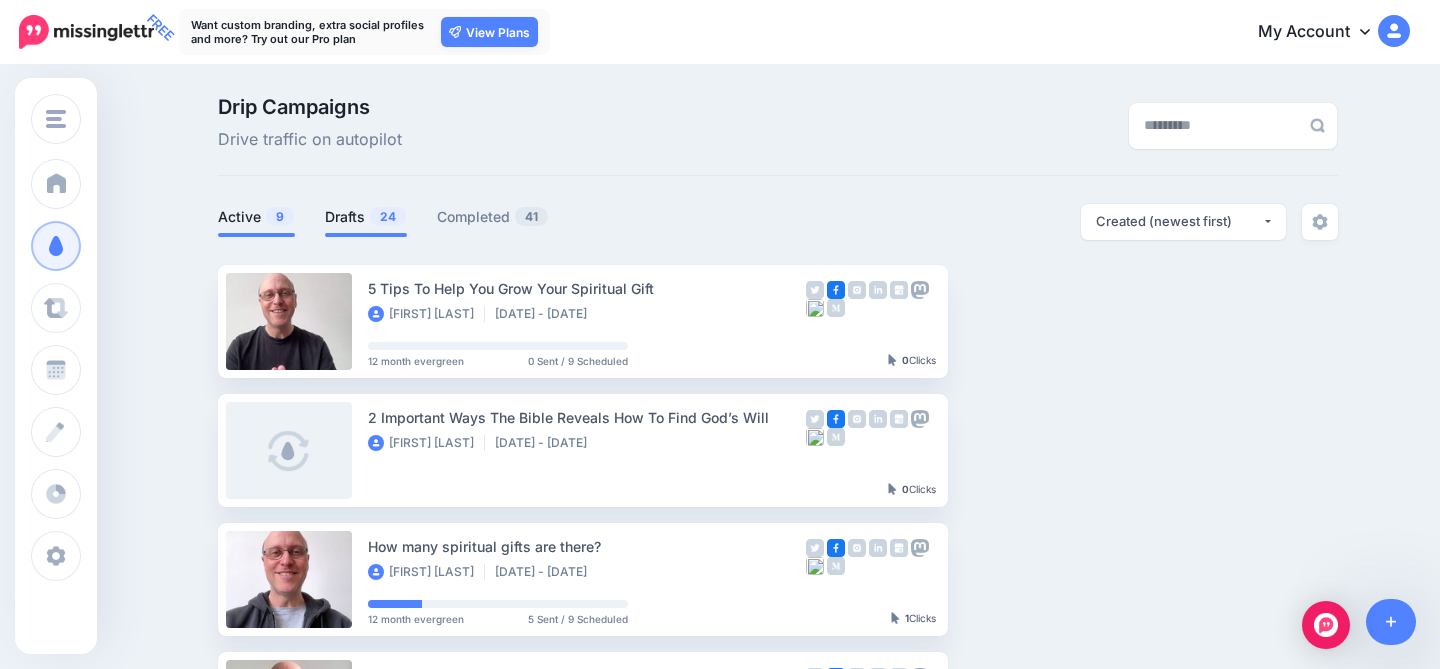 click on "Active  9" at bounding box center (256, 217) 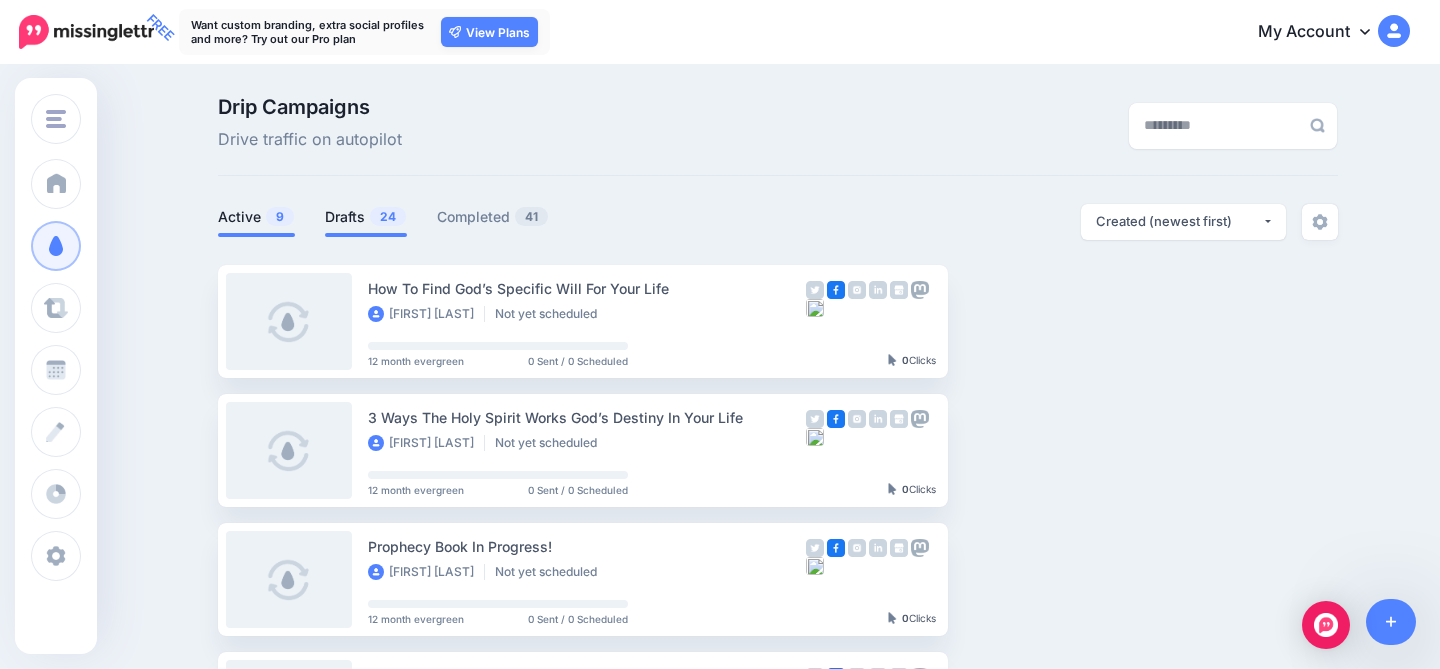 click on "Drafts  24" at bounding box center (366, 217) 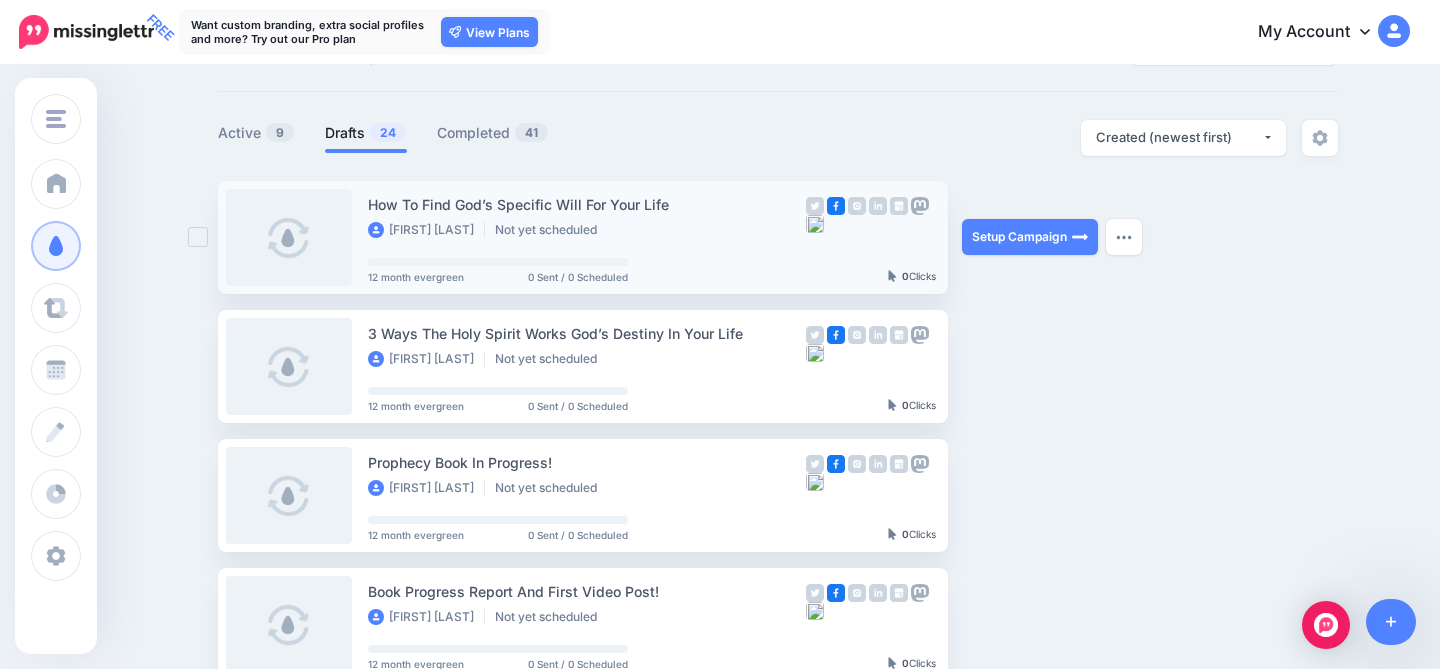 scroll, scrollTop: 0, scrollLeft: 0, axis: both 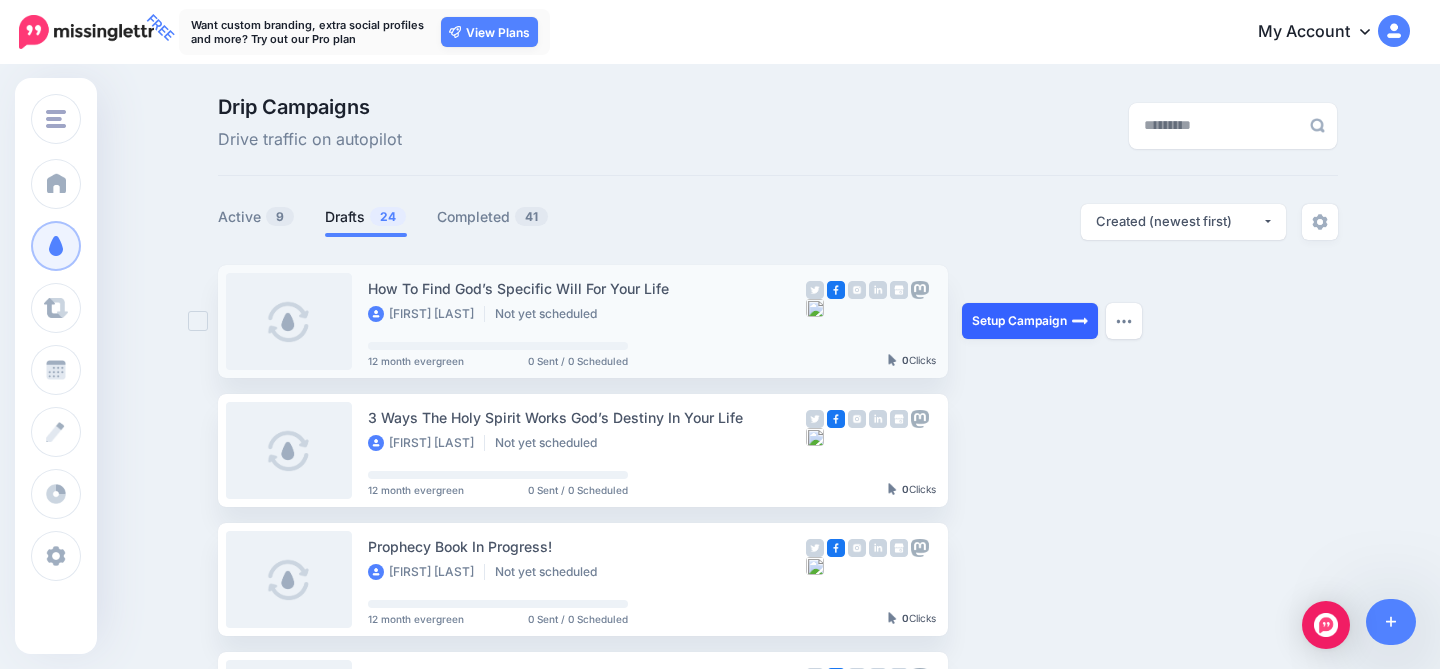 click on "Setup Campaign" at bounding box center (1030, 321) 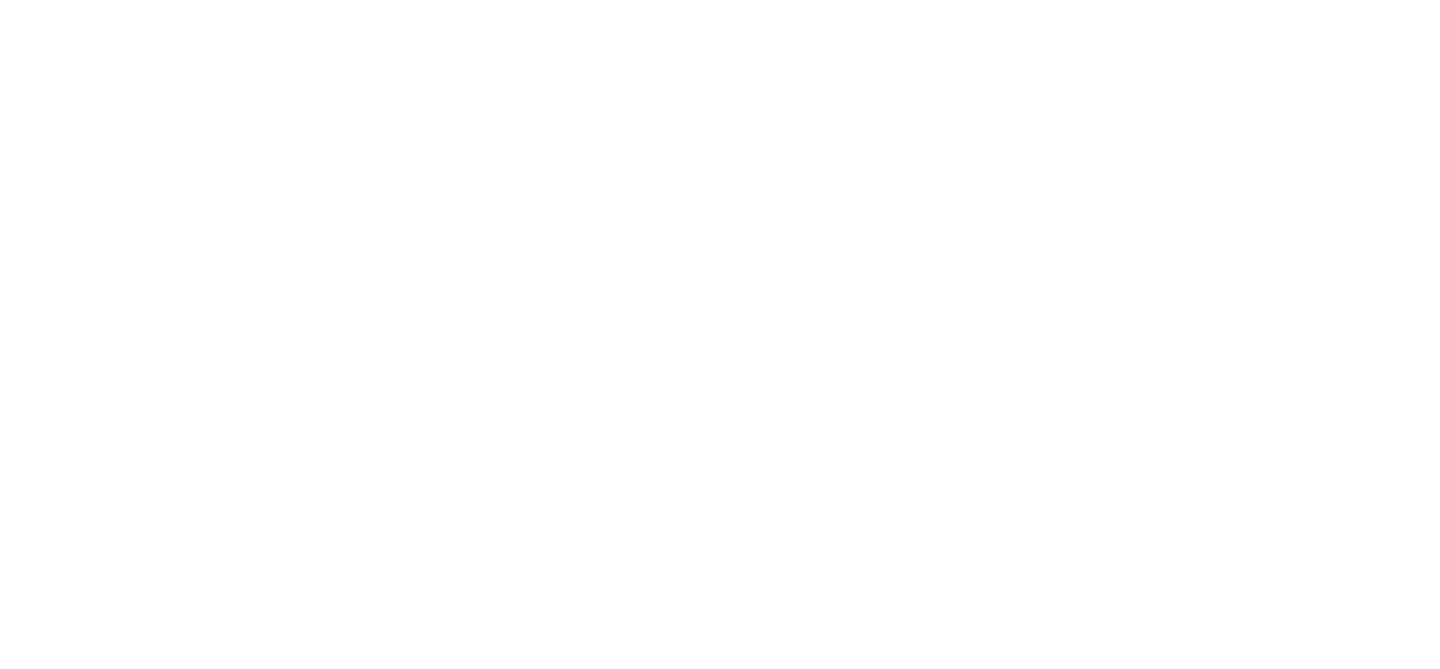 scroll, scrollTop: 0, scrollLeft: 0, axis: both 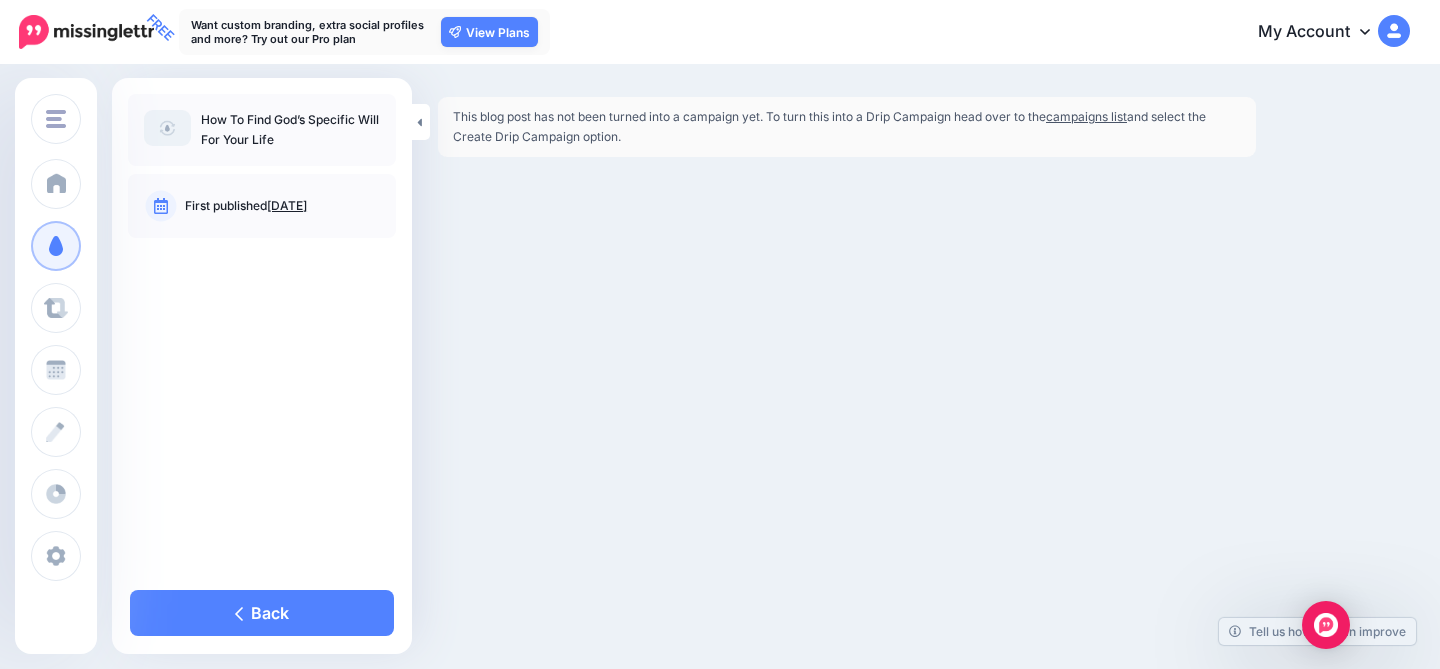 click on "campaigns list" at bounding box center [1086, 116] 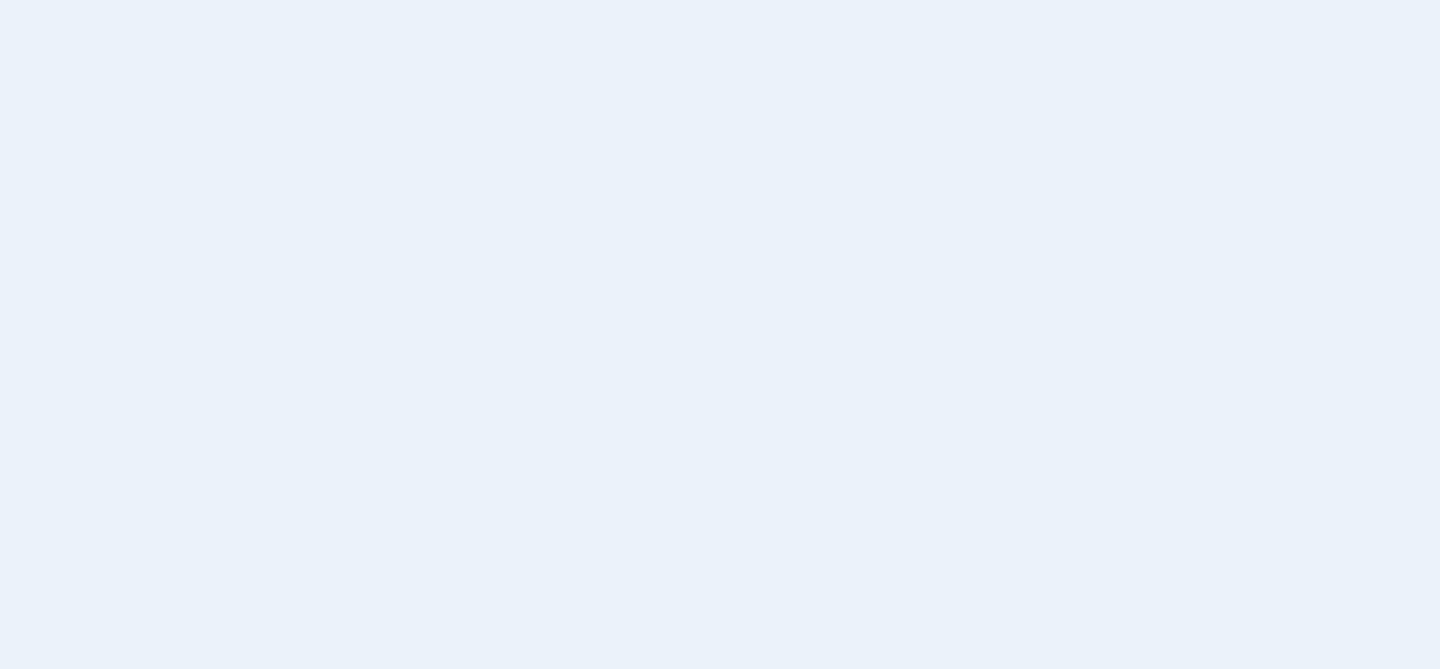 scroll, scrollTop: 0, scrollLeft: 0, axis: both 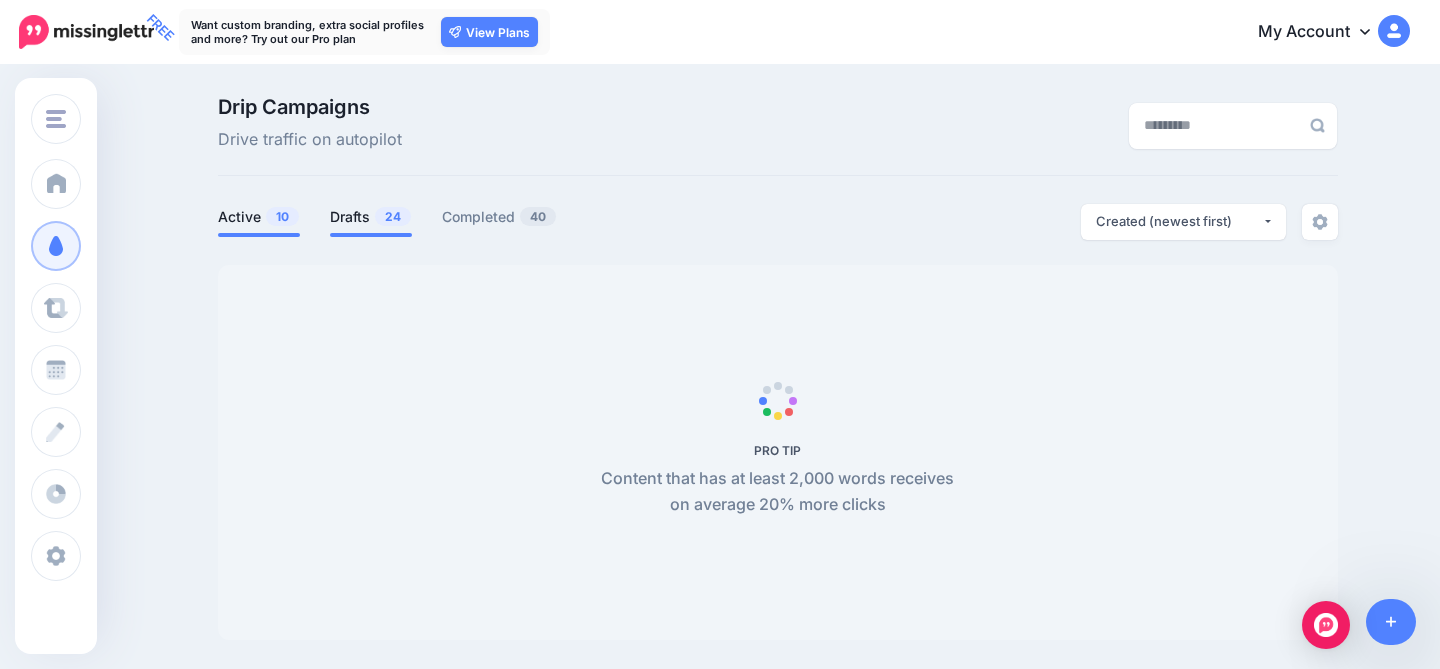 click on "Drafts  24" at bounding box center (371, 217) 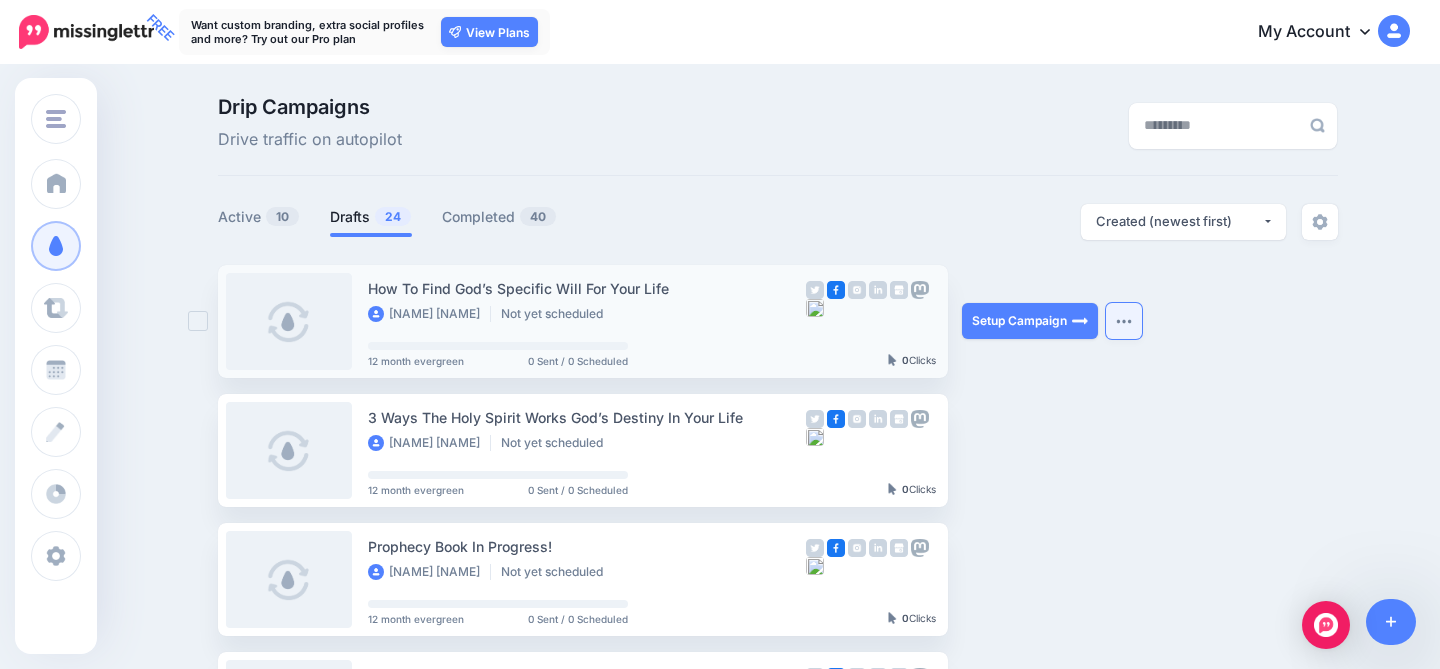 click at bounding box center (1124, 321) 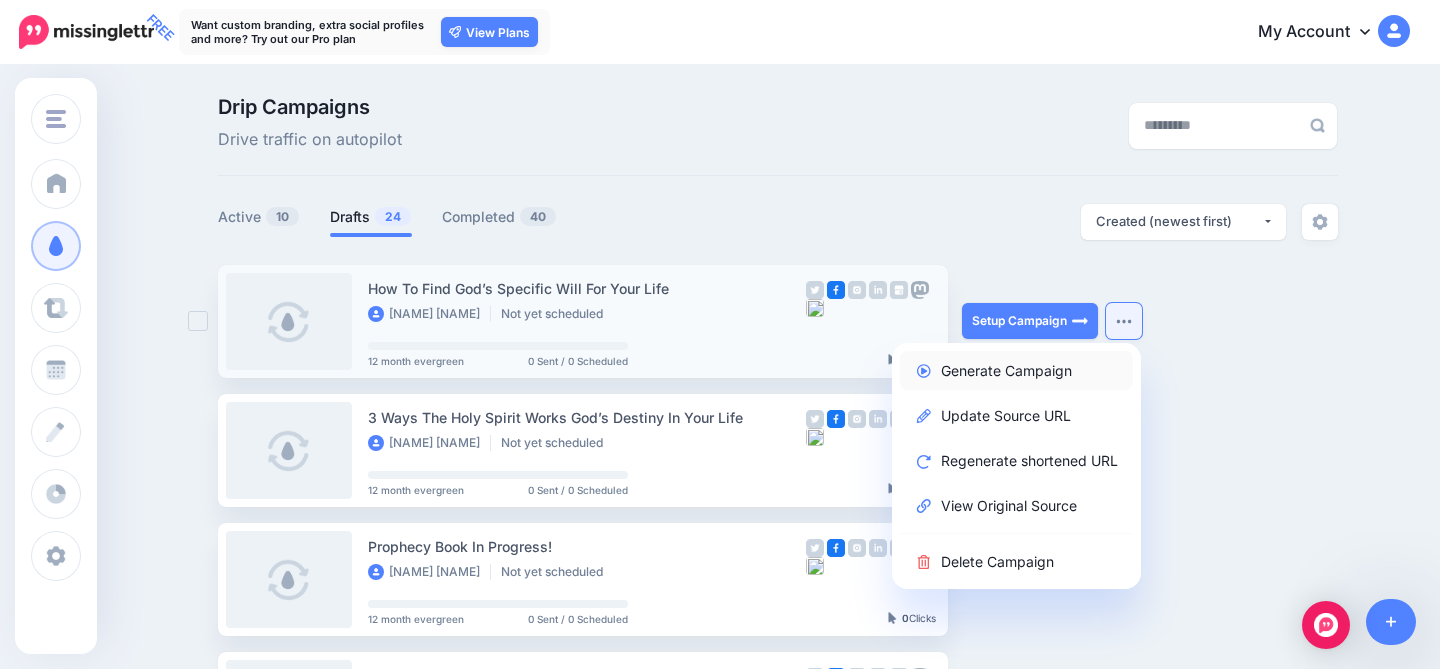 click on "Generate Campaign" at bounding box center (1016, 370) 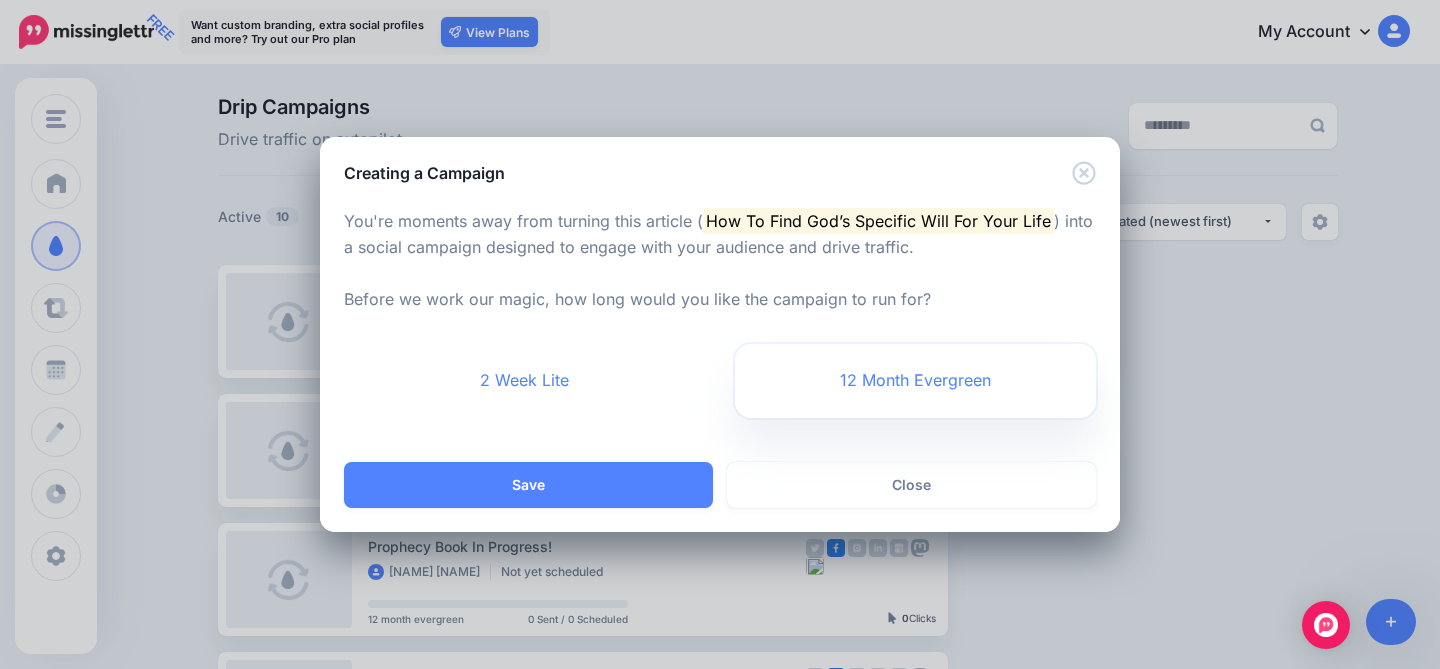 click on "12 Month Evergreen" at bounding box center [915, 381] 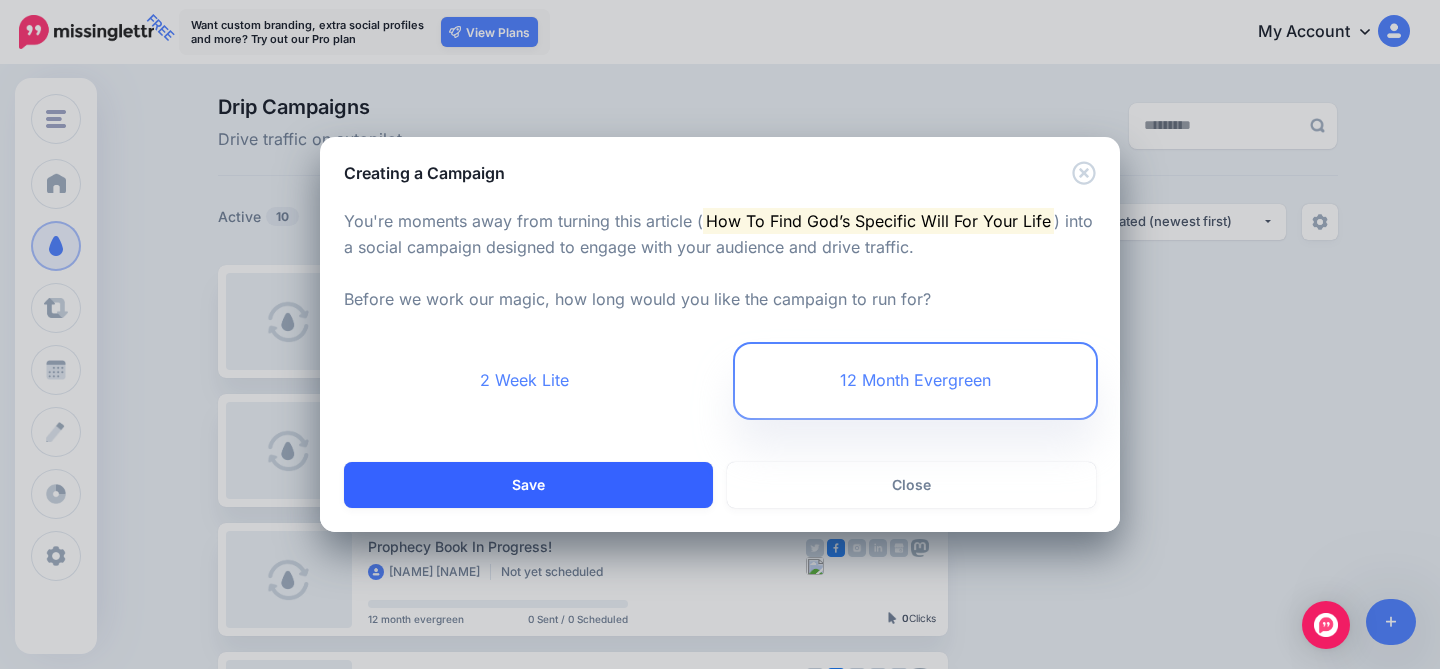 click on "Save" at bounding box center [528, 485] 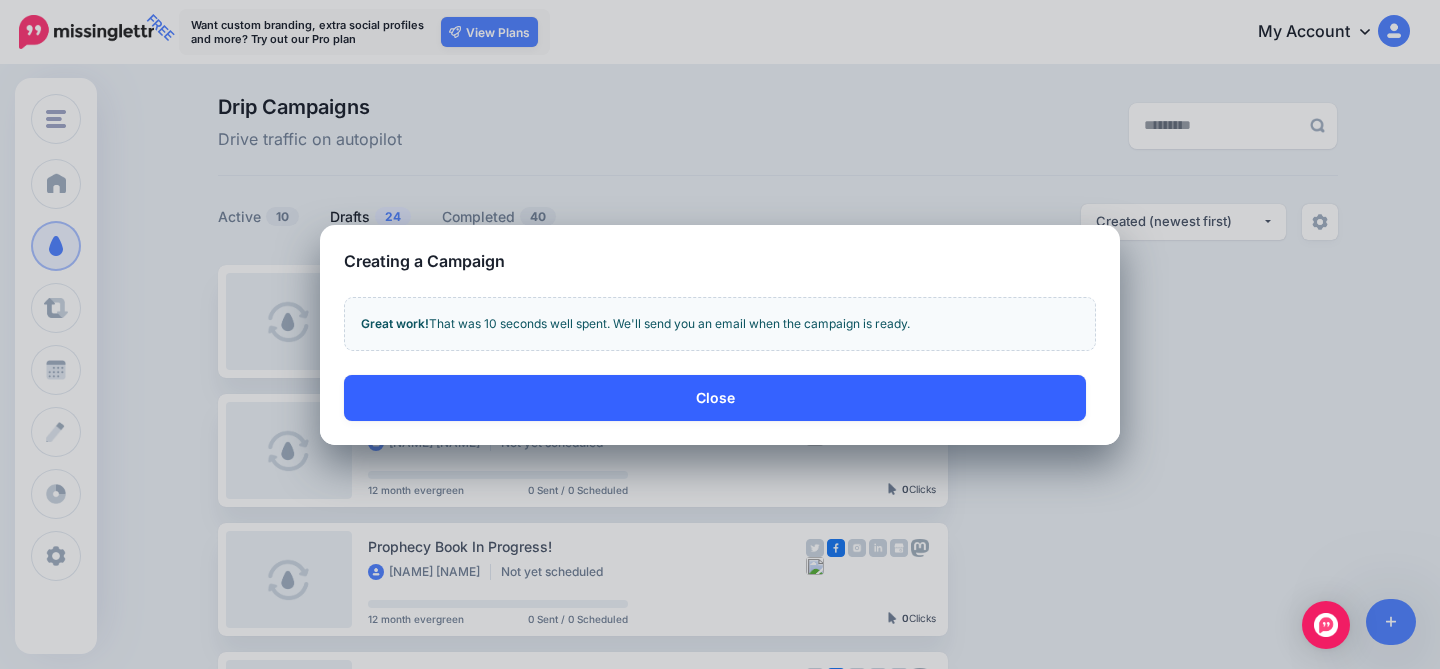 click on "Close" at bounding box center [715, 398] 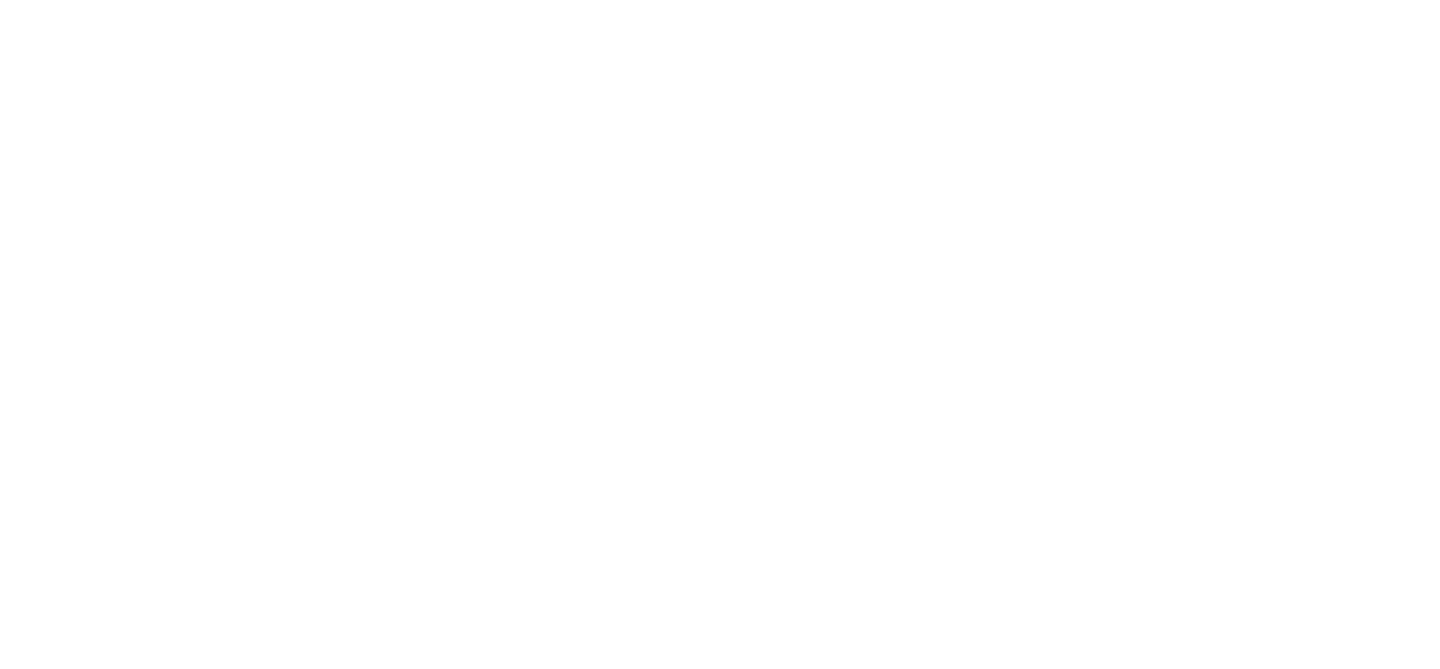 scroll, scrollTop: 0, scrollLeft: 0, axis: both 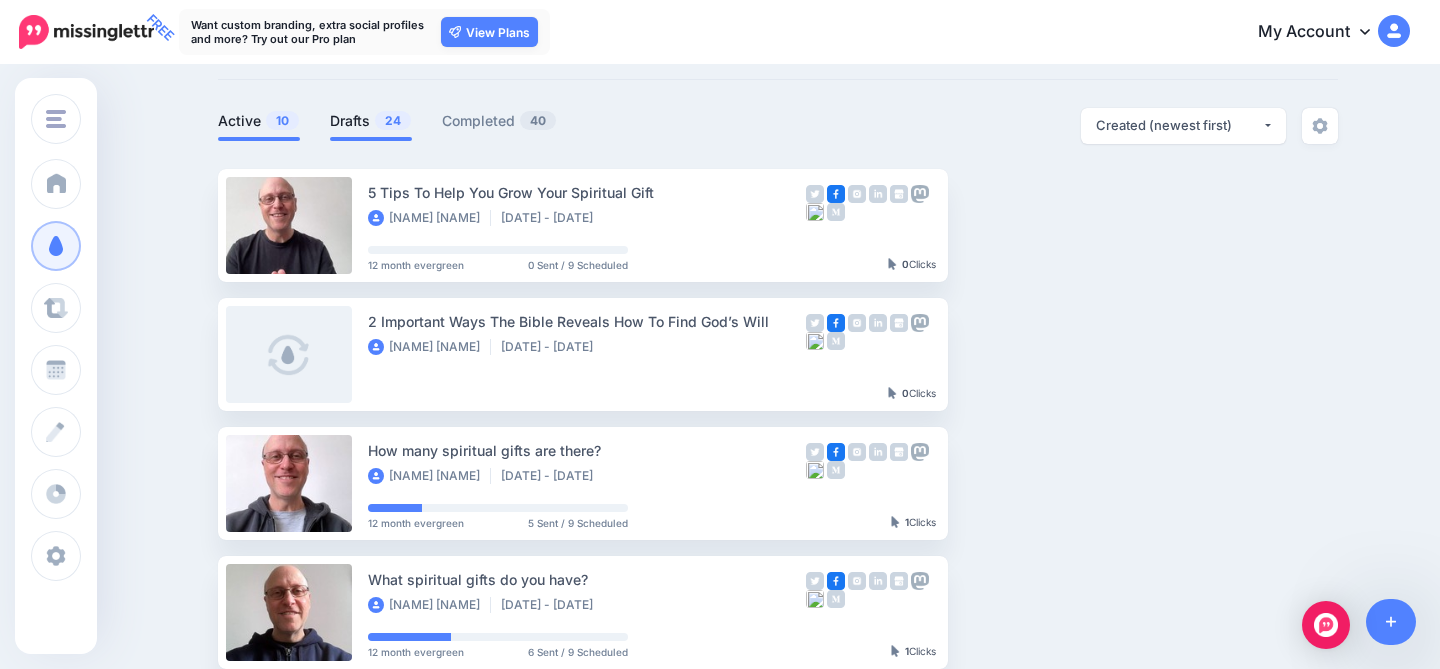click on "Drafts  24" at bounding box center [371, 121] 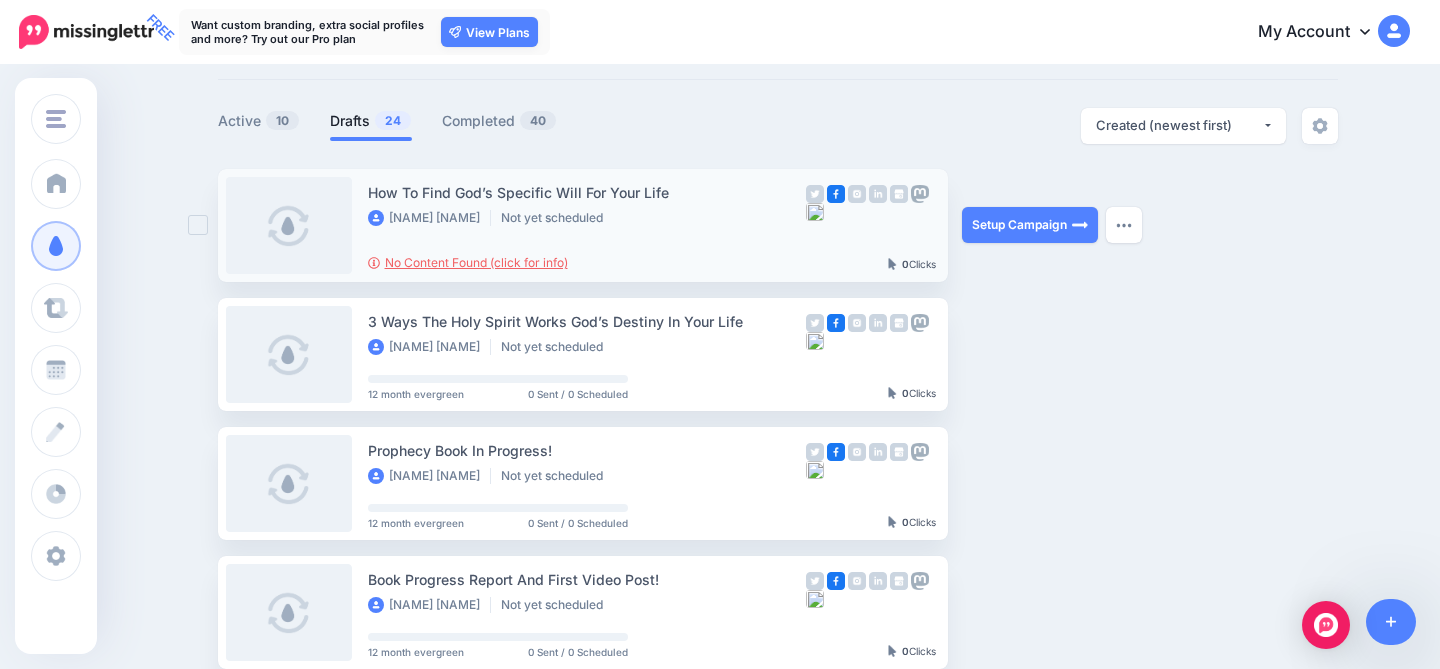 click on "No Content Found (click for info)" at bounding box center (468, 262) 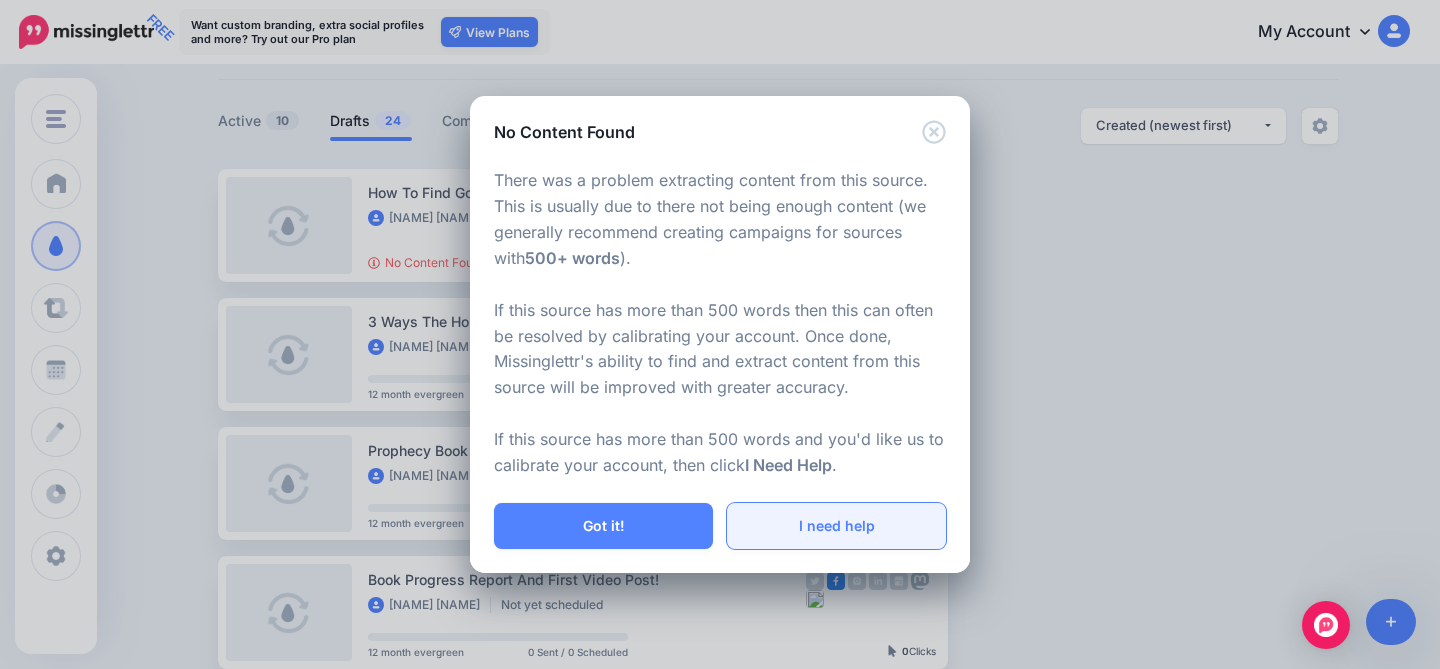 click on "I need help" at bounding box center (836, 526) 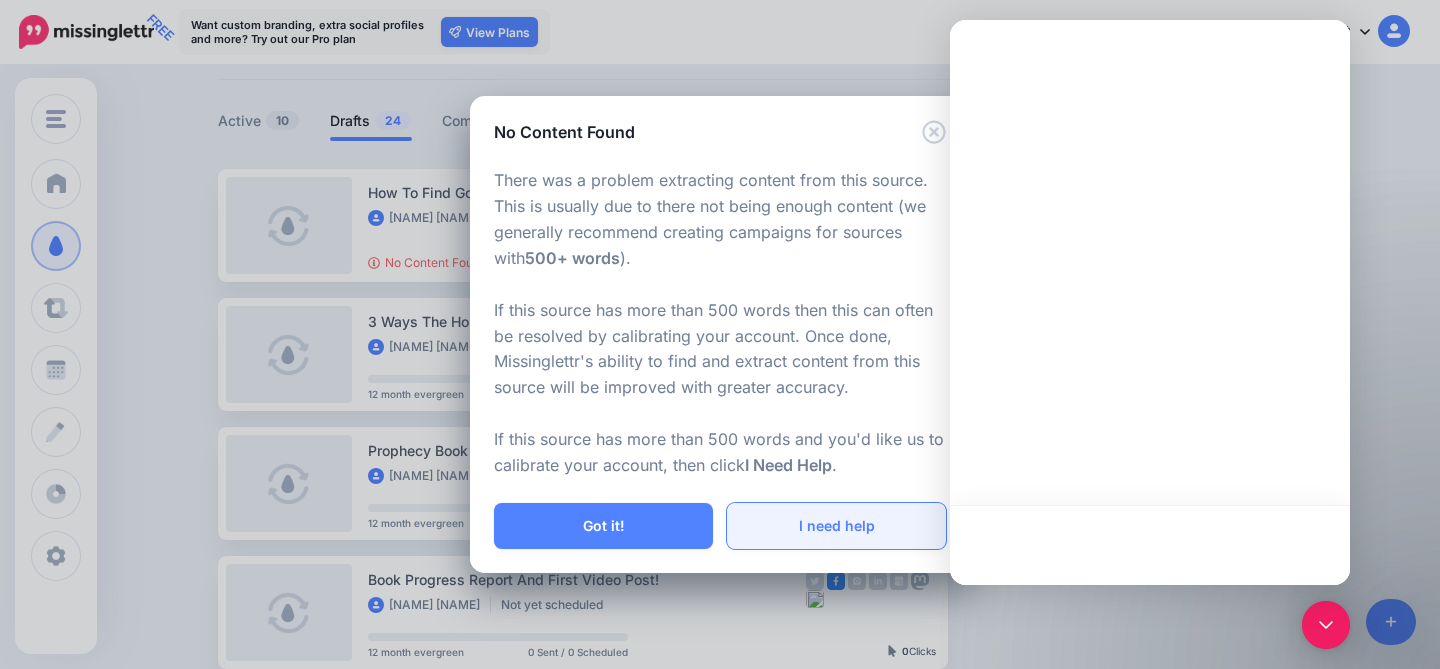 scroll, scrollTop: 0, scrollLeft: 0, axis: both 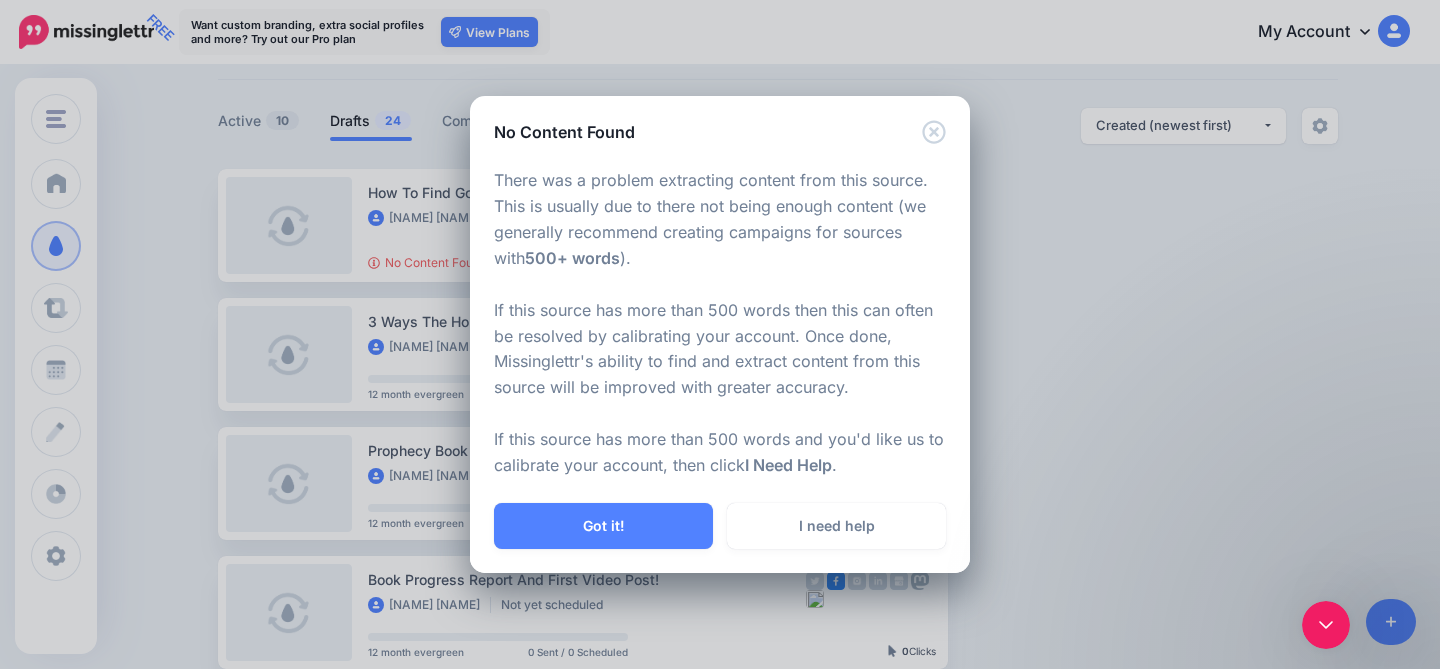 type on "**********" 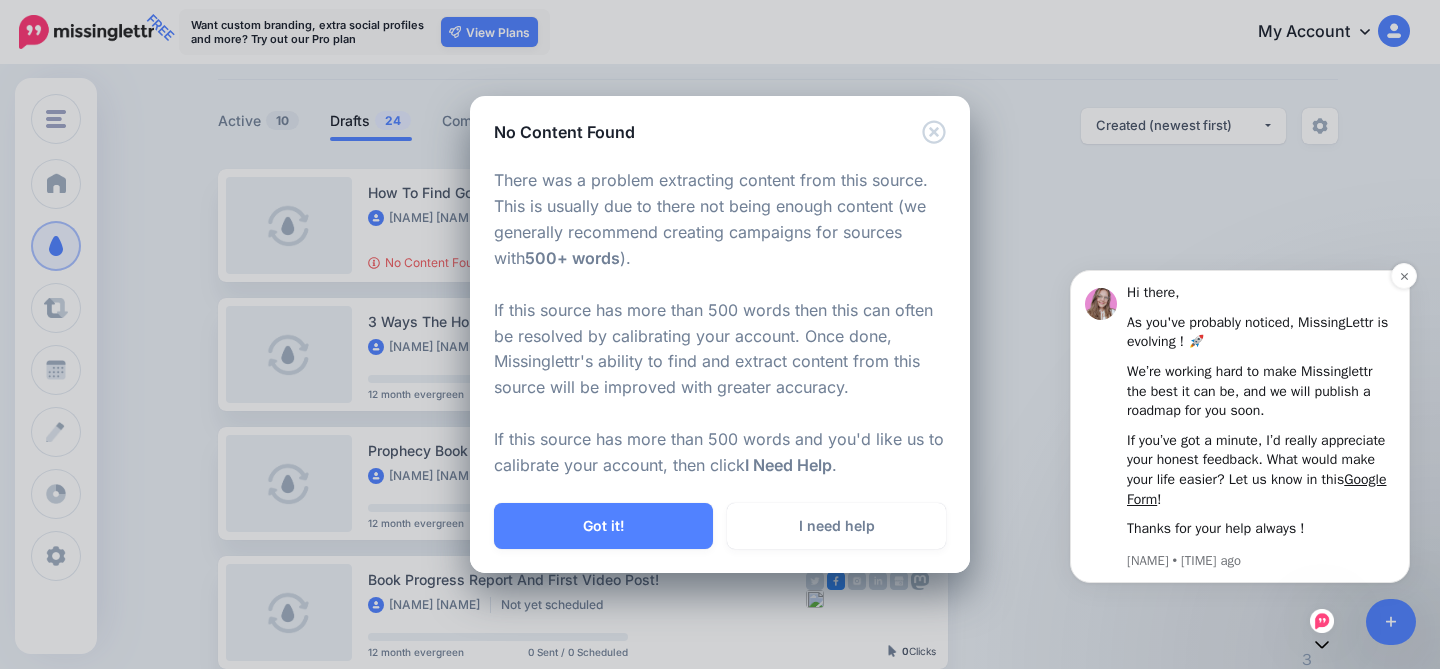 scroll, scrollTop: 0, scrollLeft: 0, axis: both 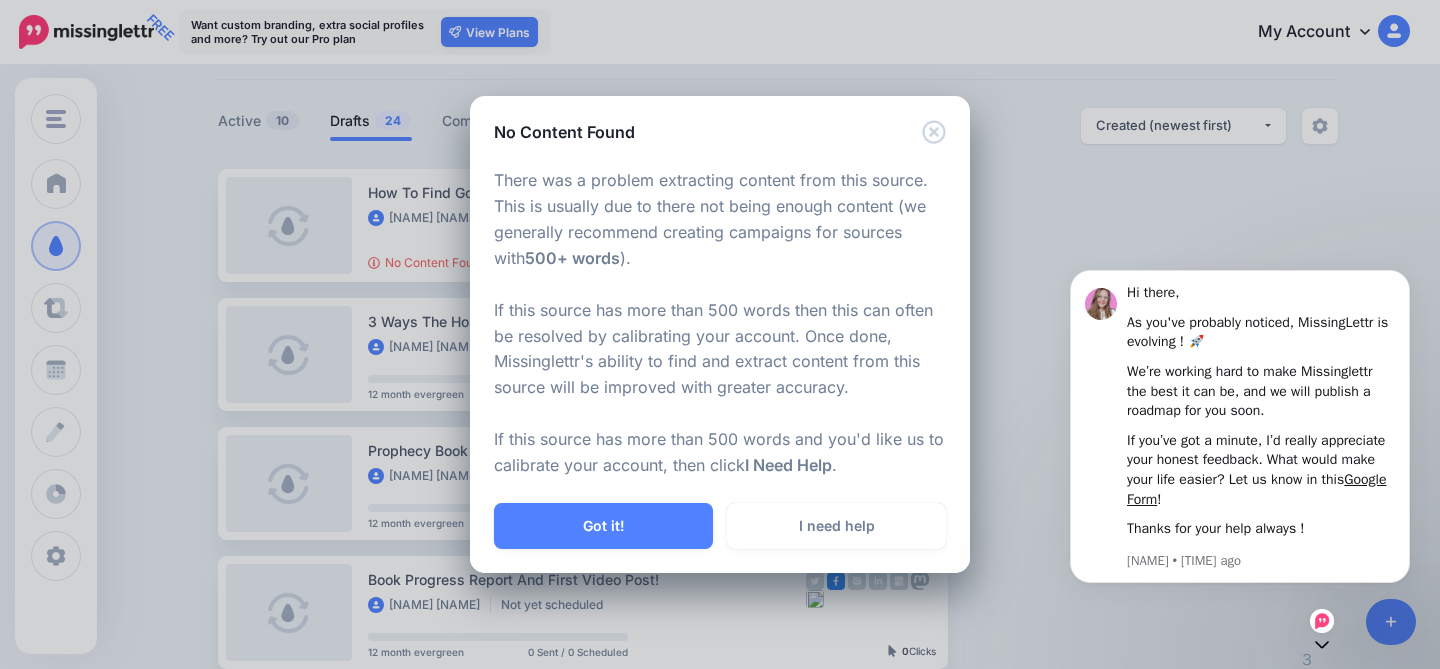 click on "No Content Found
There was a problem extracting content from this source. This is usually due to there not being enough content (we generally recommend creating campaigns for sources with  500+ words ). If this source has more than 500 words then this can often be resolved by calibrating your account. Once done, Missinglettr's ability to find and extract content from this source will be improved with greater accuracy. If this source has more than 500 words and you'd like us to calibrate your account, then click  I Need Help .
Got it!
I need help" at bounding box center (720, 334) 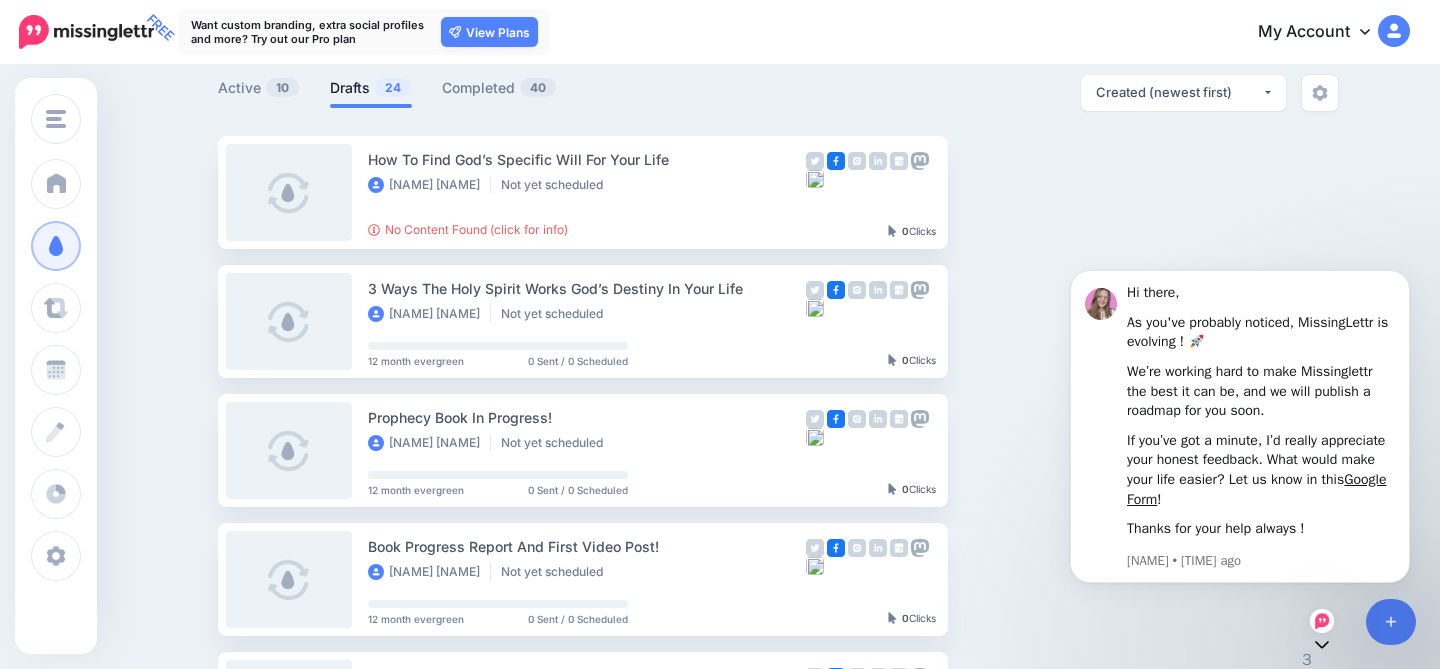 scroll, scrollTop: 0, scrollLeft: 0, axis: both 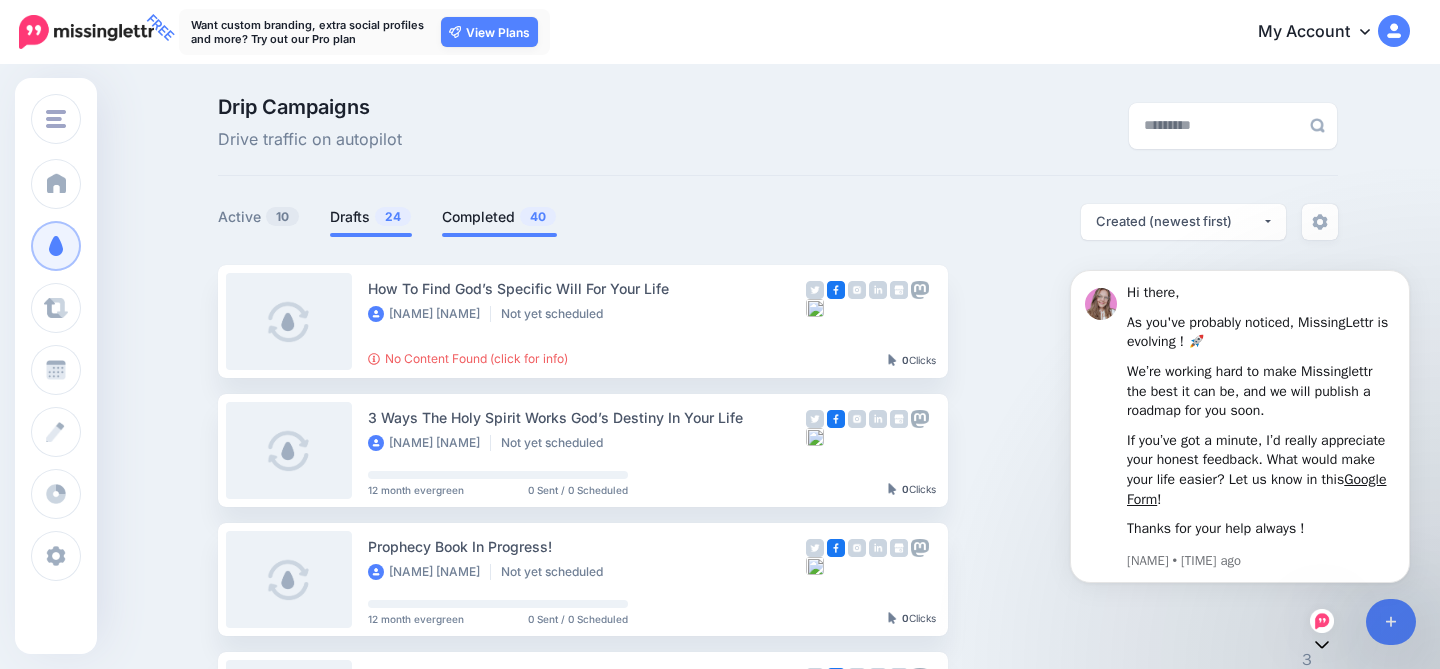 click on "Completed  40" at bounding box center (499, 217) 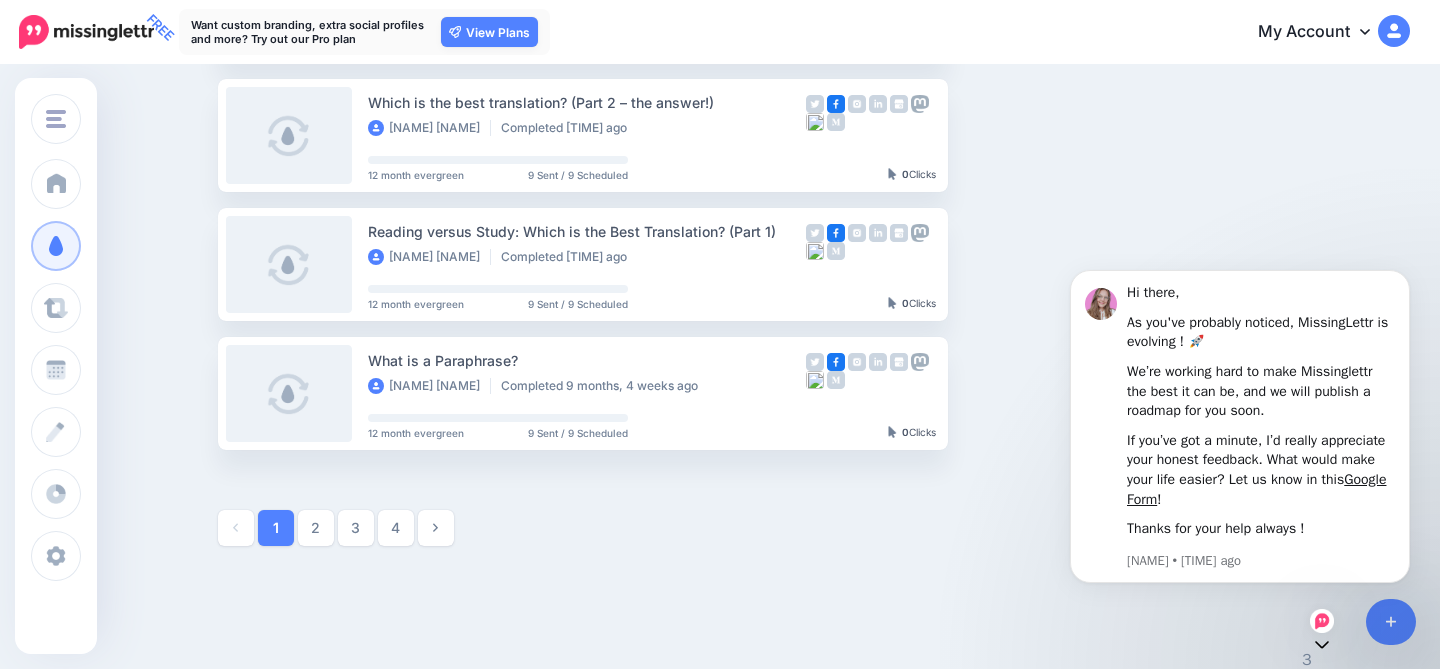 scroll, scrollTop: 1167, scrollLeft: 0, axis: vertical 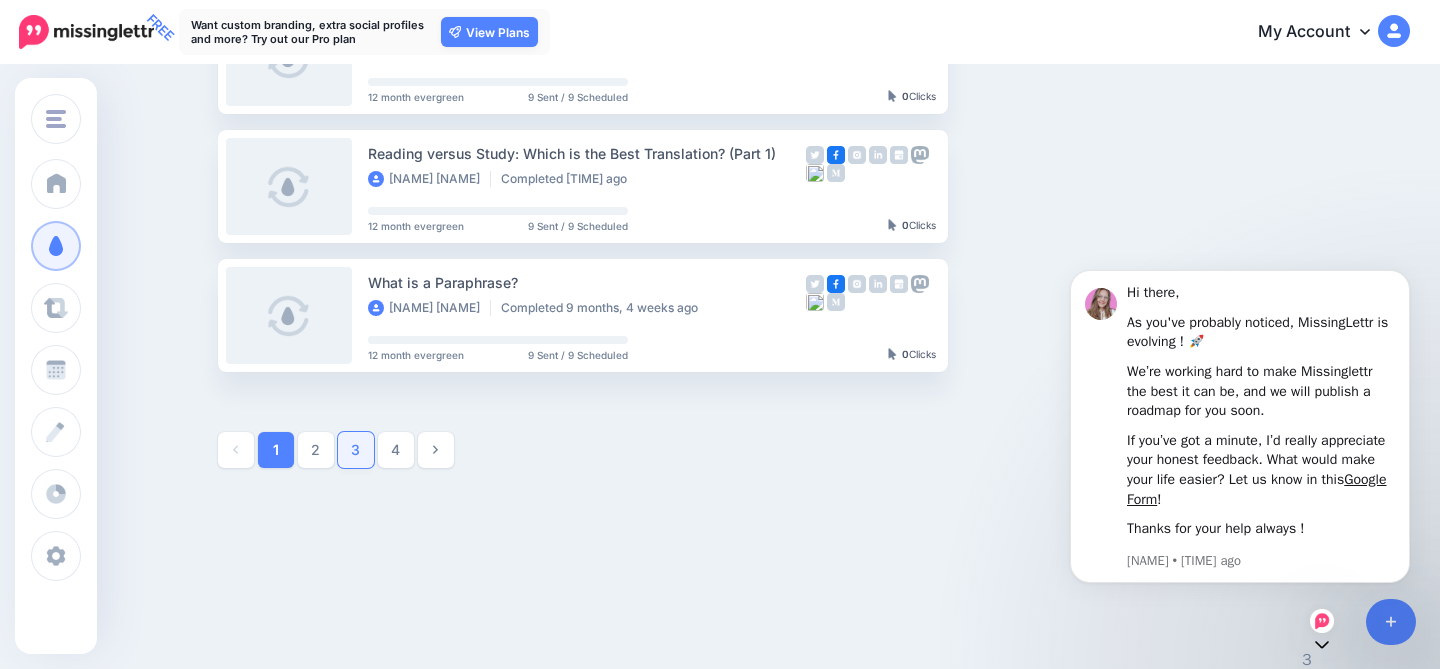 click on "3" at bounding box center [356, 450] 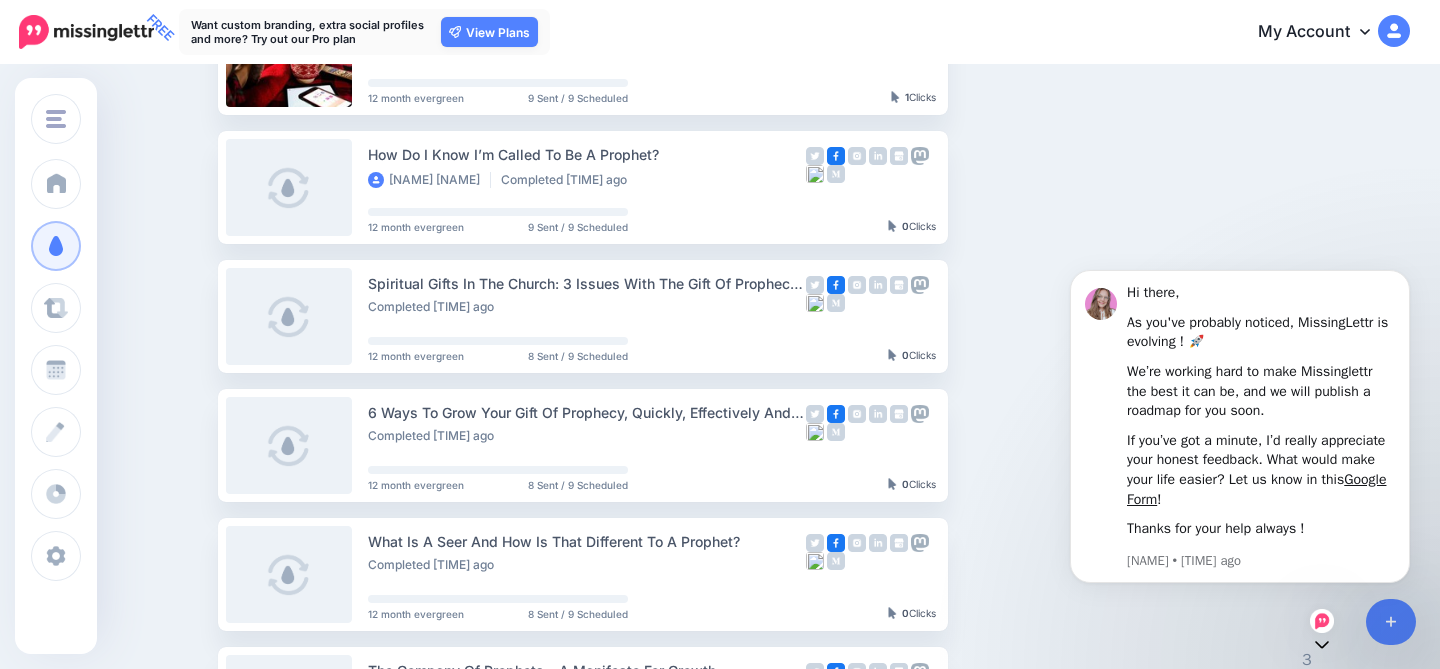 scroll, scrollTop: 0, scrollLeft: 0, axis: both 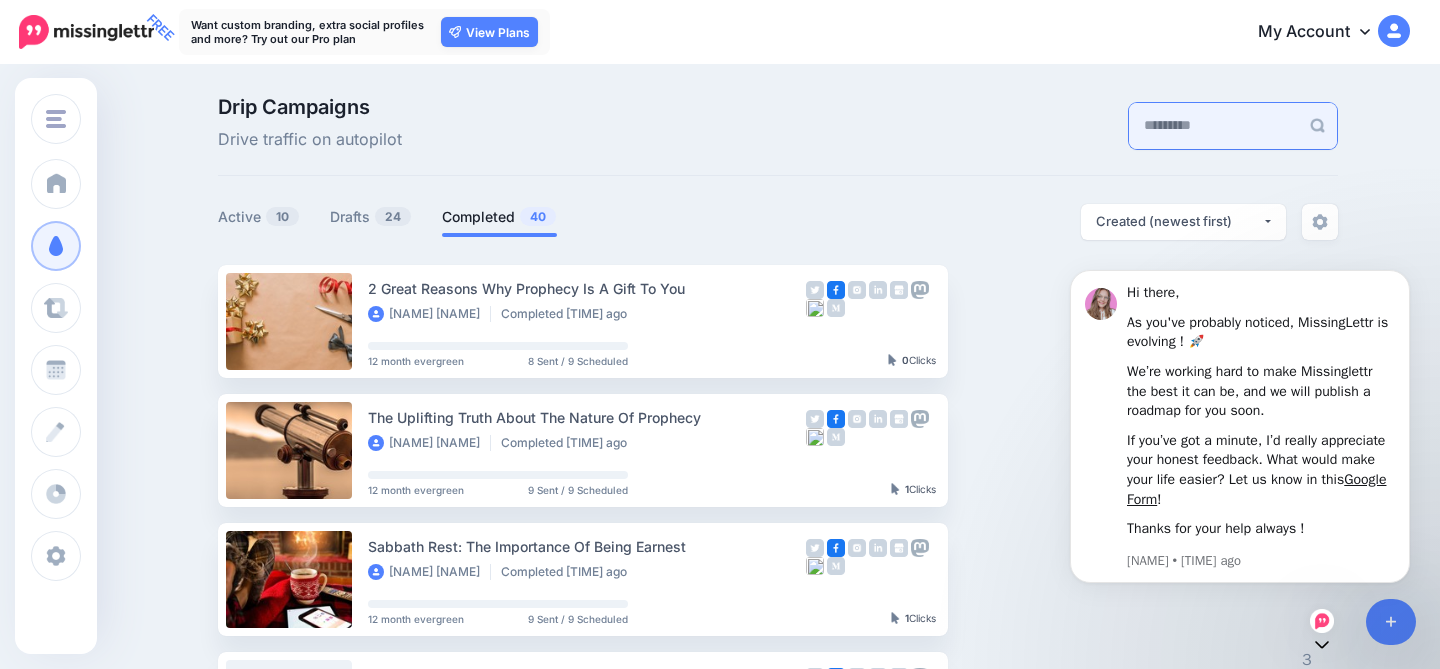 click at bounding box center (1214, 126) 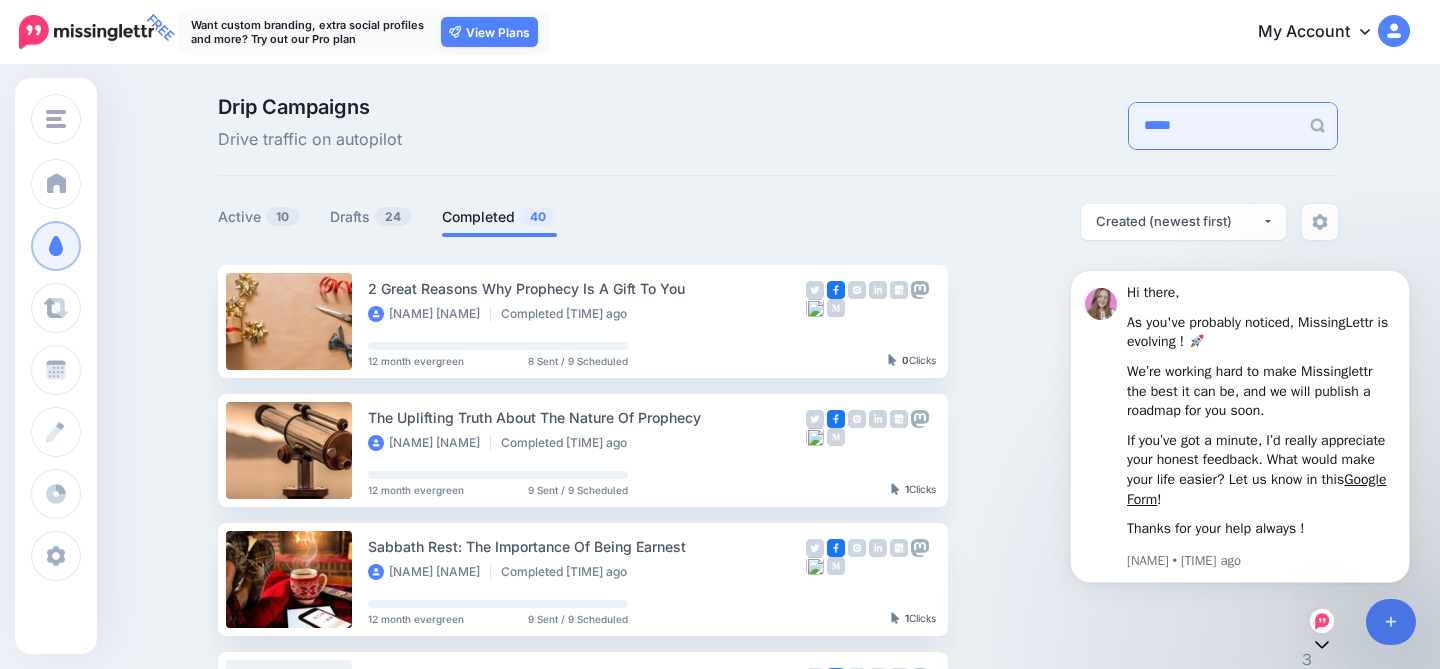 type on "*****" 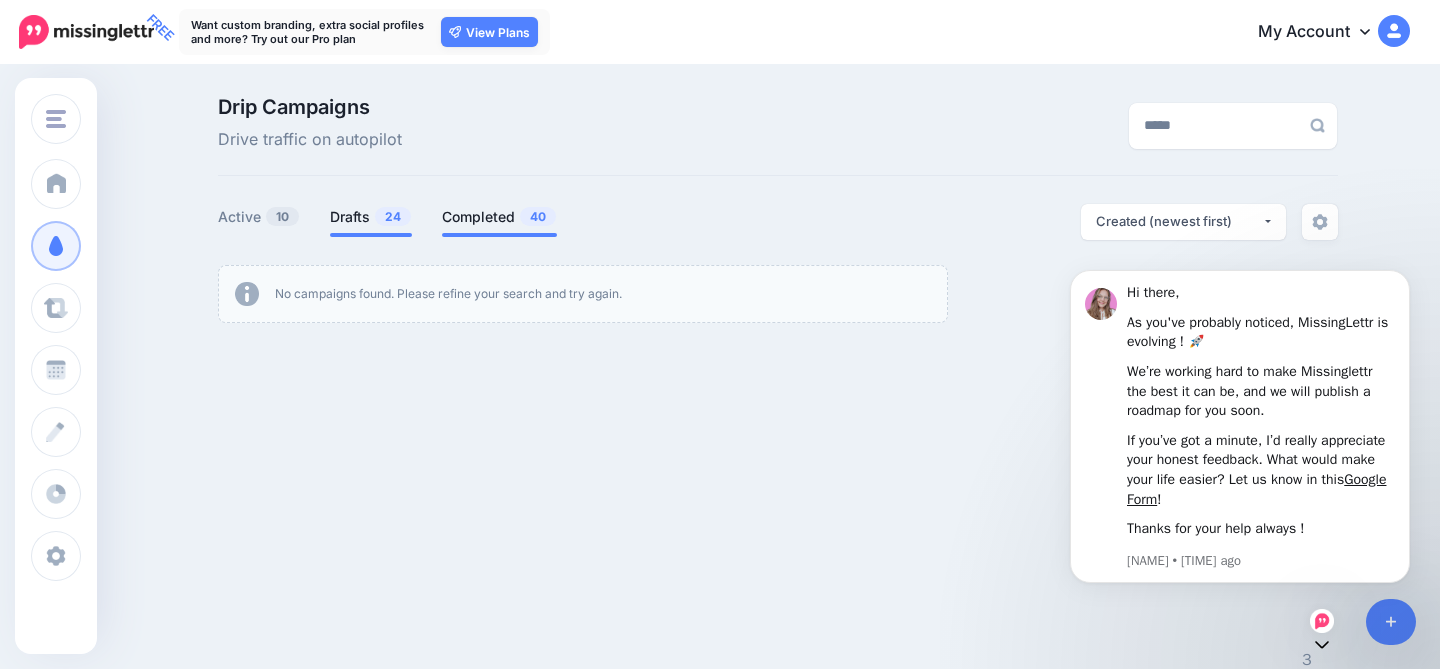 click at bounding box center [371, 235] 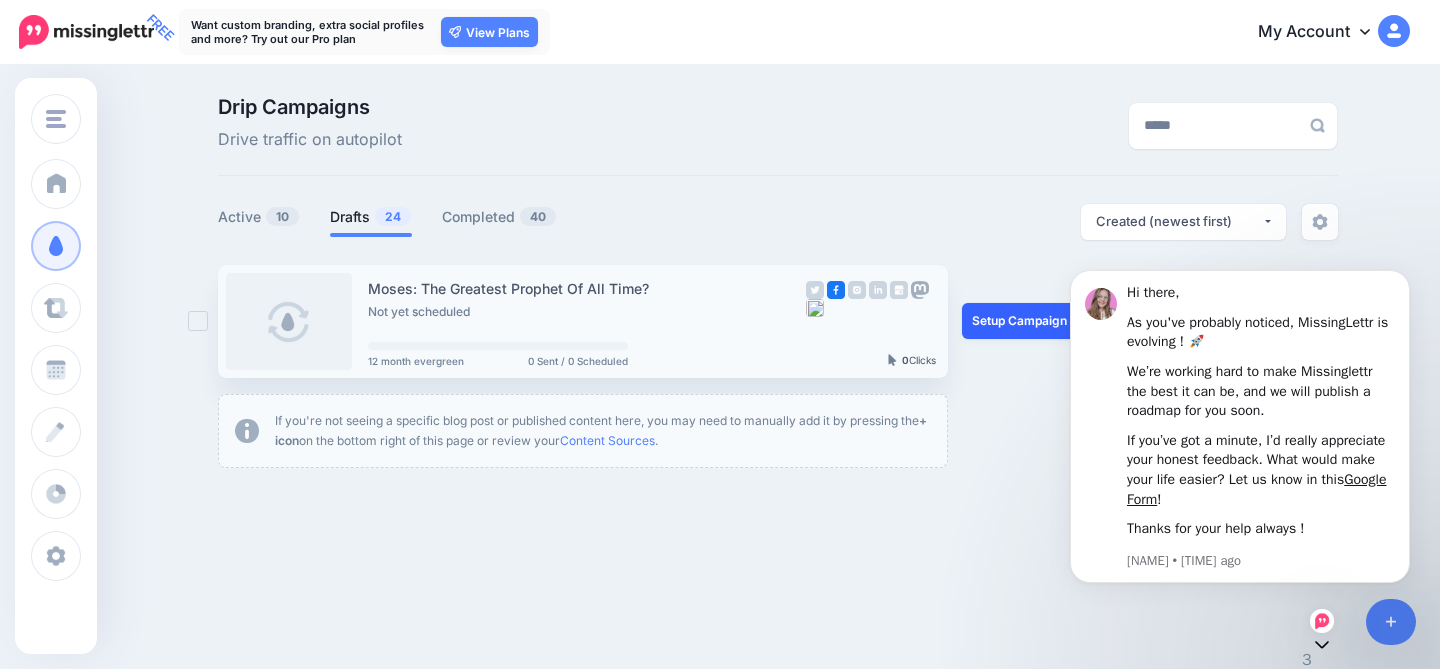click on "Setup Campaign" at bounding box center [1030, 321] 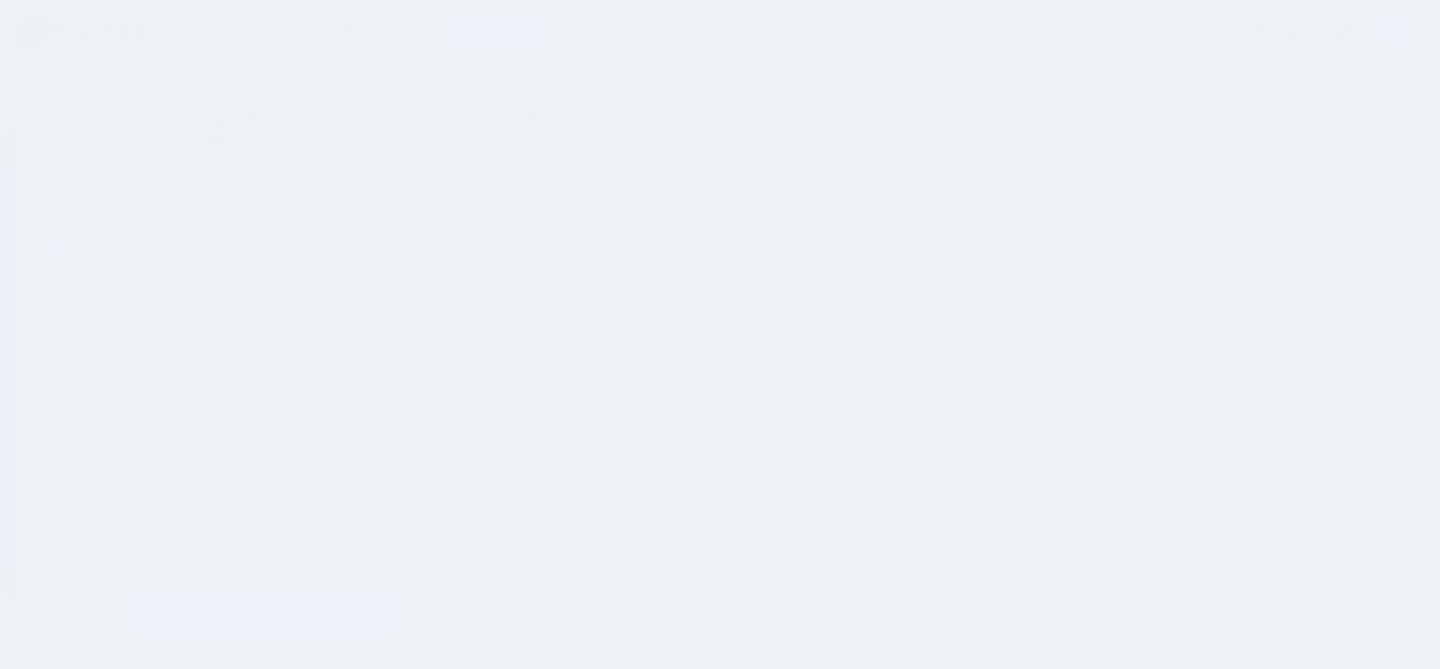 scroll, scrollTop: 0, scrollLeft: 0, axis: both 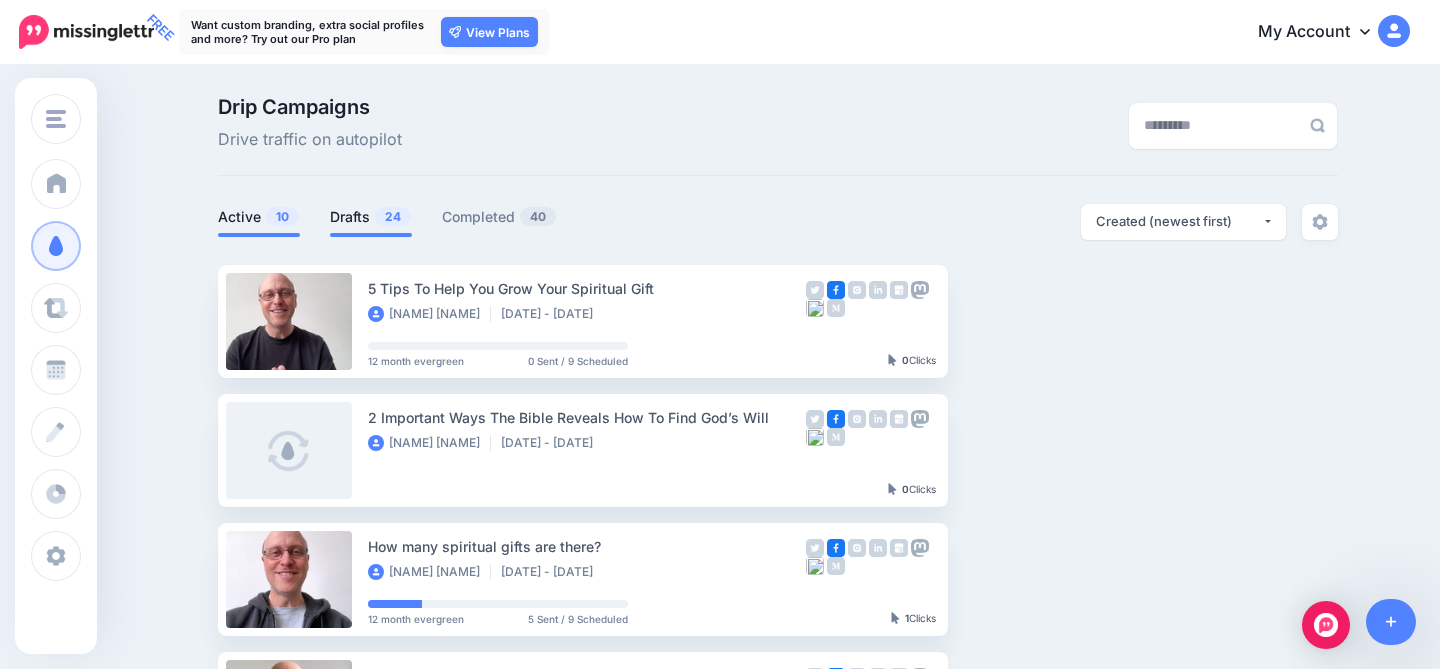 click on "Drafts  24" at bounding box center (371, 217) 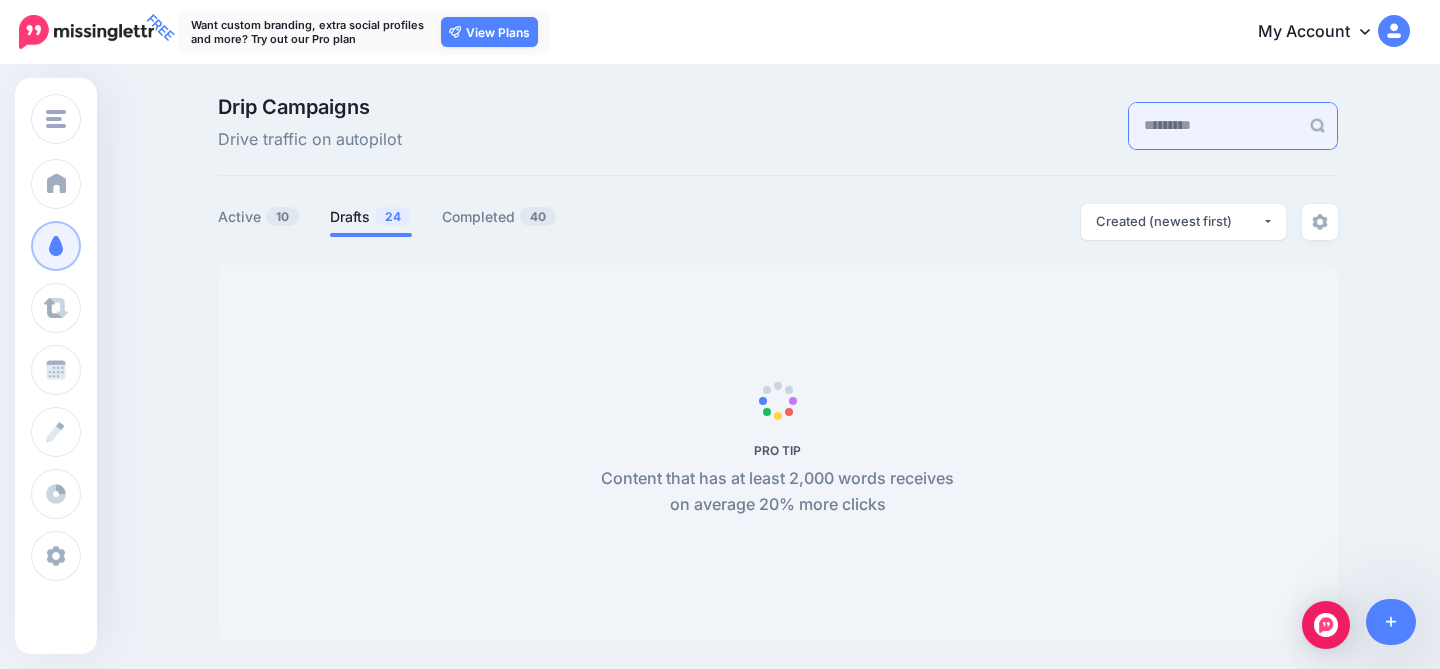 click at bounding box center (1214, 126) 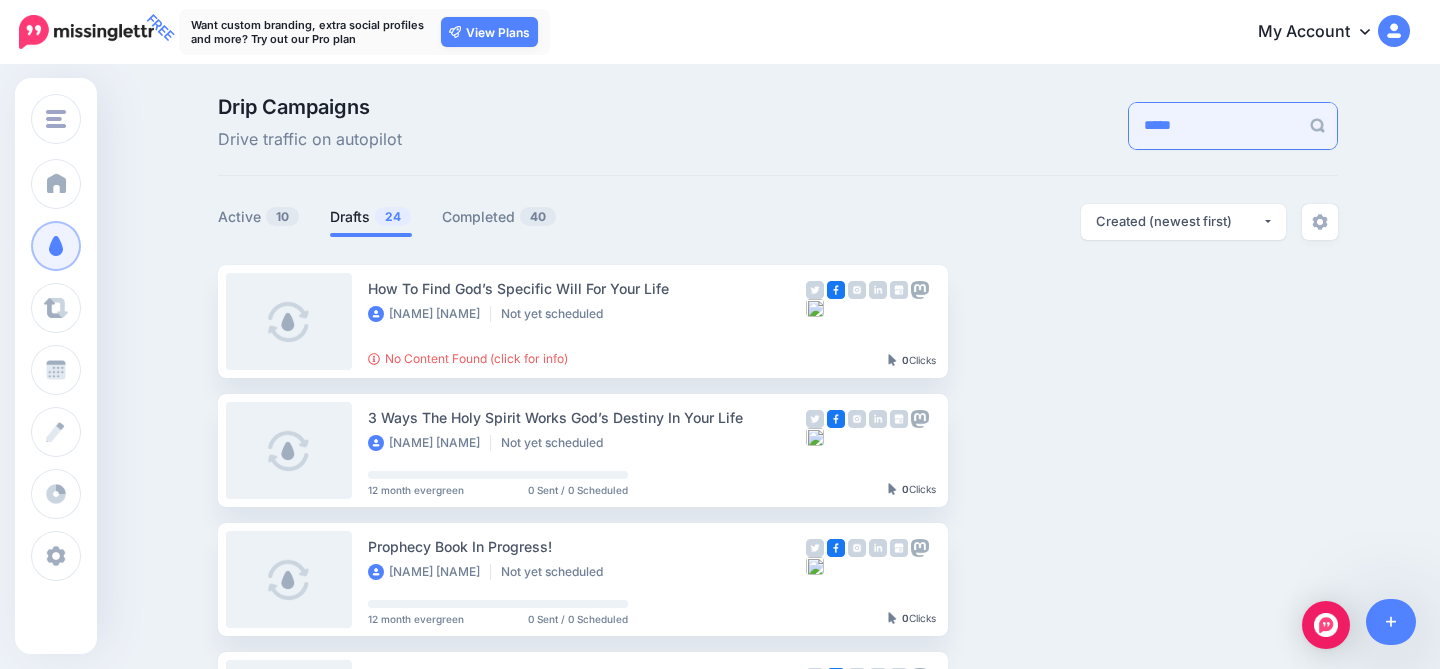 type on "*****" 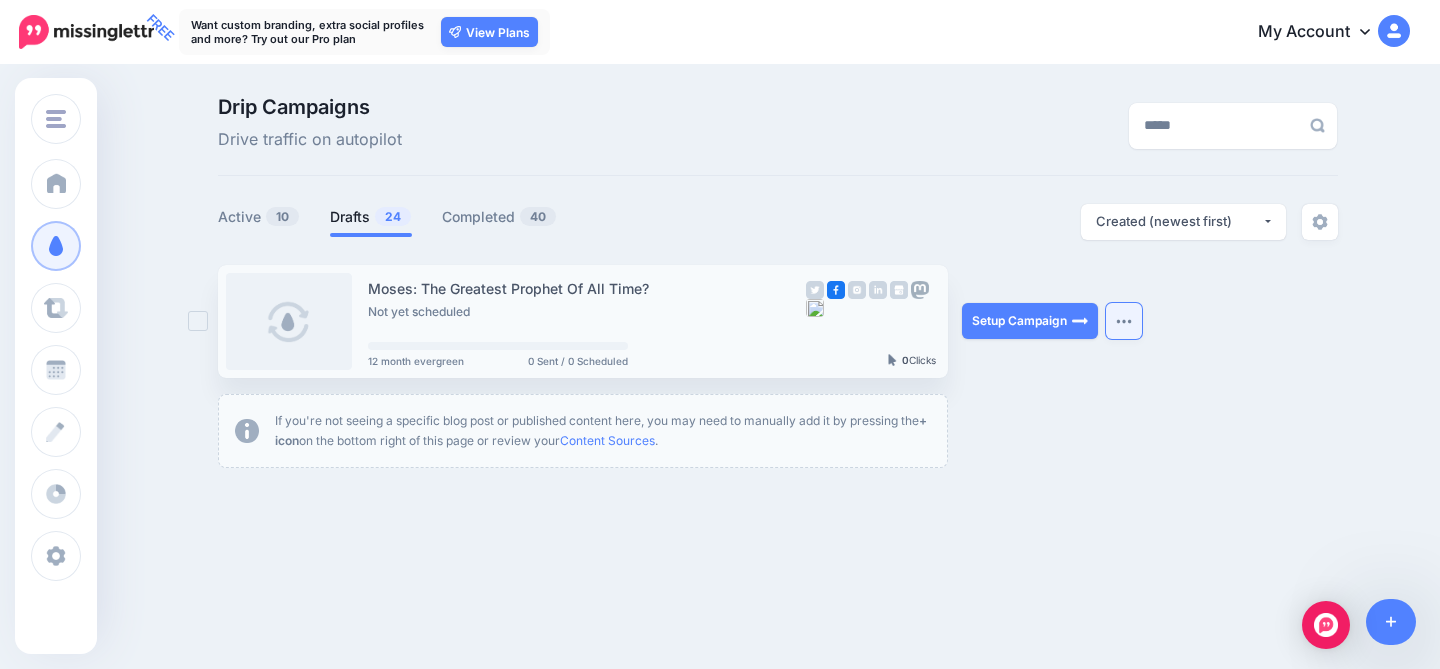 click at bounding box center [1124, 321] 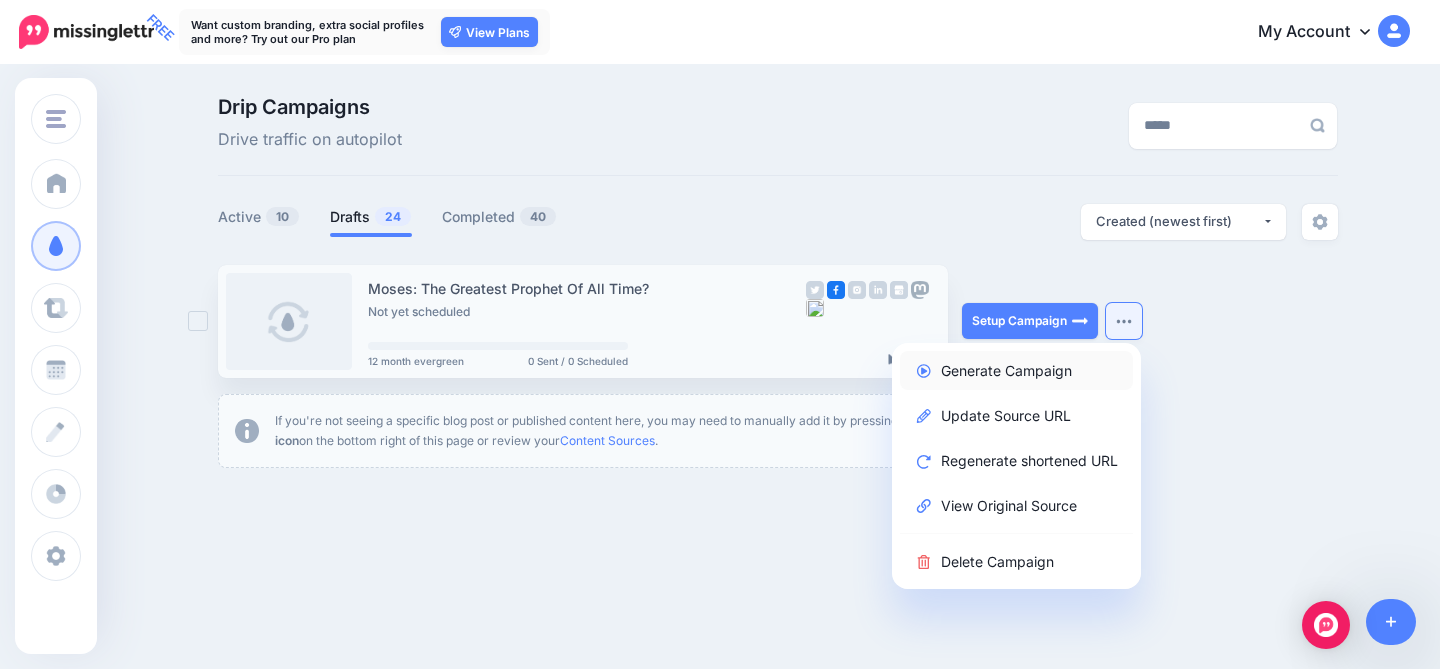 click on "Generate Campaign" at bounding box center [1016, 370] 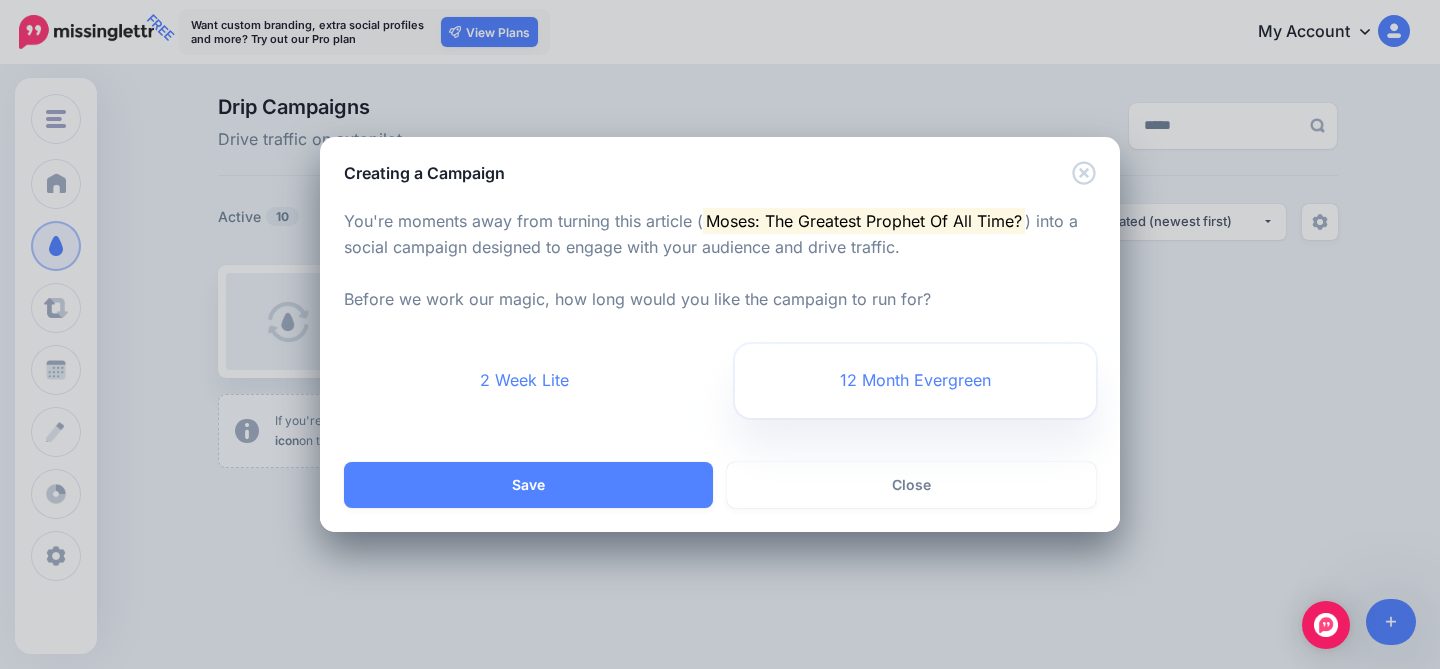 click on "12 Month Evergreen" at bounding box center (915, 381) 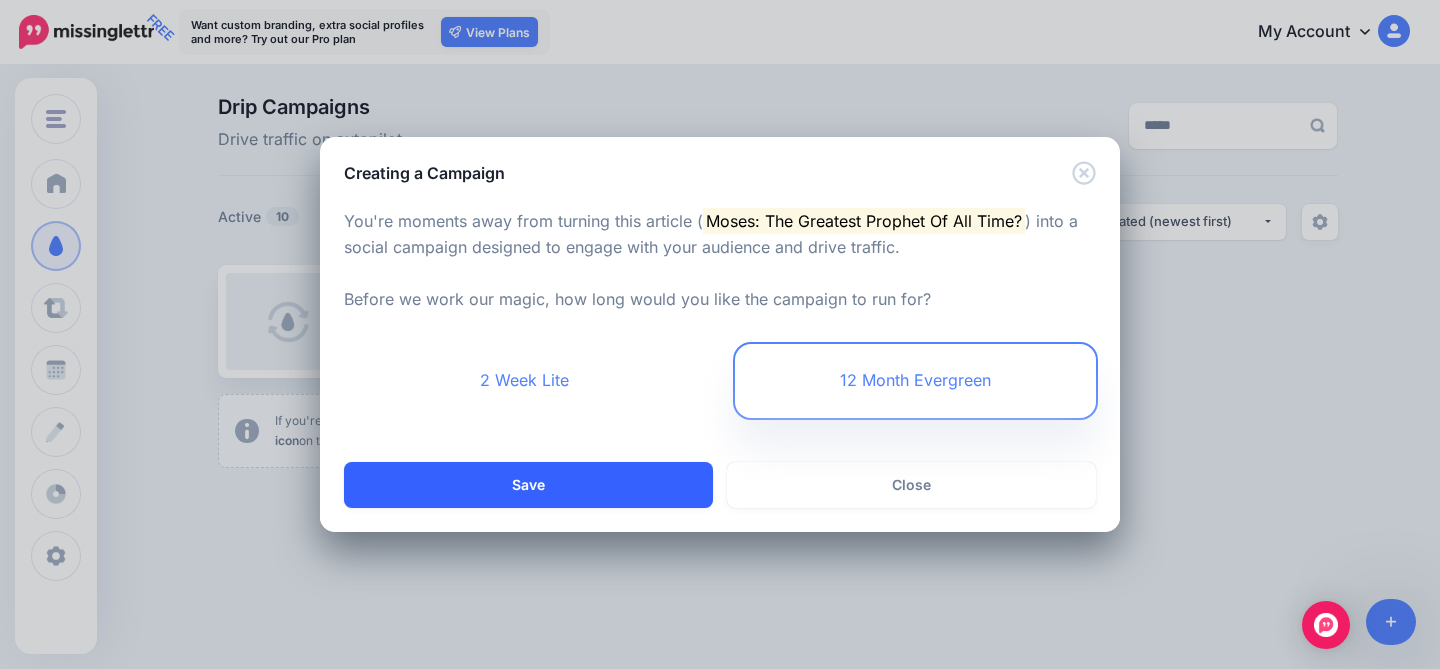 click on "Save" at bounding box center [528, 485] 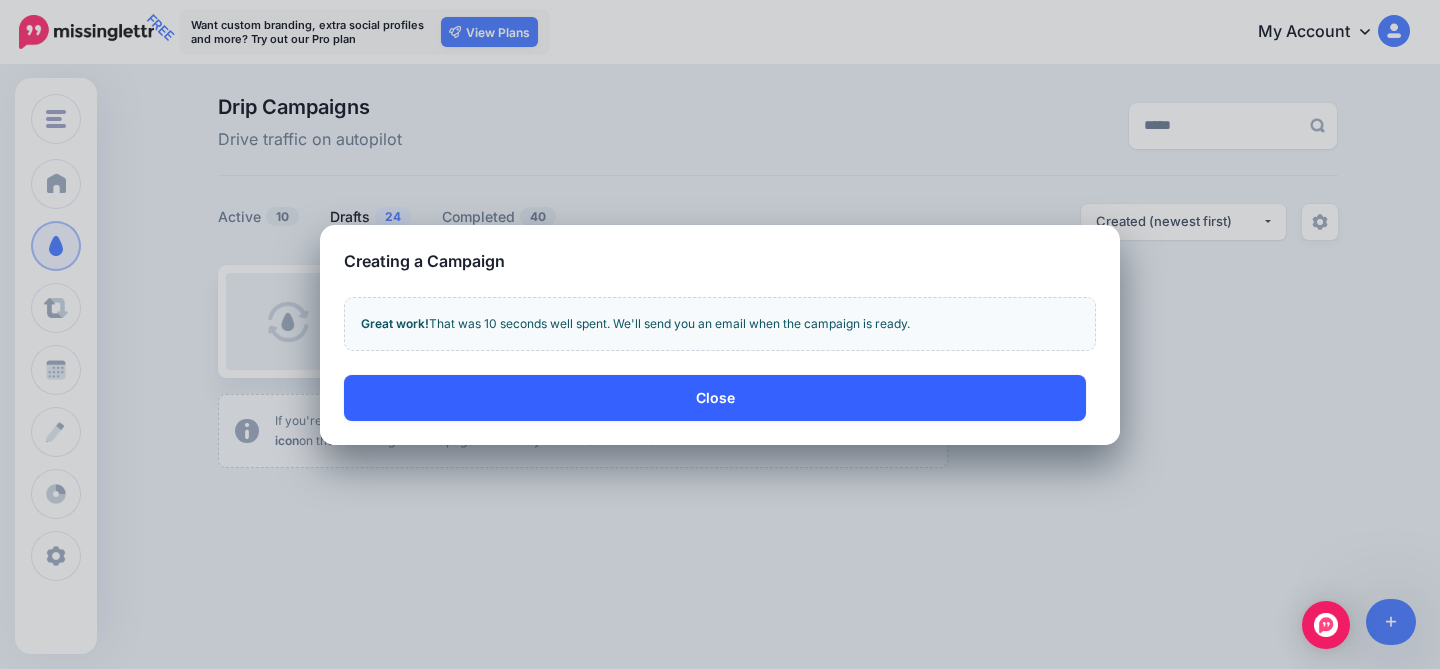 click on "Close" at bounding box center [715, 398] 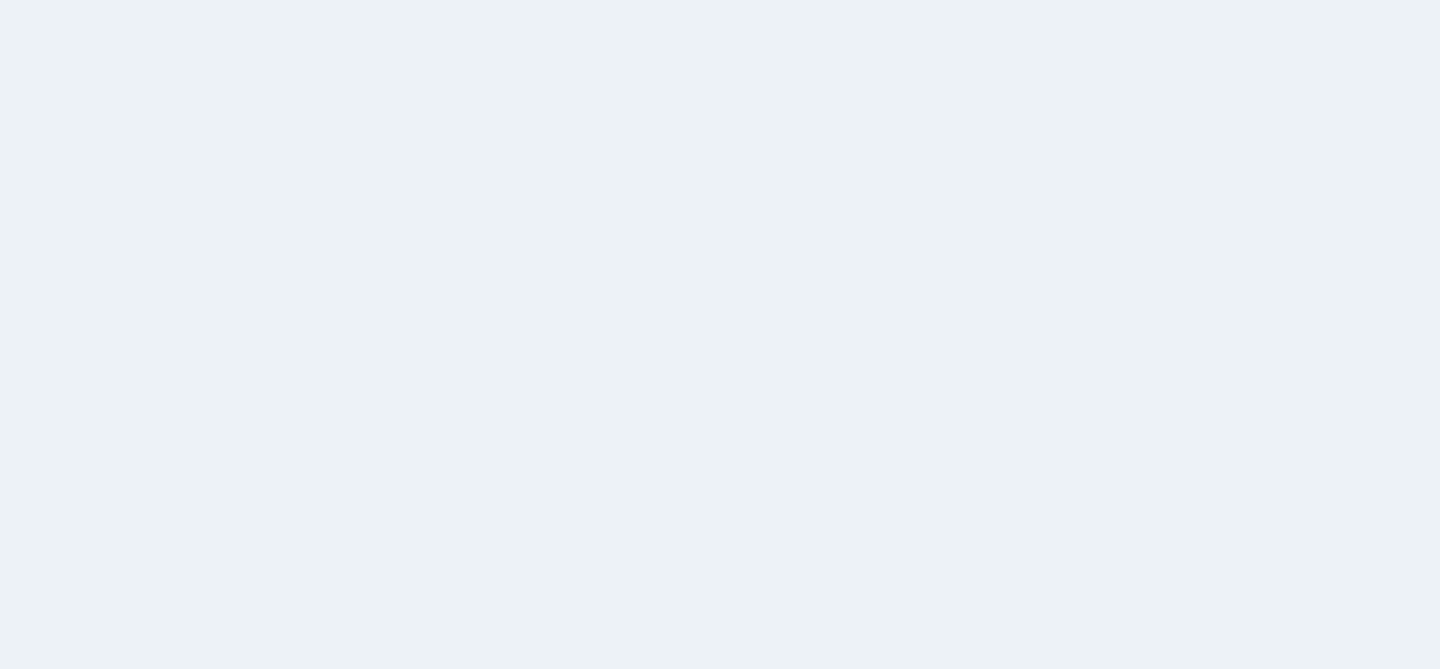 scroll, scrollTop: 0, scrollLeft: 0, axis: both 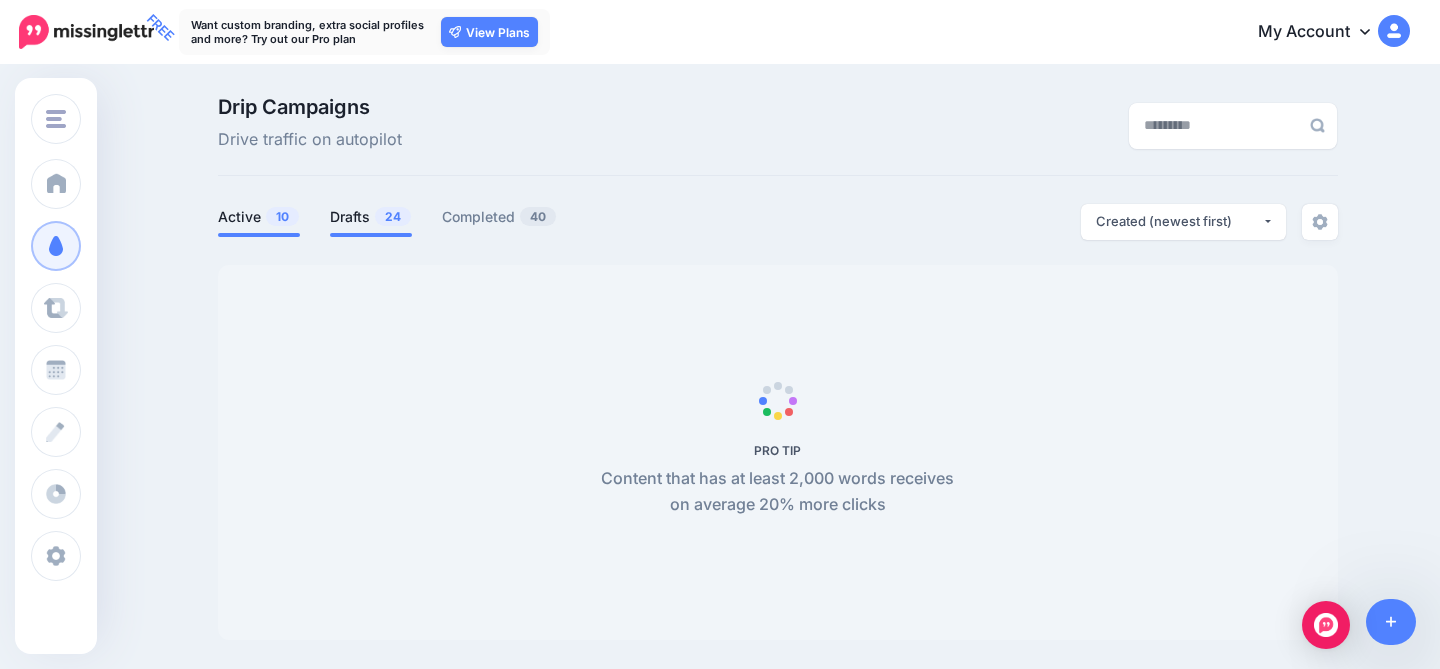 click on "Drafts  24" at bounding box center [371, 217] 